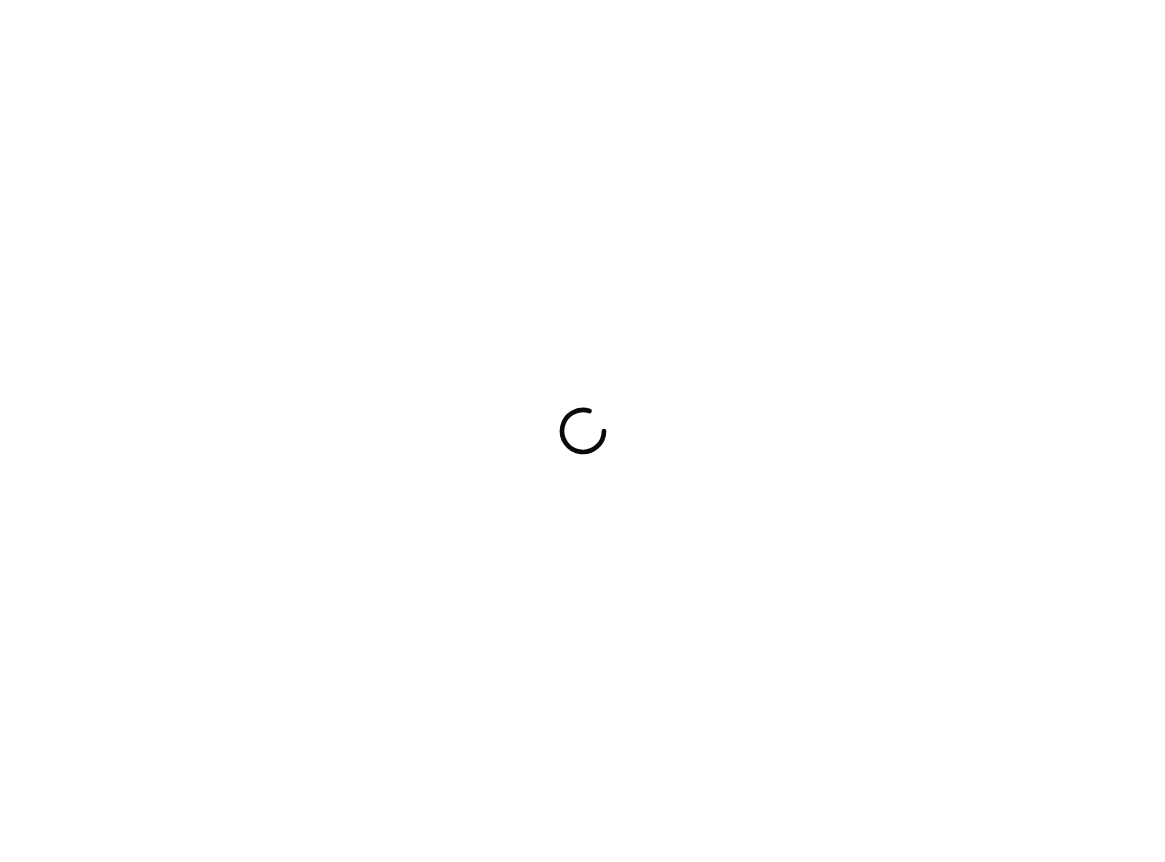 scroll, scrollTop: 0, scrollLeft: 0, axis: both 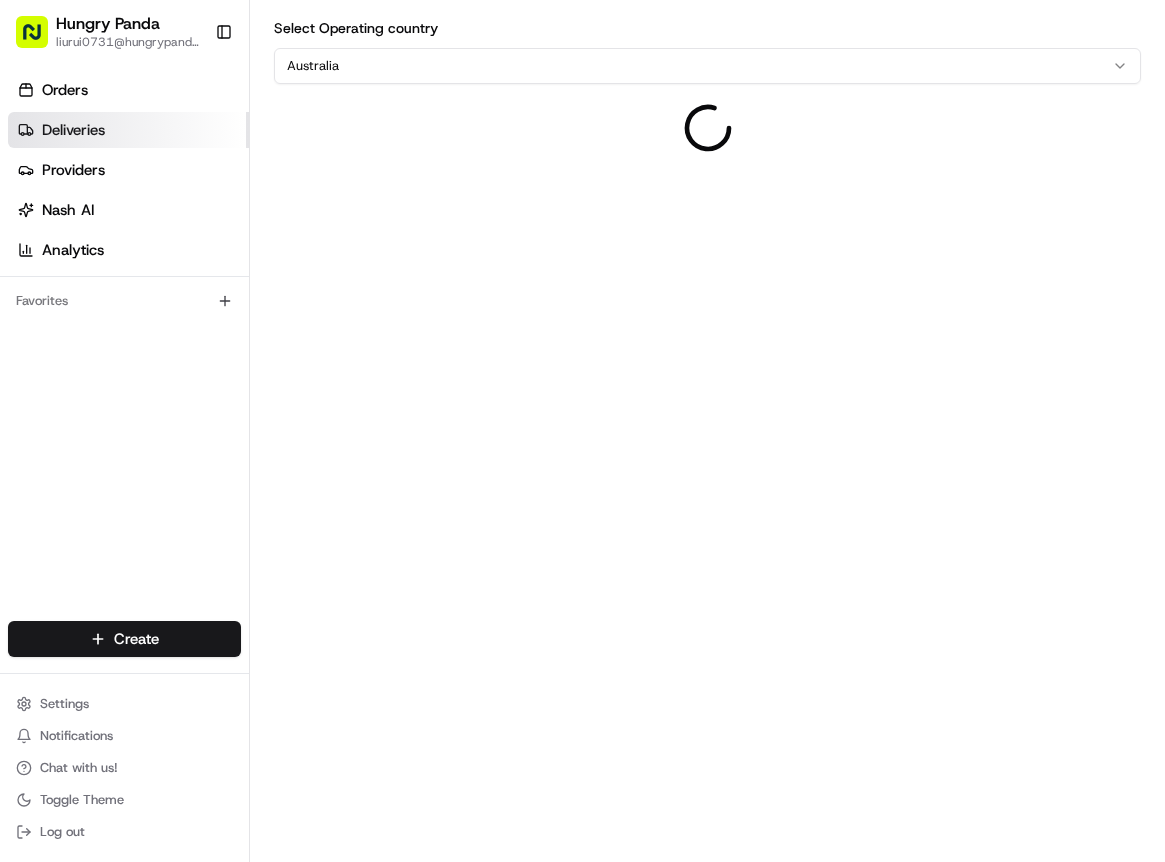 click on "Deliveries" at bounding box center (73, 130) 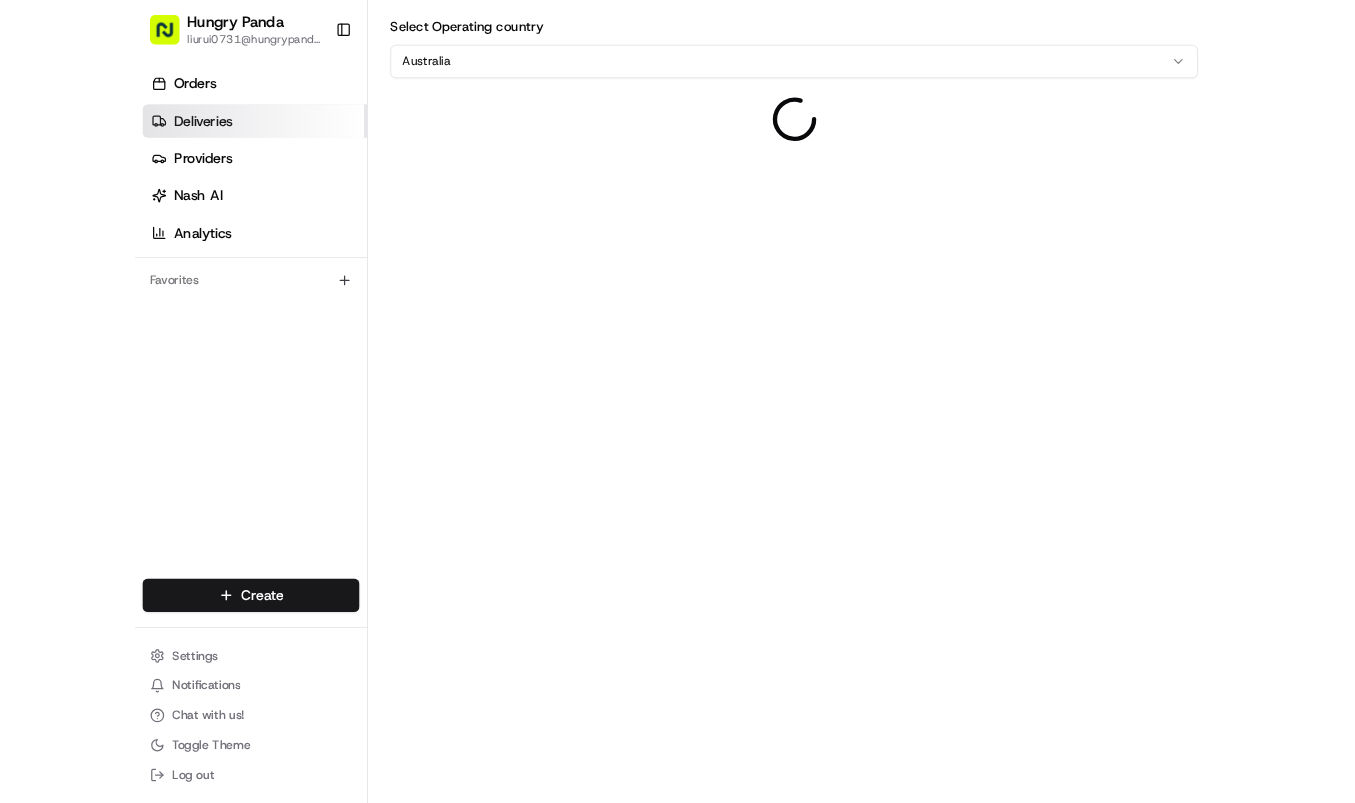 scroll, scrollTop: 0, scrollLeft: 0, axis: both 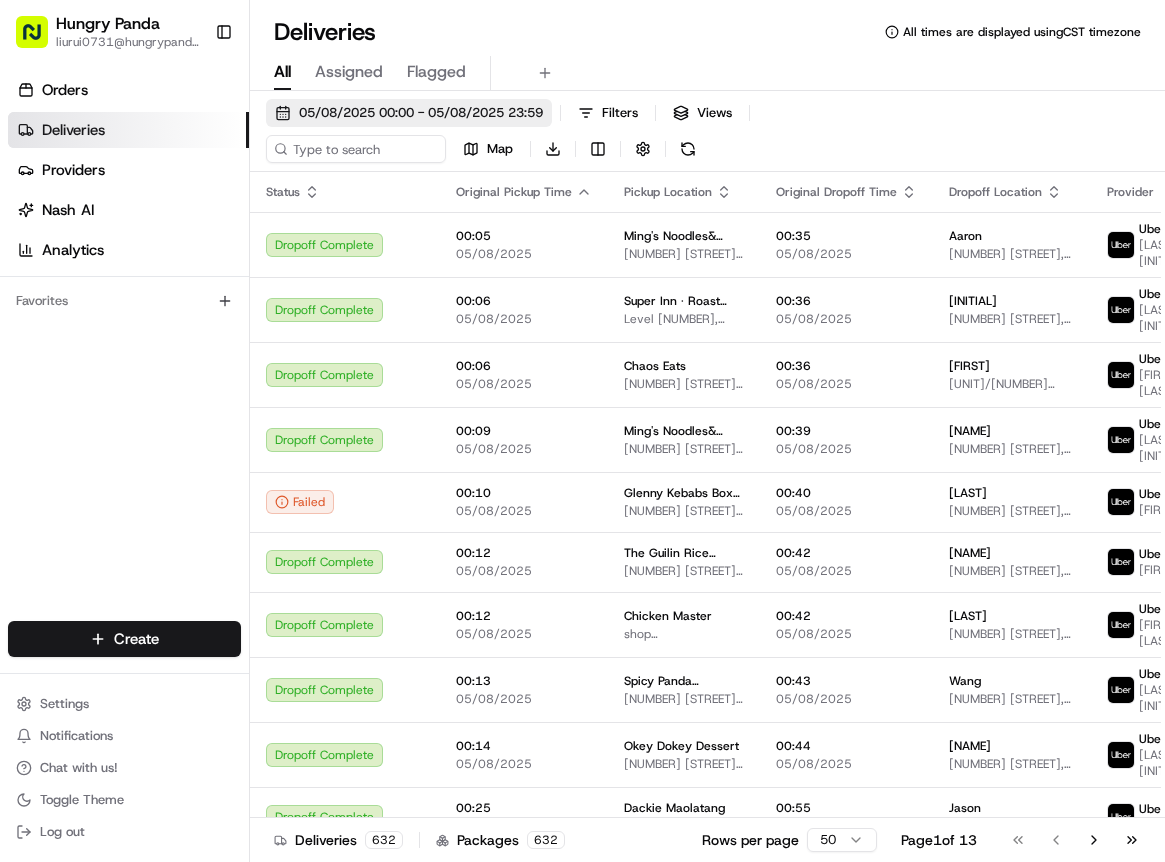 click on "05/08/2025 00:00 - 05/08/2025 23:59" at bounding box center (409, 113) 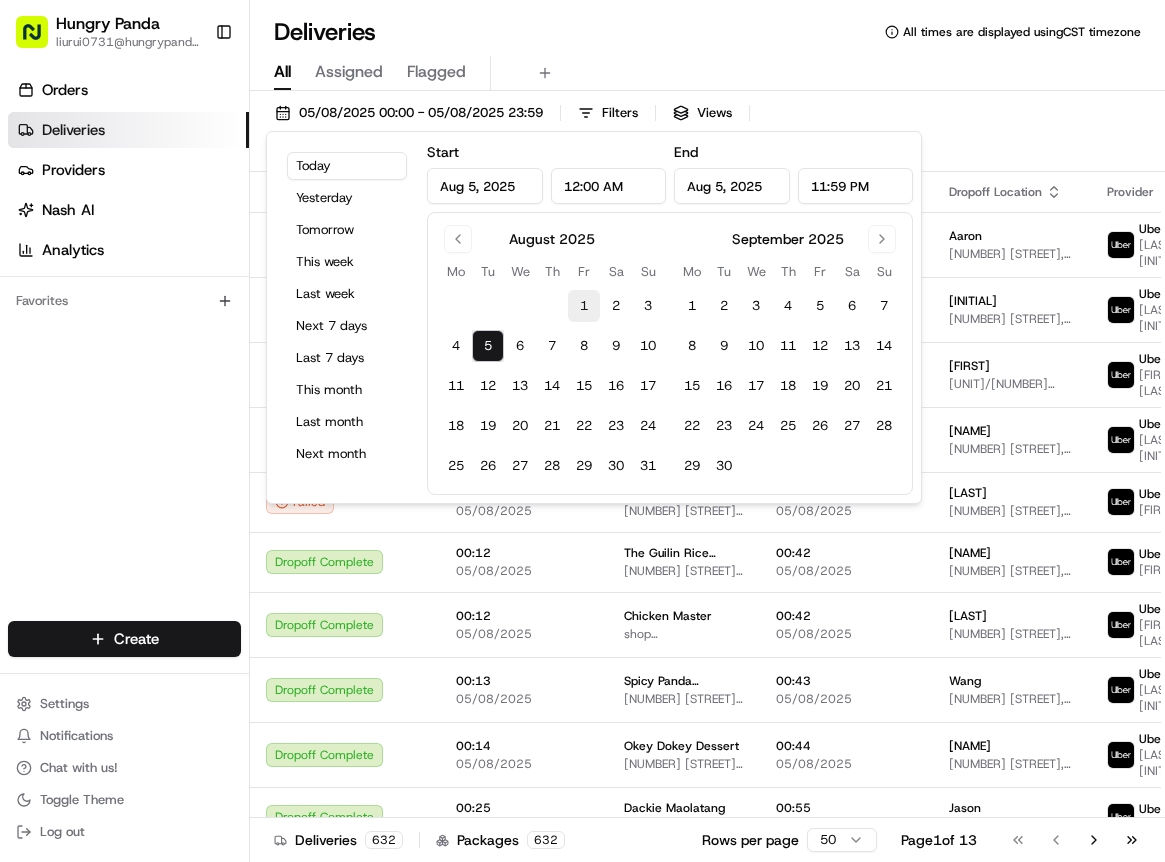 click on "1" at bounding box center (584, 306) 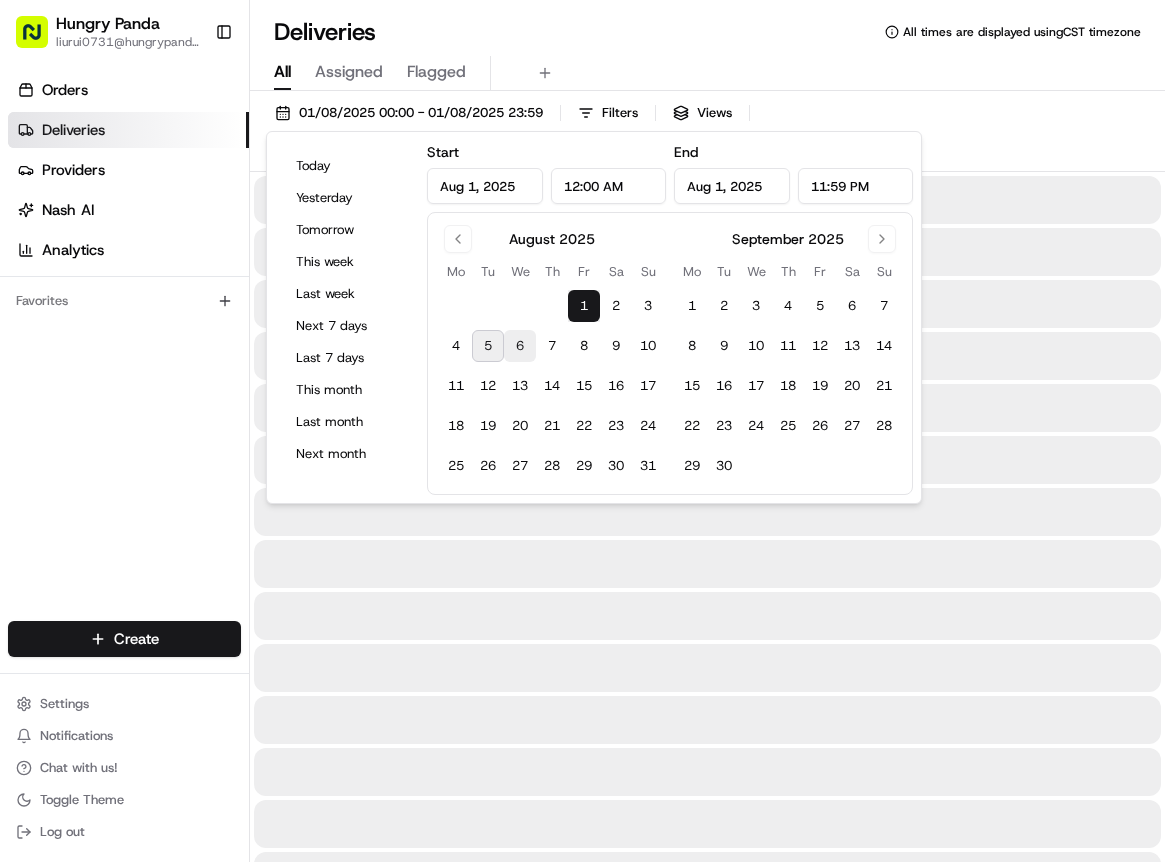click on "6" at bounding box center [520, 346] 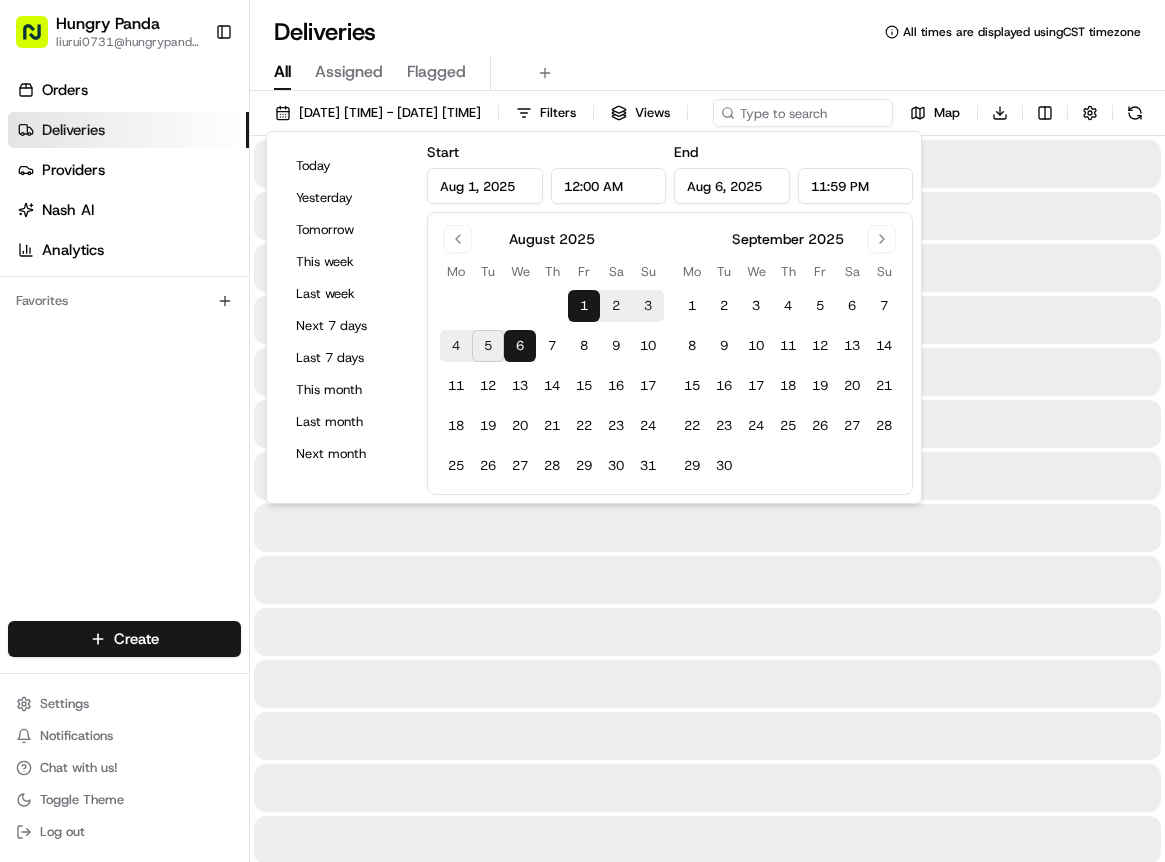 click on "All Assigned Flagged" at bounding box center [707, 73] 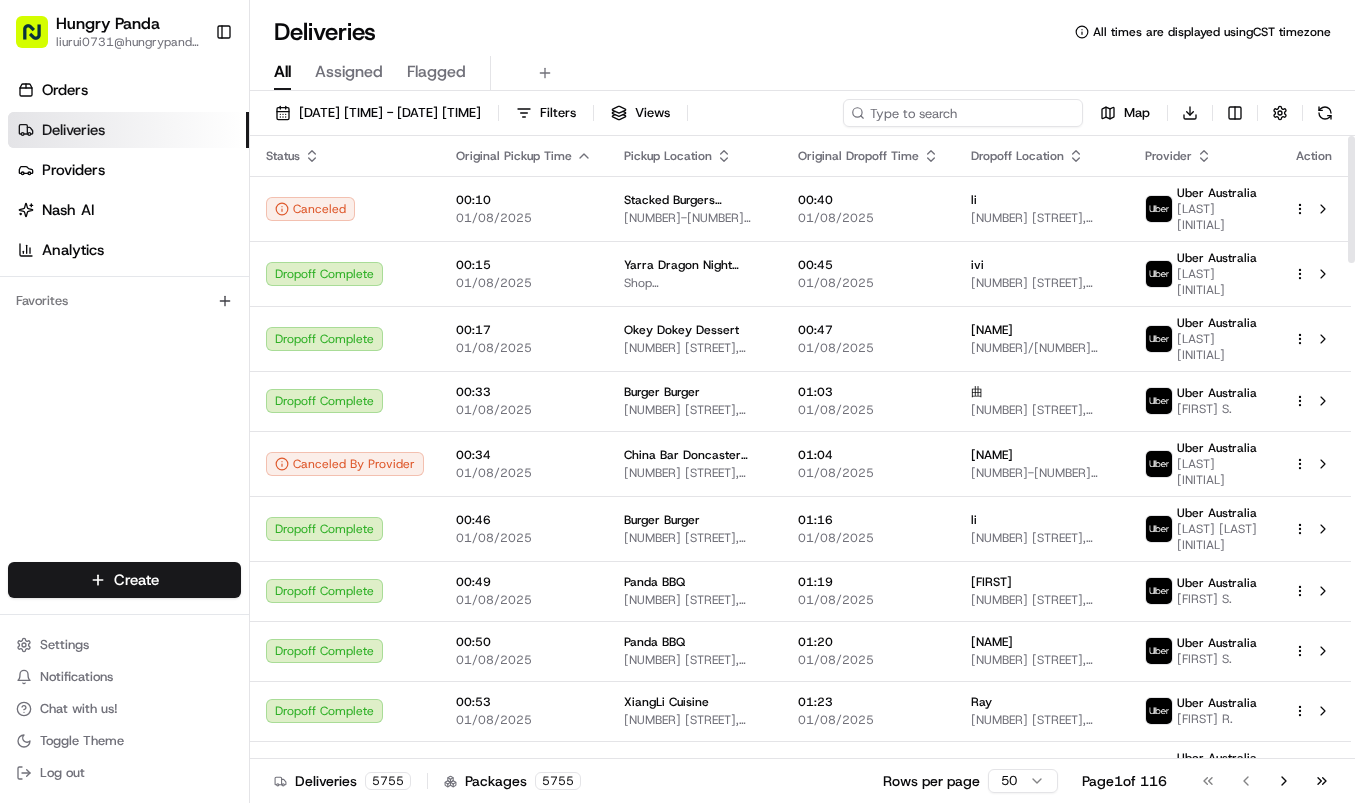 click at bounding box center (963, 113) 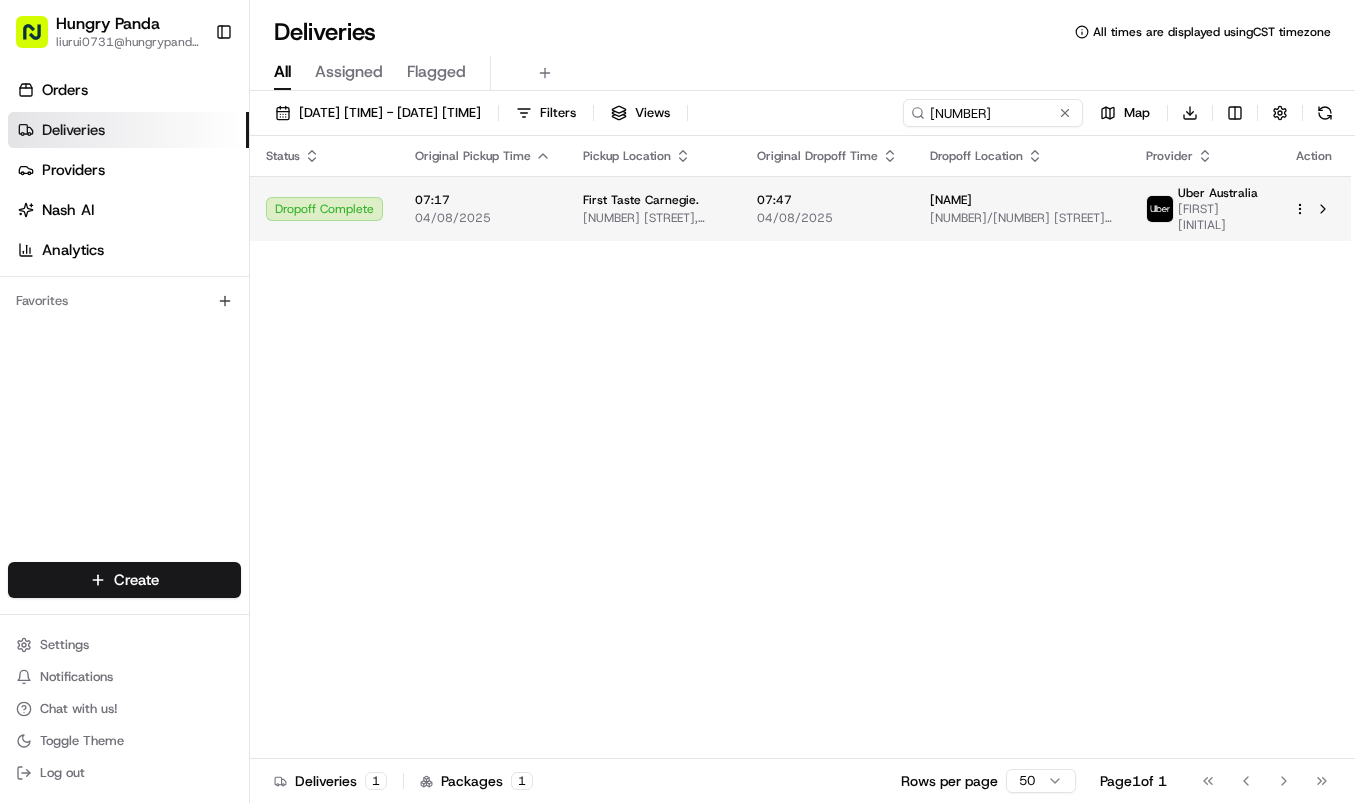 click on "07:47" at bounding box center [827, 200] 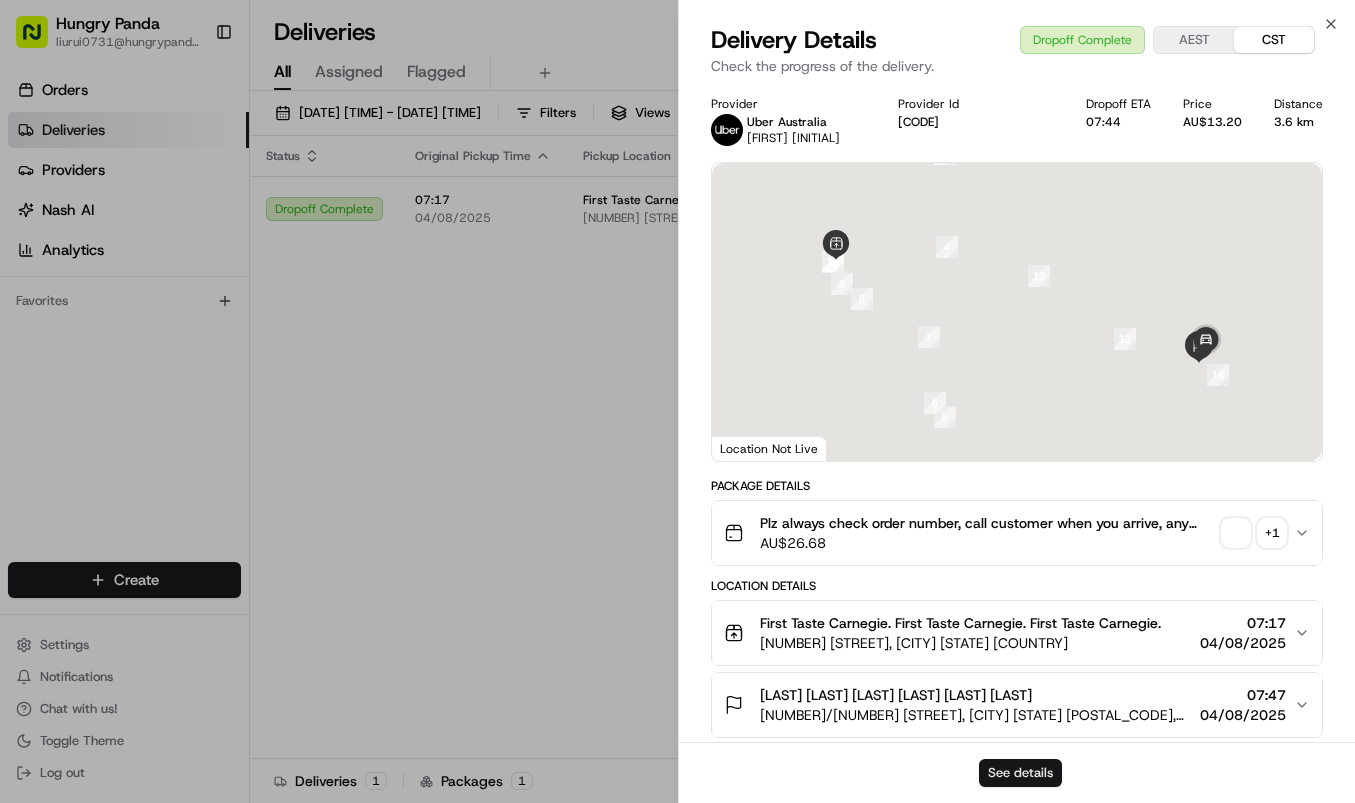 click on "See details" at bounding box center [1020, 773] 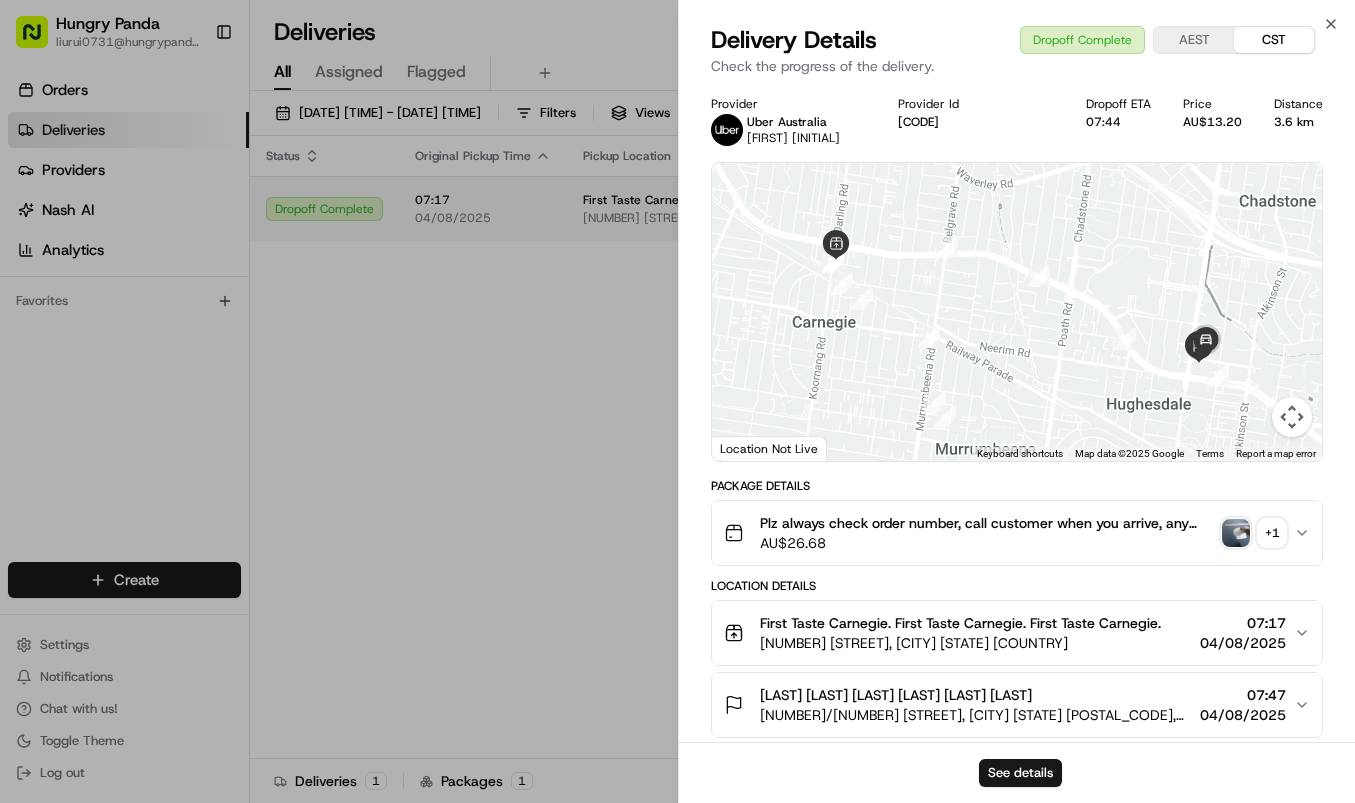 drag, startPoint x: 608, startPoint y: 284, endPoint x: 809, endPoint y: 204, distance: 216.33539 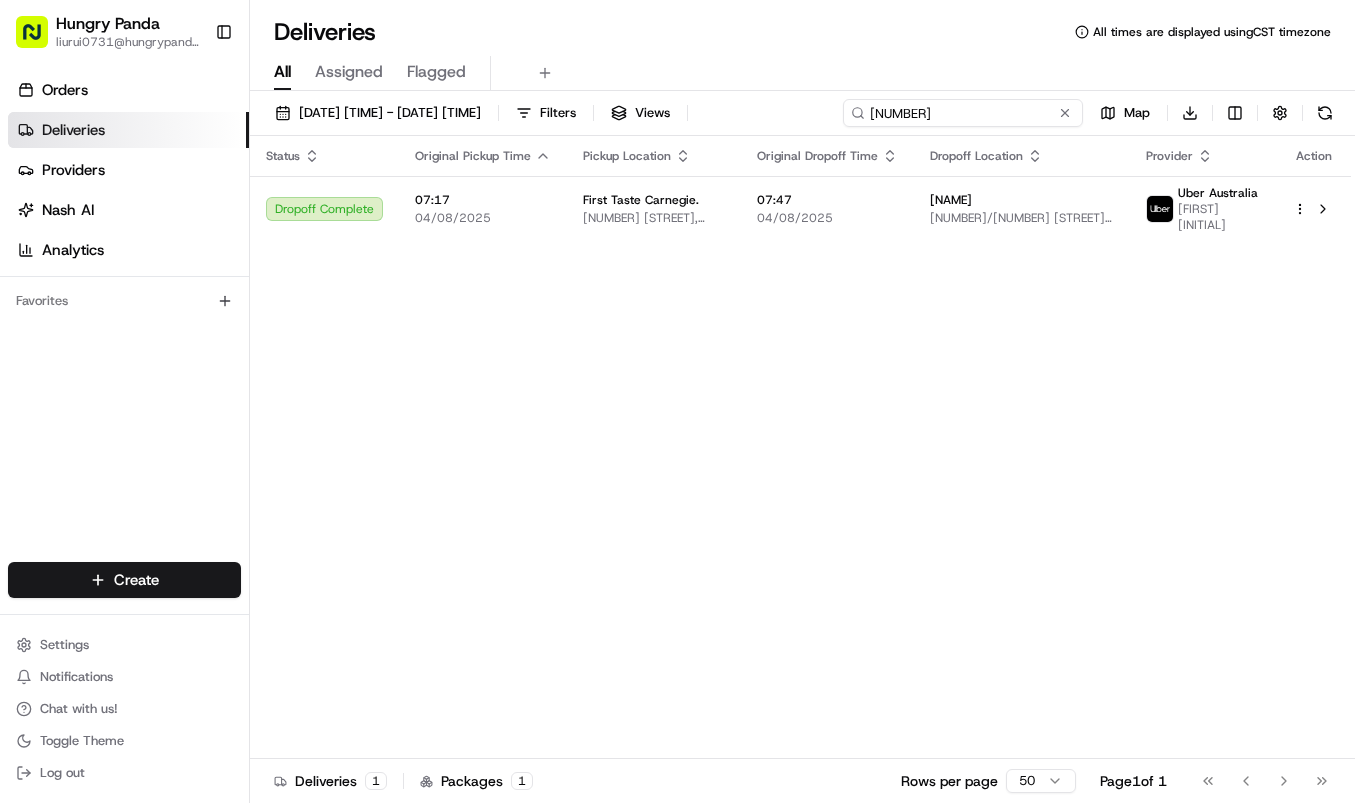 click on "246220204485376761604" at bounding box center [963, 113] 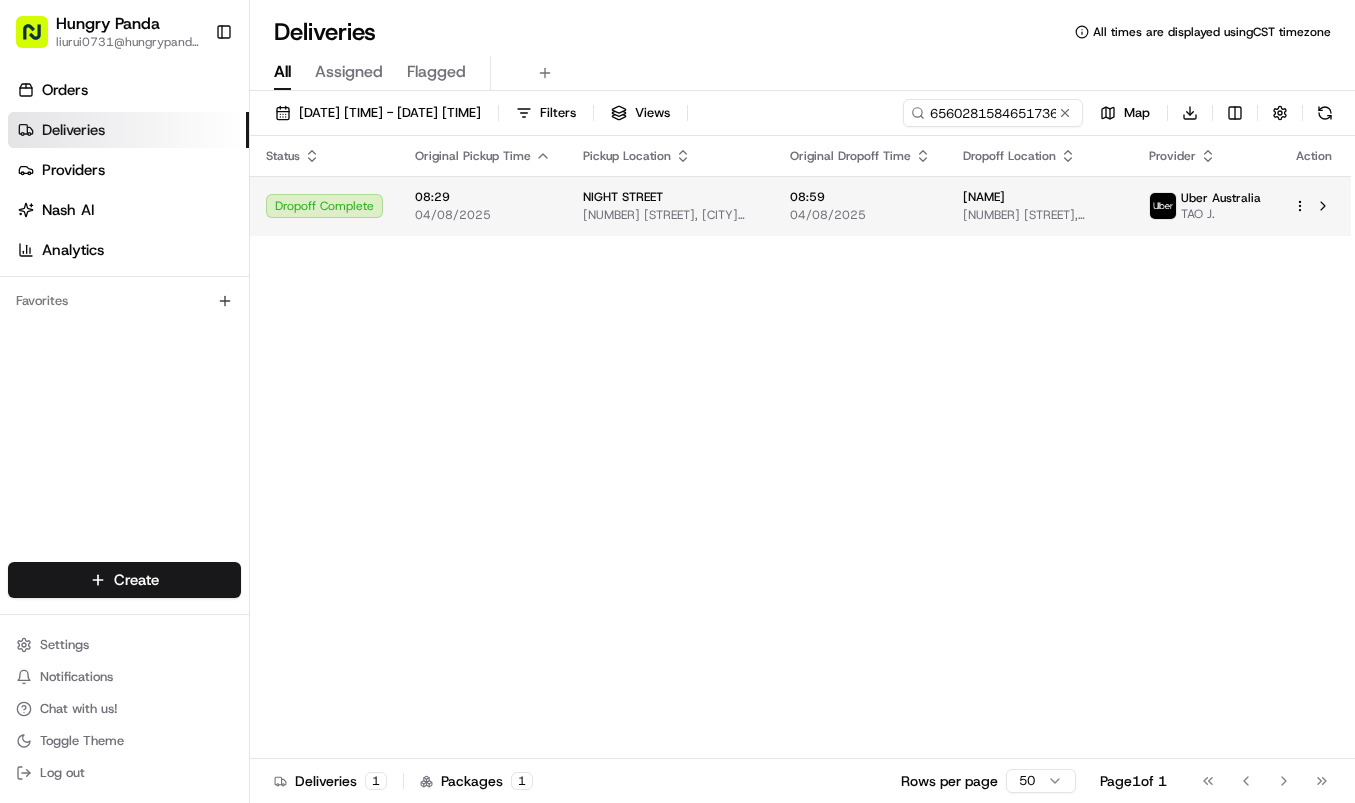 click on "Mike Yang 6c Daly St, South Yarra VIC 3141, Australia" at bounding box center [1040, 206] 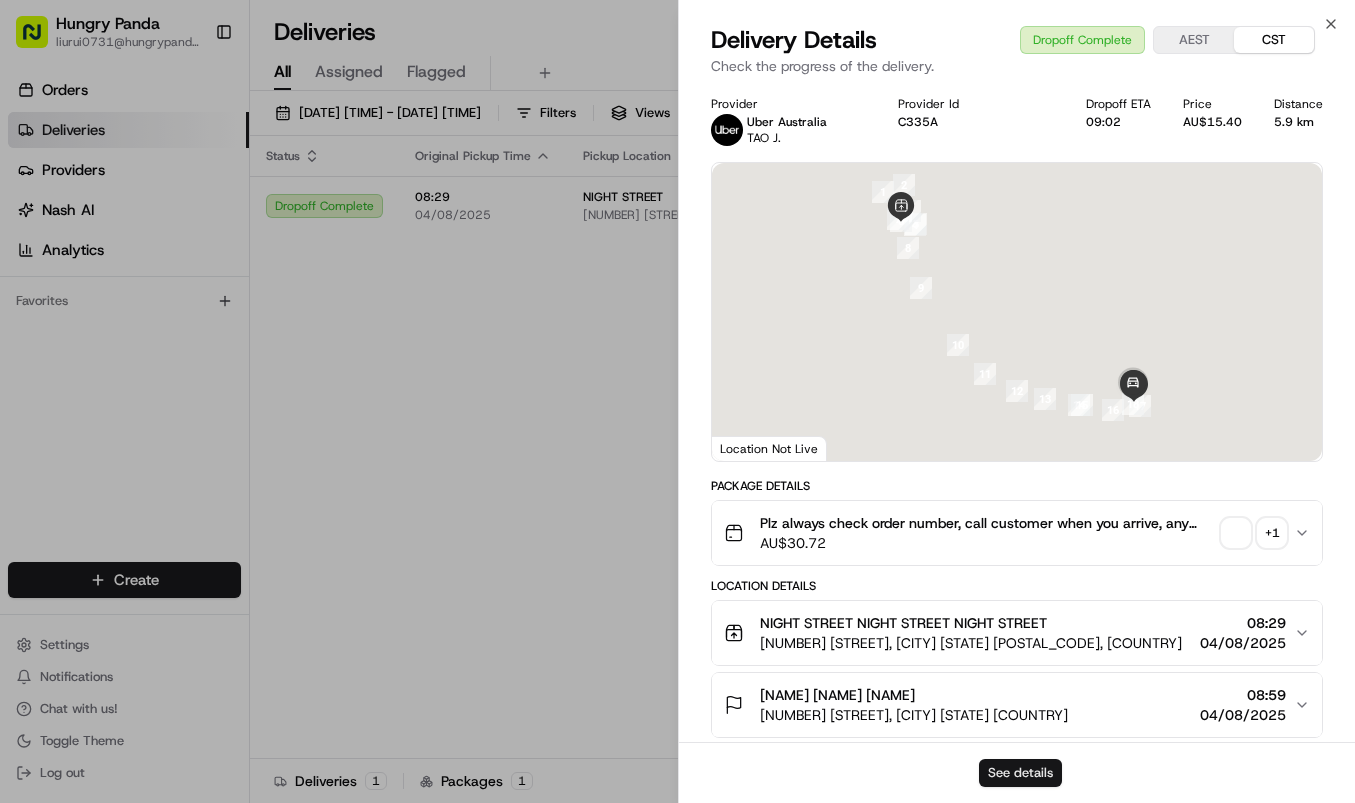 click on "See details" at bounding box center [1020, 773] 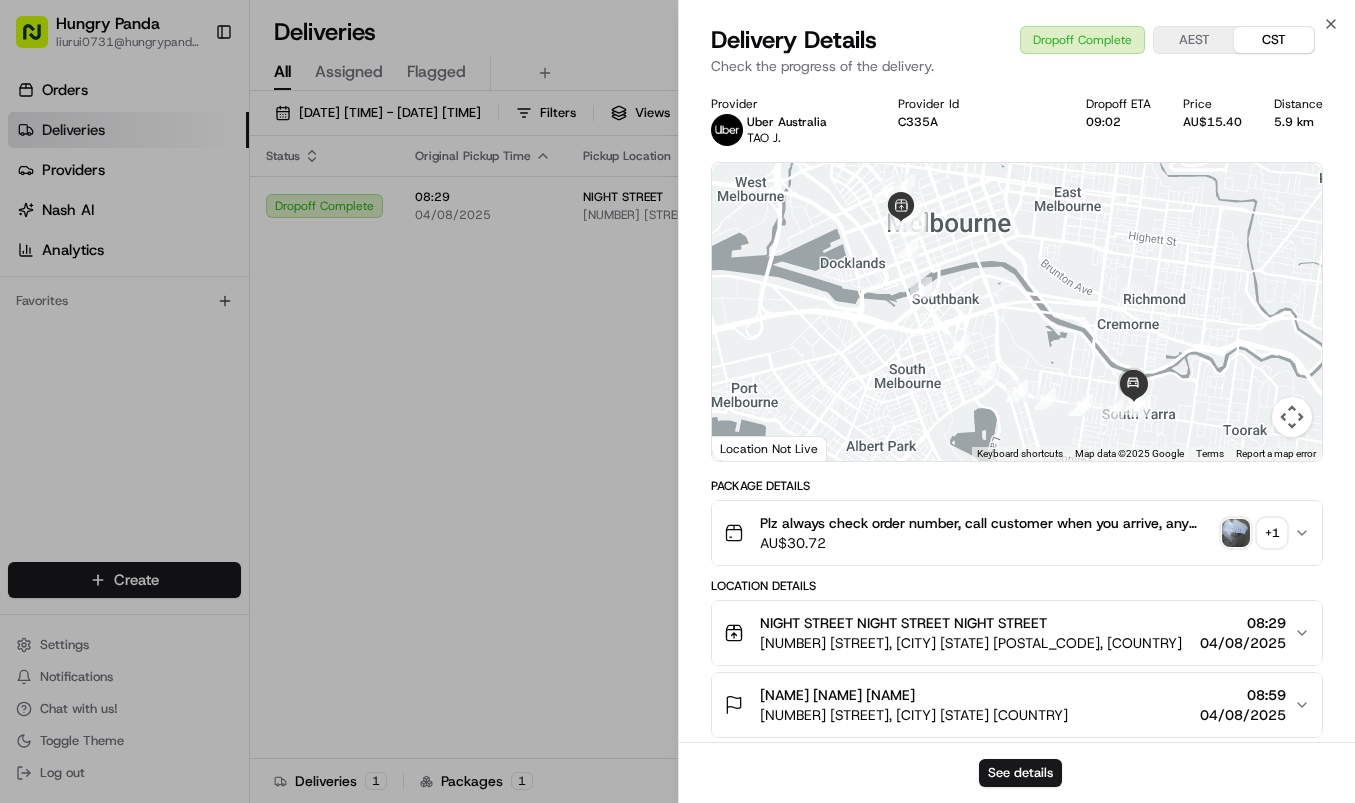 drag, startPoint x: 605, startPoint y: 344, endPoint x: 636, endPoint y: 327, distance: 35.35534 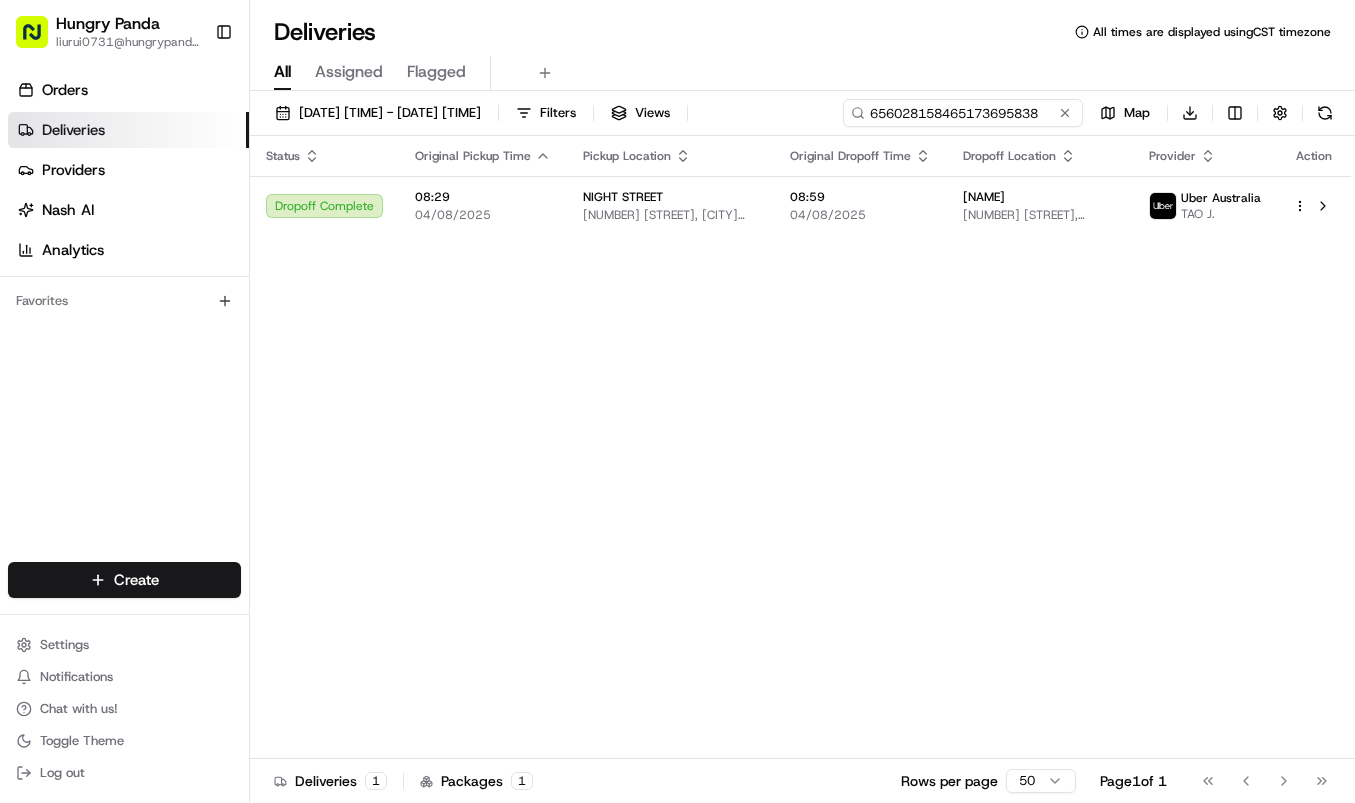 click on "656028158465173695838" at bounding box center [963, 113] 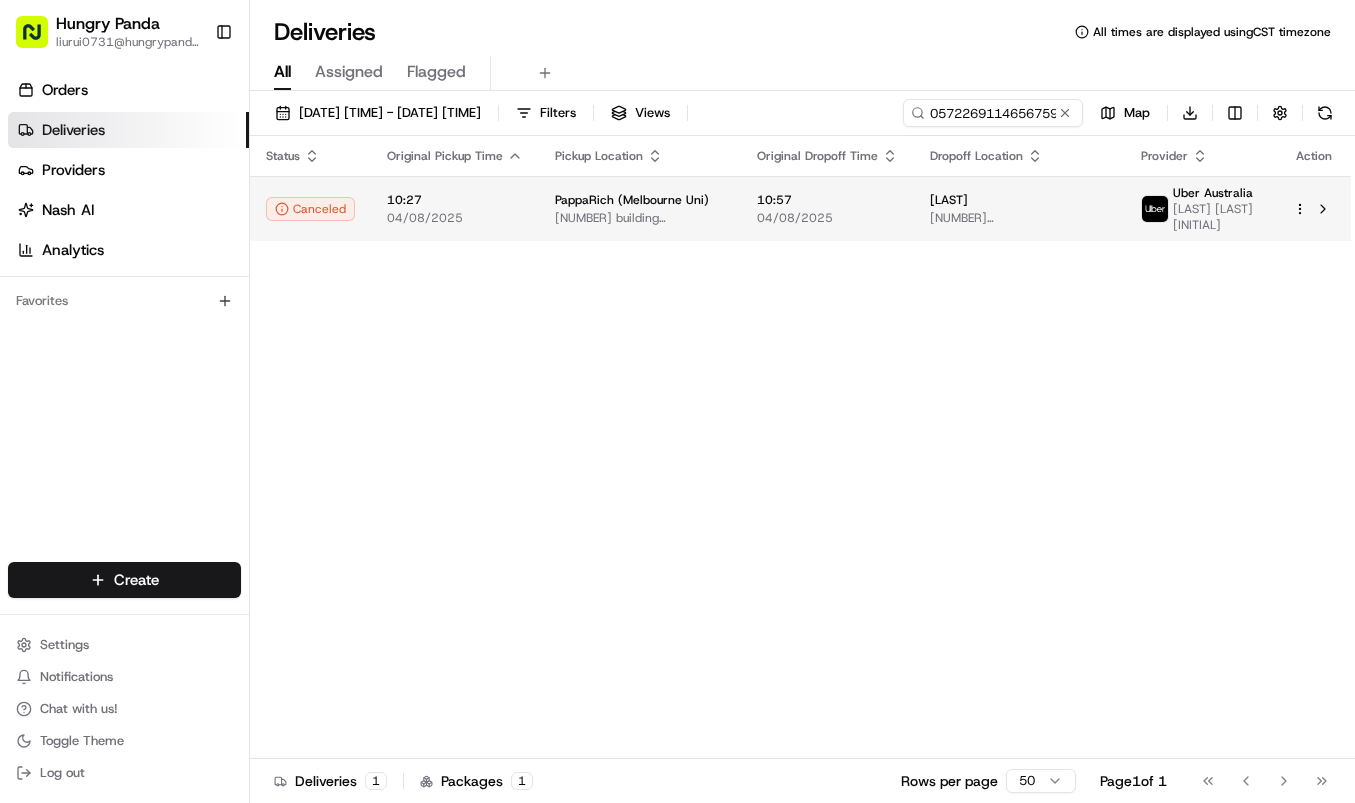 click on "21 17/21 Blackwood St, North Melbourne VIC 3051, Australia" at bounding box center (1019, 218) 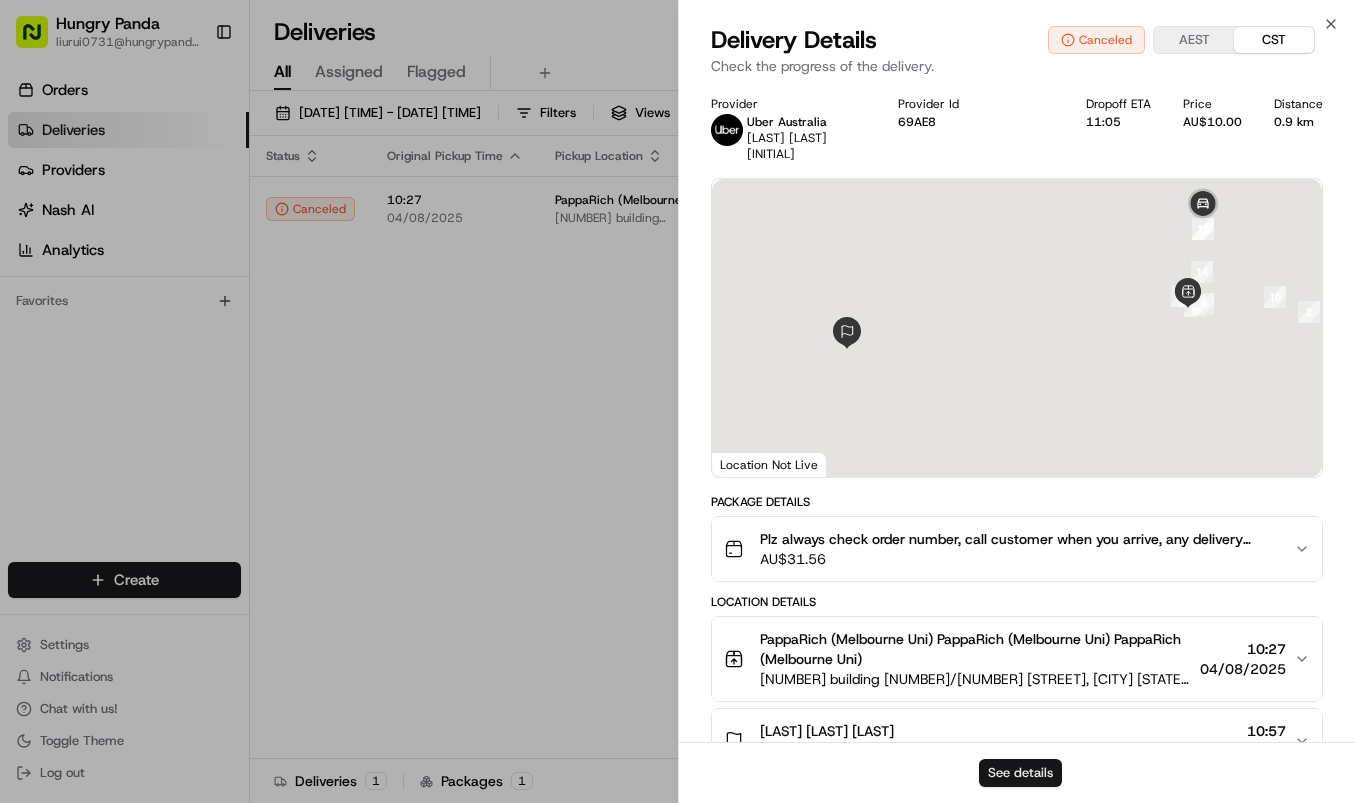 click on "See details" at bounding box center [1020, 773] 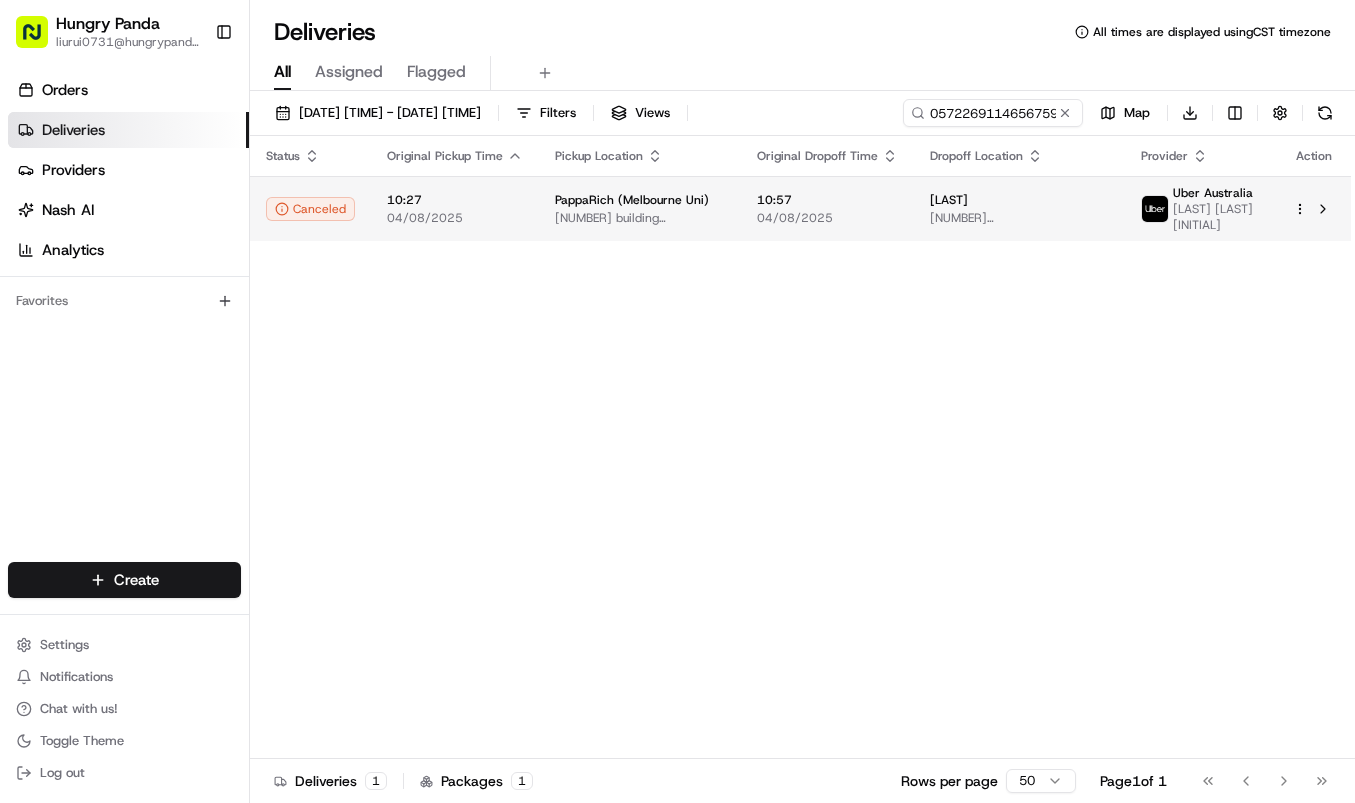 drag, startPoint x: 518, startPoint y: 378, endPoint x: 828, endPoint y: 184, distance: 365.69934 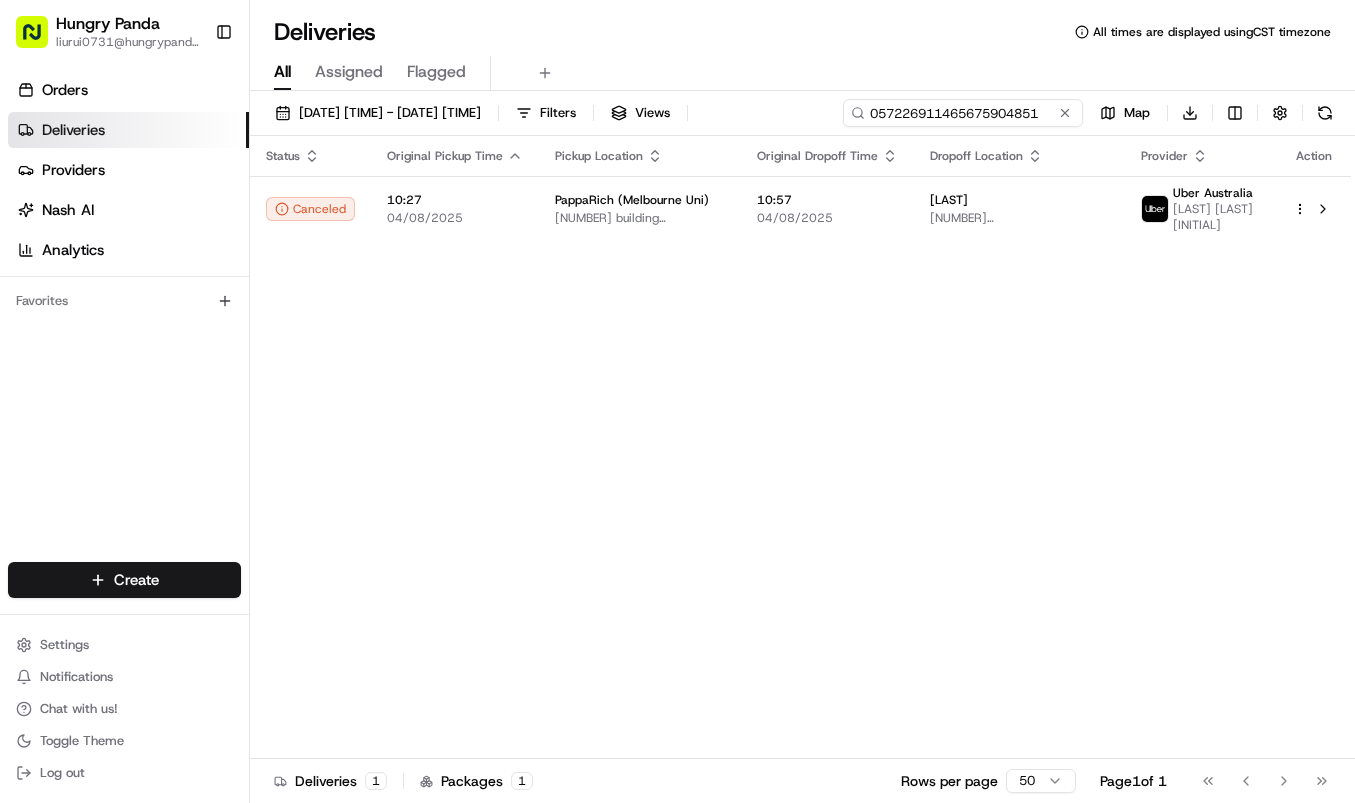 click on "057226911465675904851" at bounding box center [963, 113] 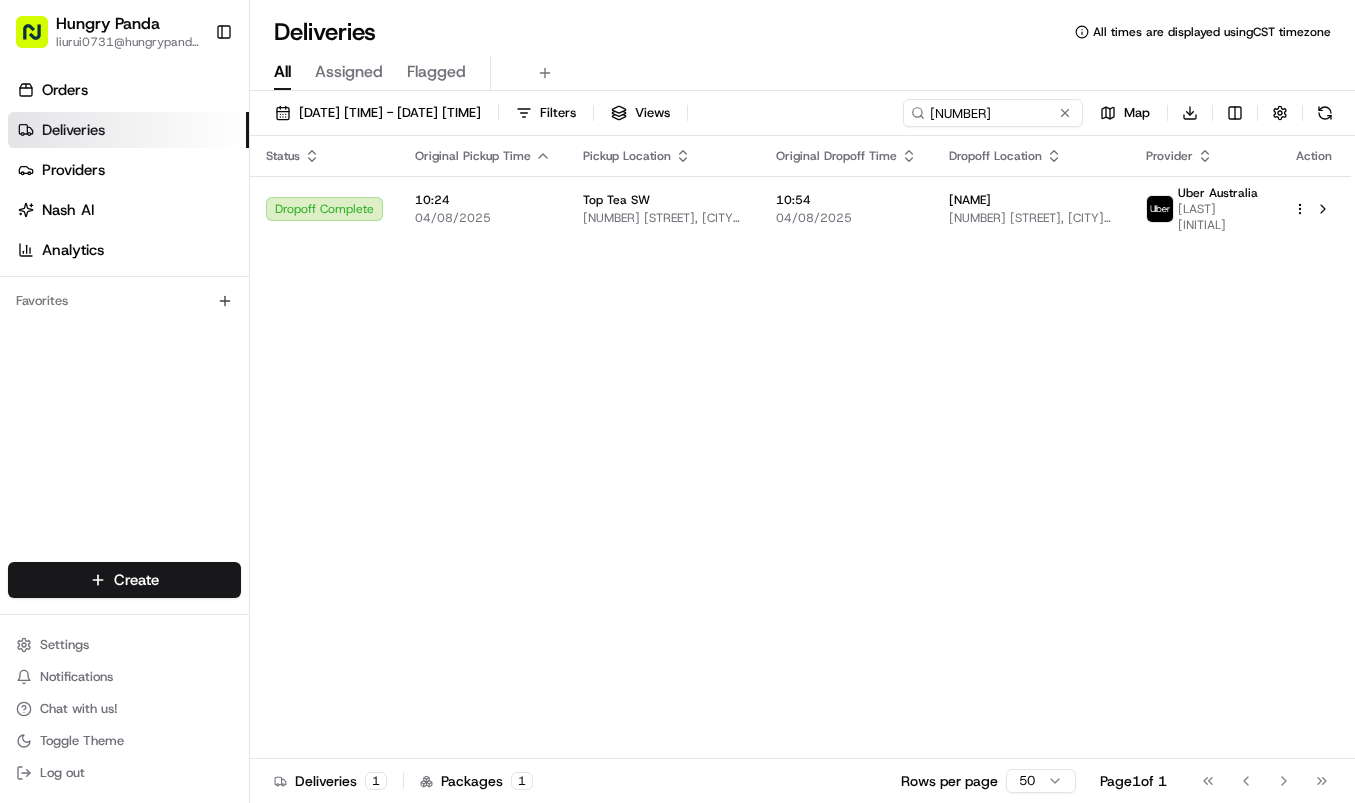 click on "04/08/2025" at bounding box center [846, 218] 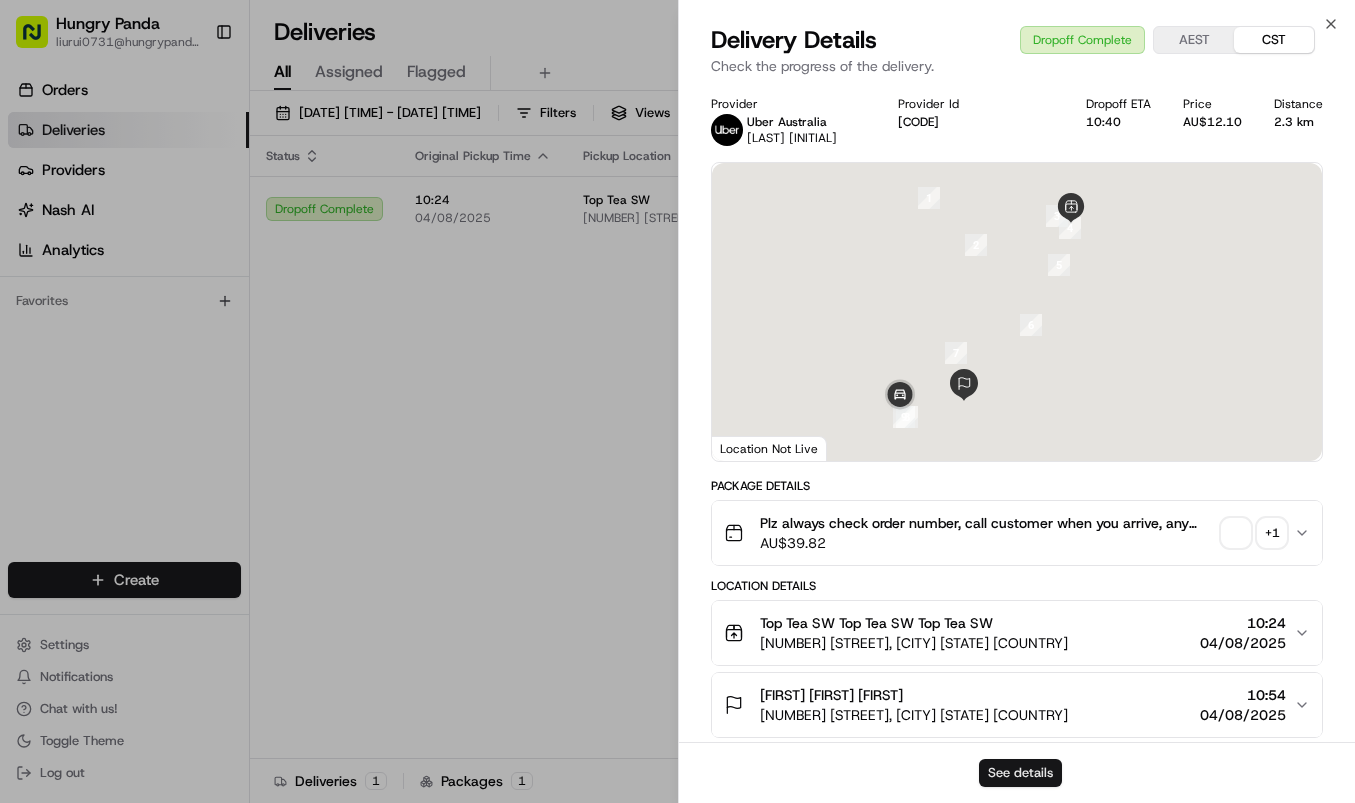 click on "See details" at bounding box center [1020, 773] 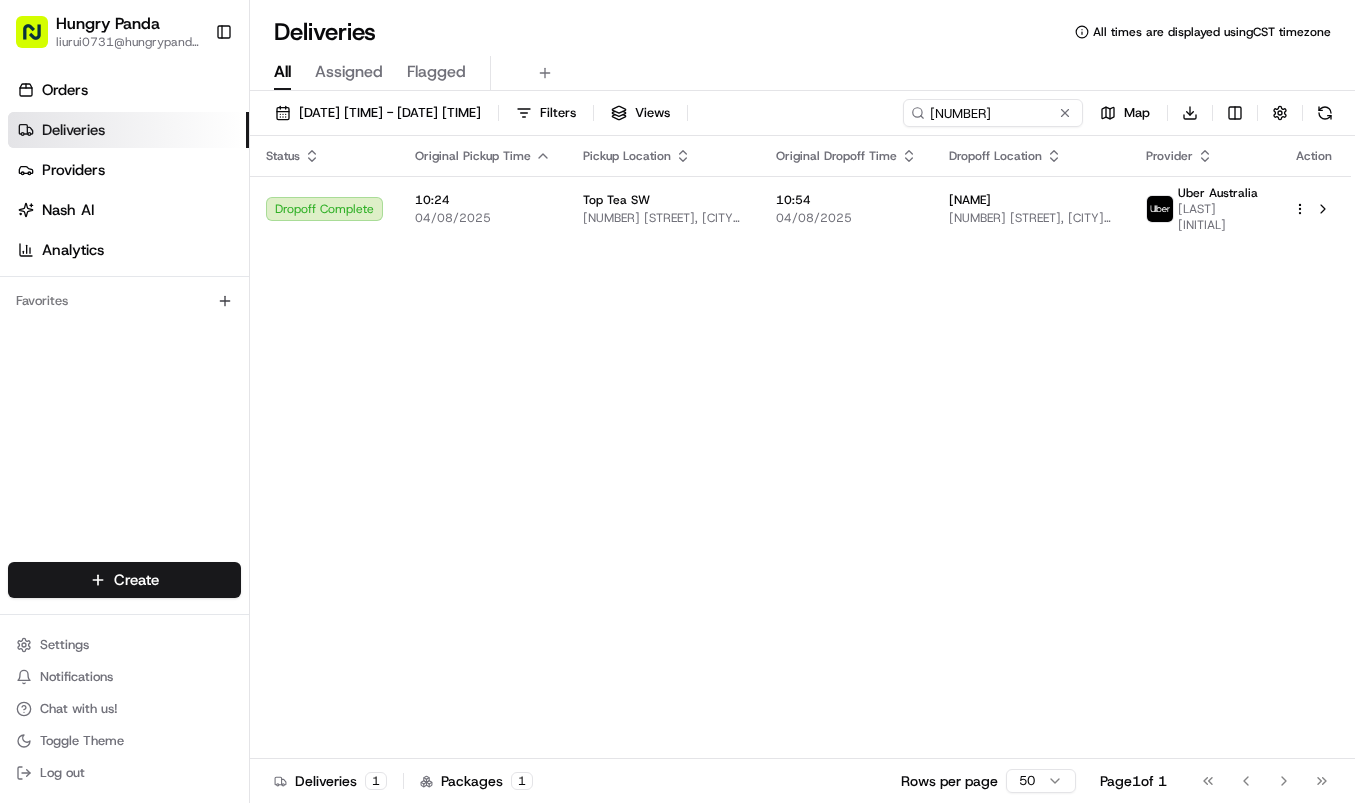 drag, startPoint x: 472, startPoint y: 451, endPoint x: 894, endPoint y: 99, distance: 549.53436 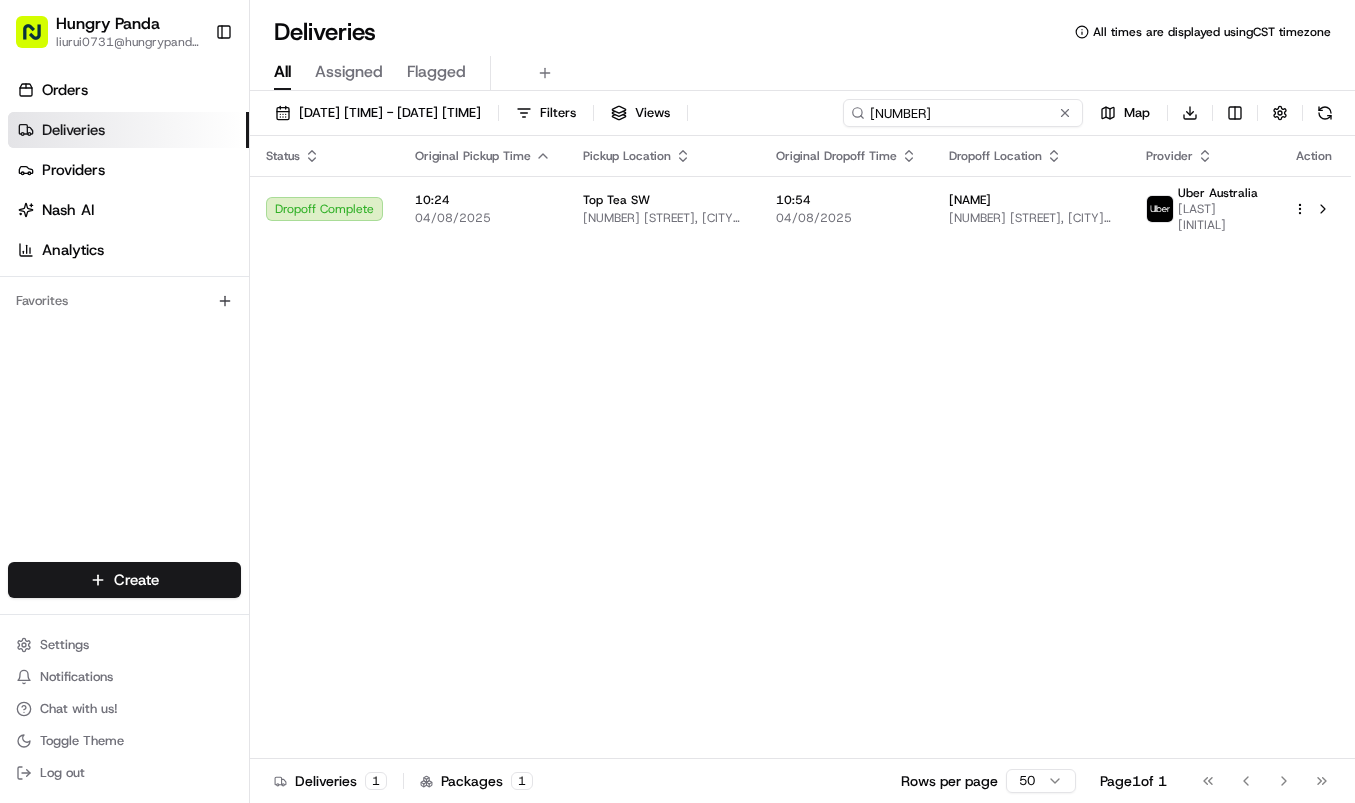 click on "257920501475075700581" at bounding box center [963, 113] 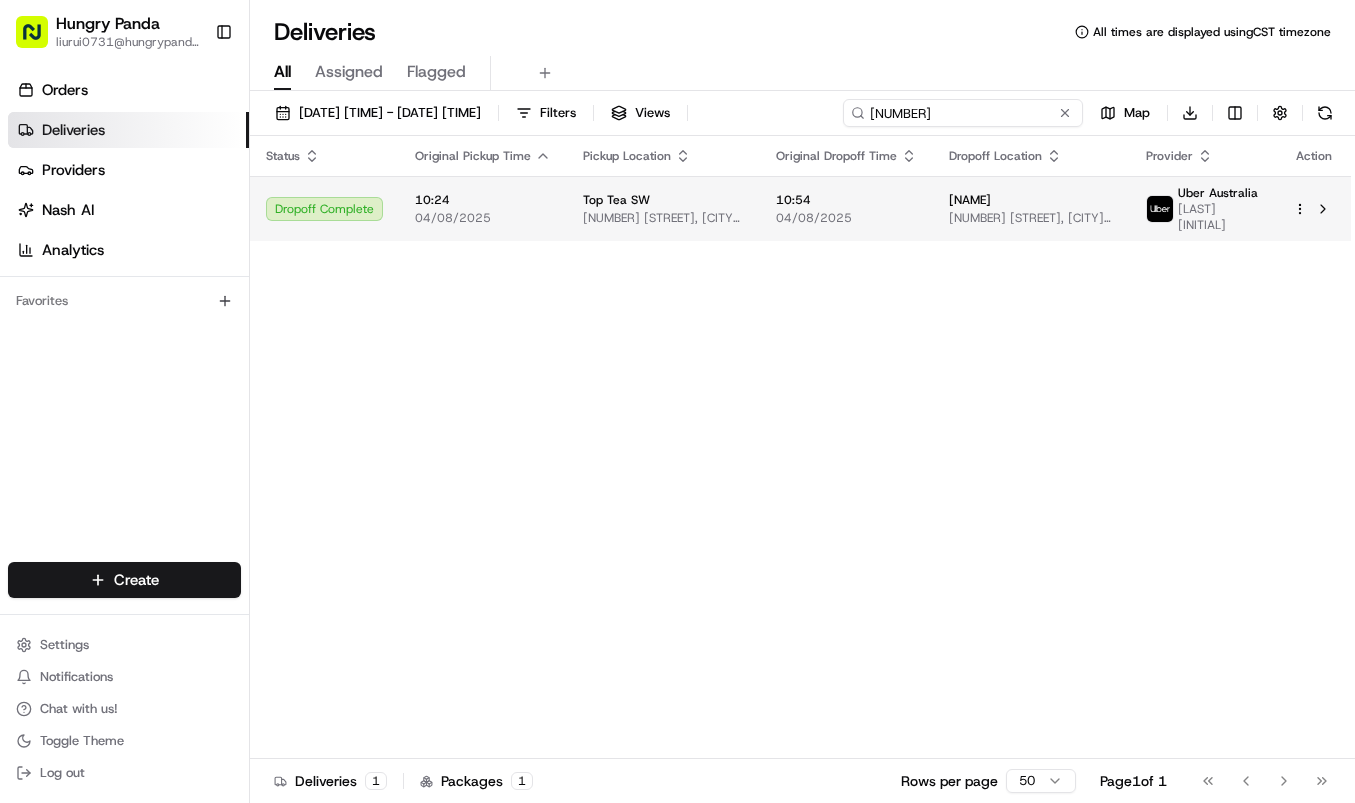 paste on "0275277514651789061510" 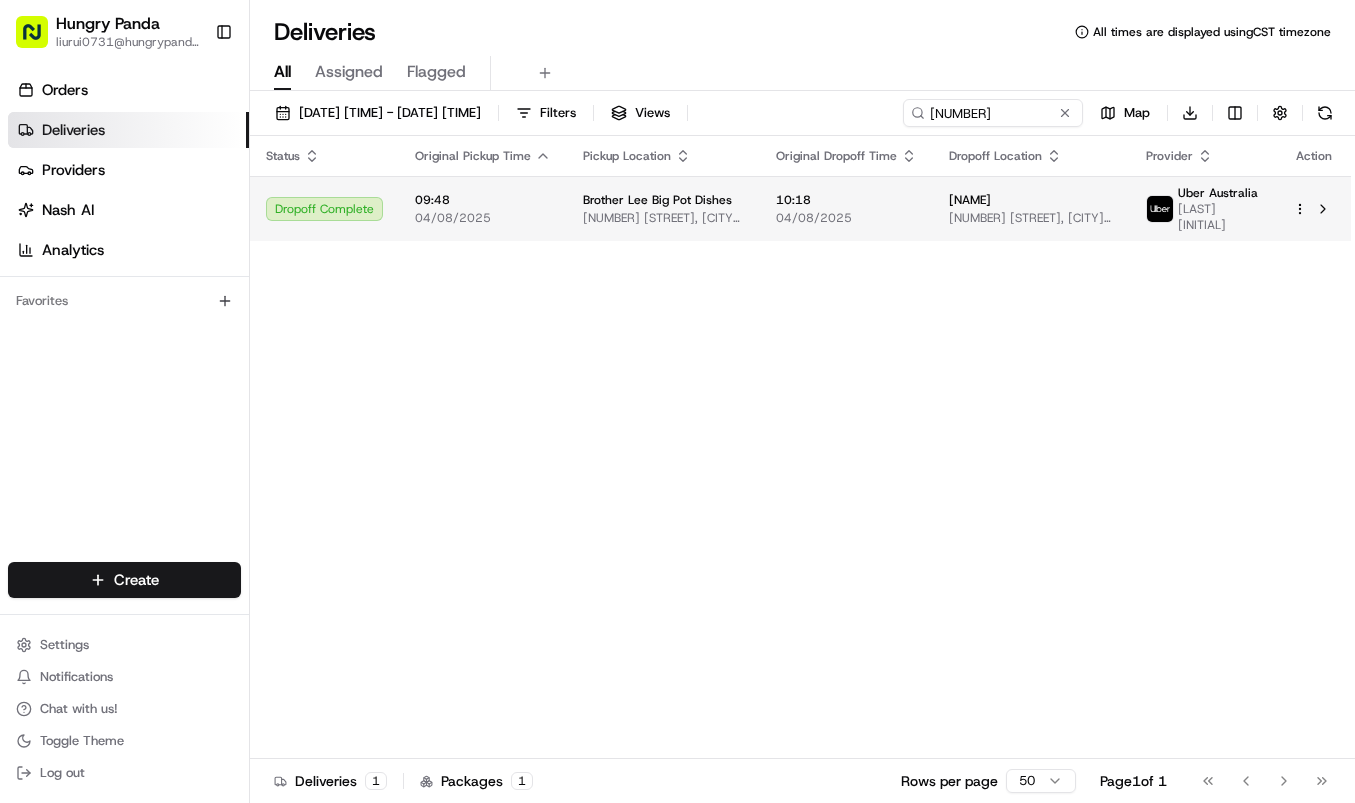 click on "105 Glenlyon Rd, Brunswick VIC 3056, Australia" at bounding box center [1031, 218] 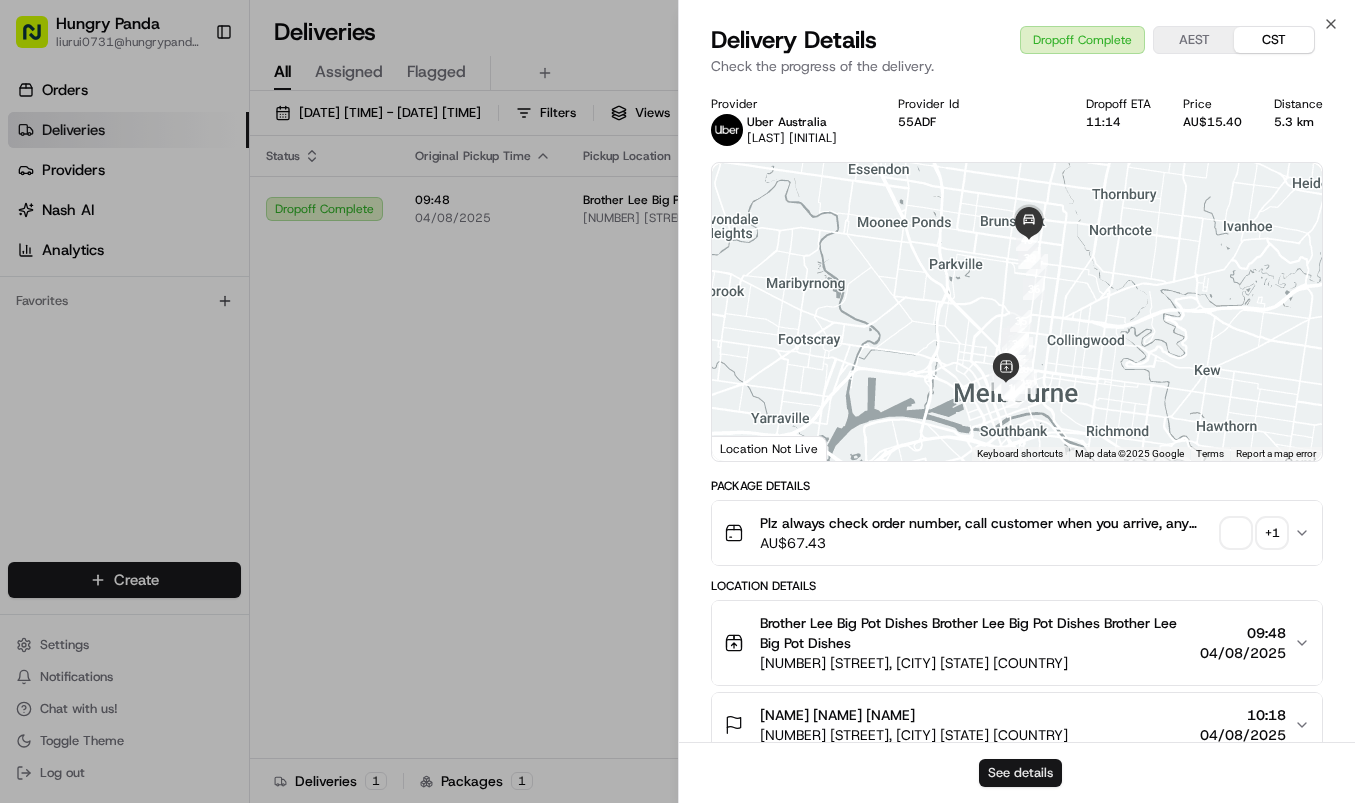 click on "See details" at bounding box center (1020, 773) 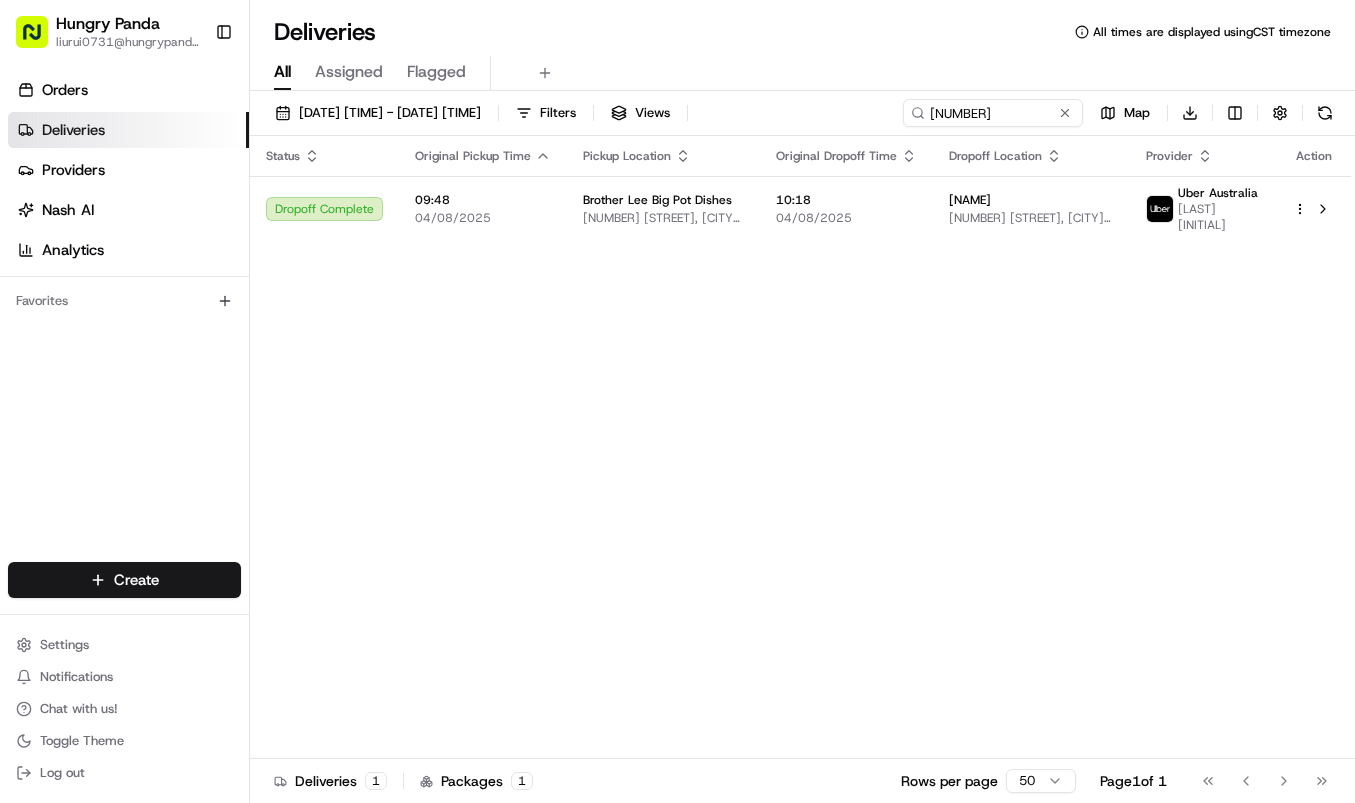 drag, startPoint x: 617, startPoint y: 224, endPoint x: 837, endPoint y: 133, distance: 238.07771 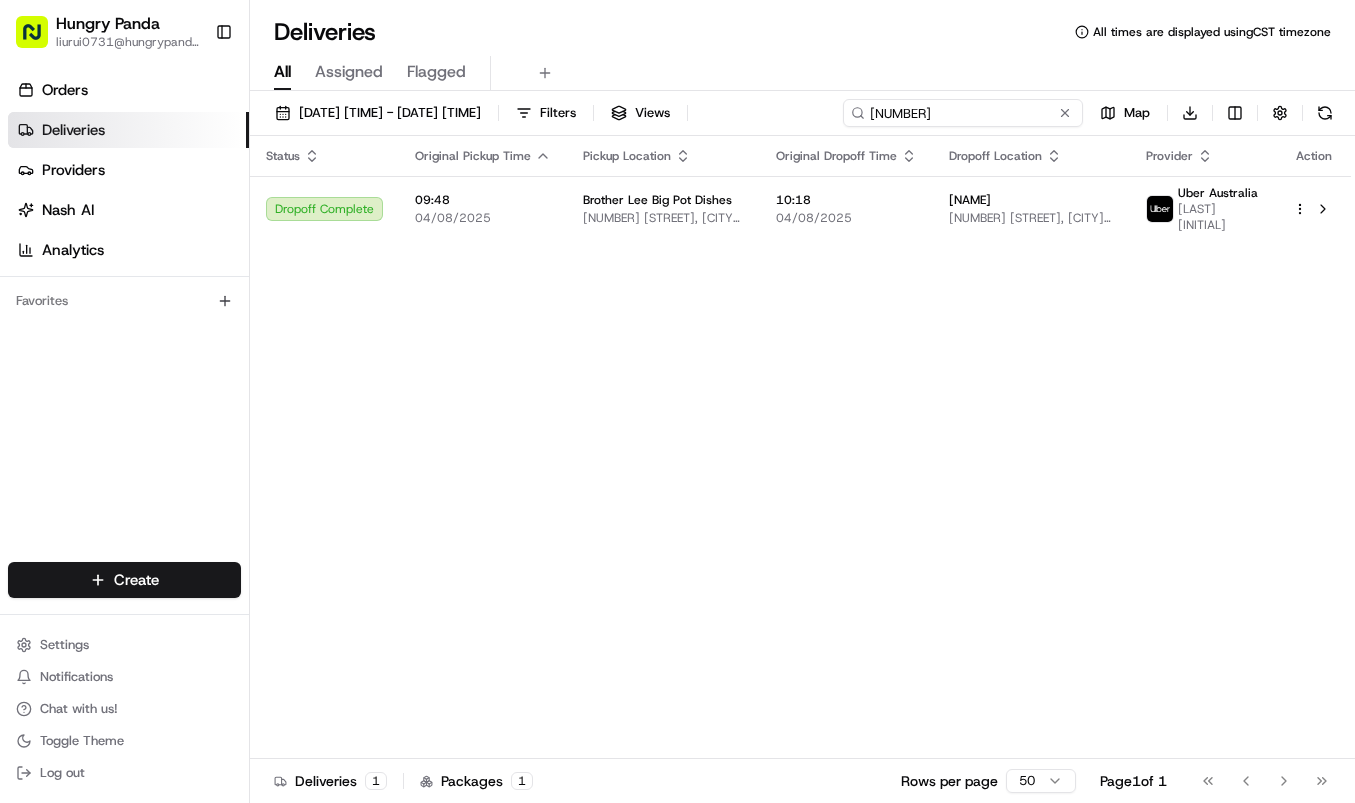 click on "0275277514651789061510" at bounding box center (963, 113) 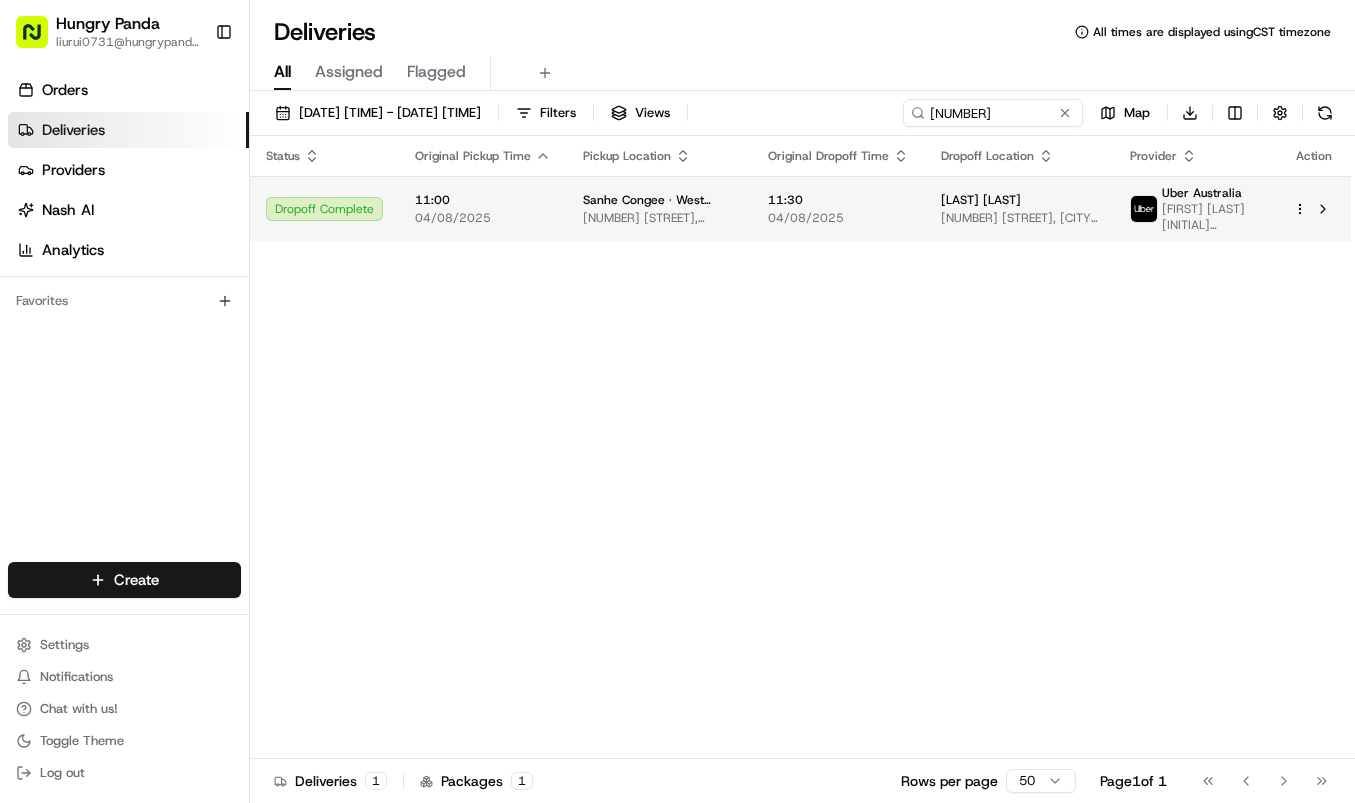 click on "11:30" at bounding box center (838, 200) 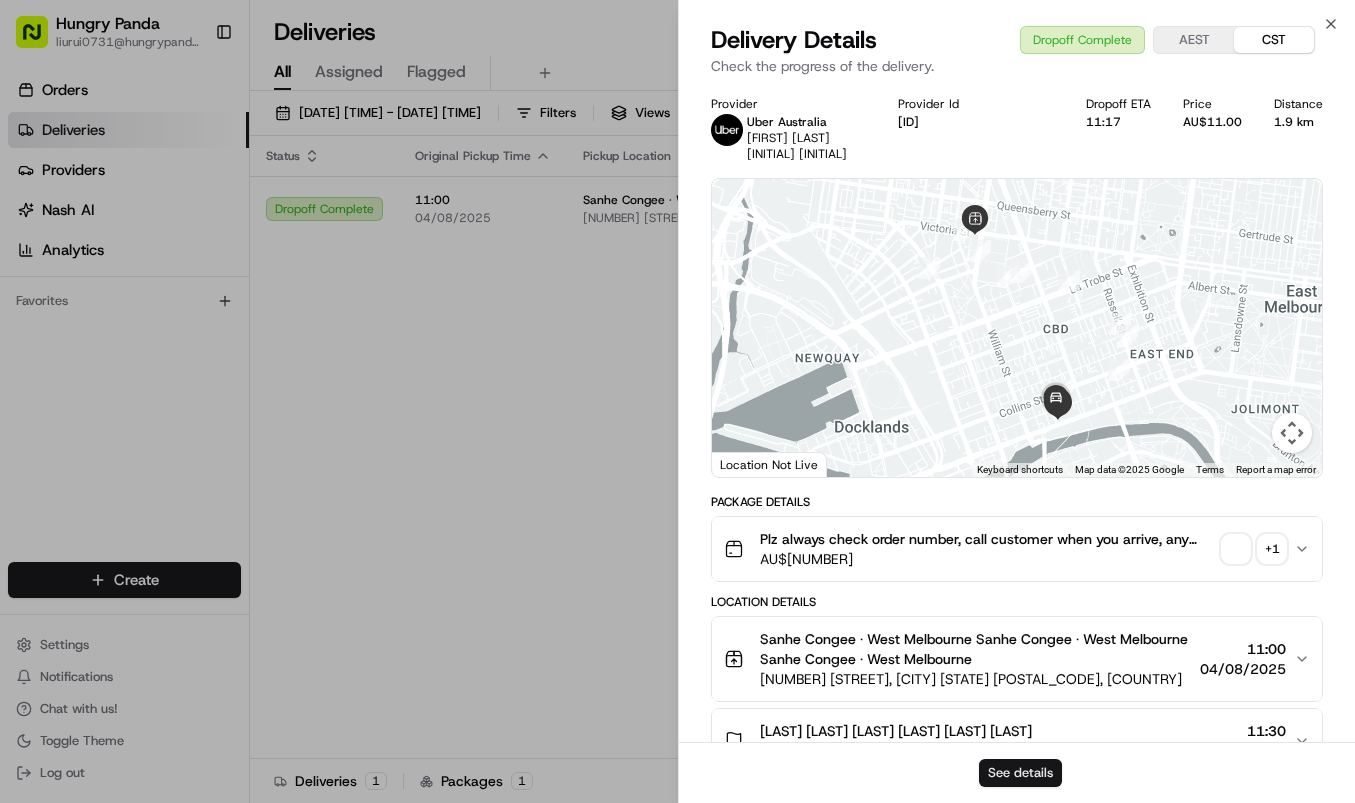 click on "See details" at bounding box center (1020, 773) 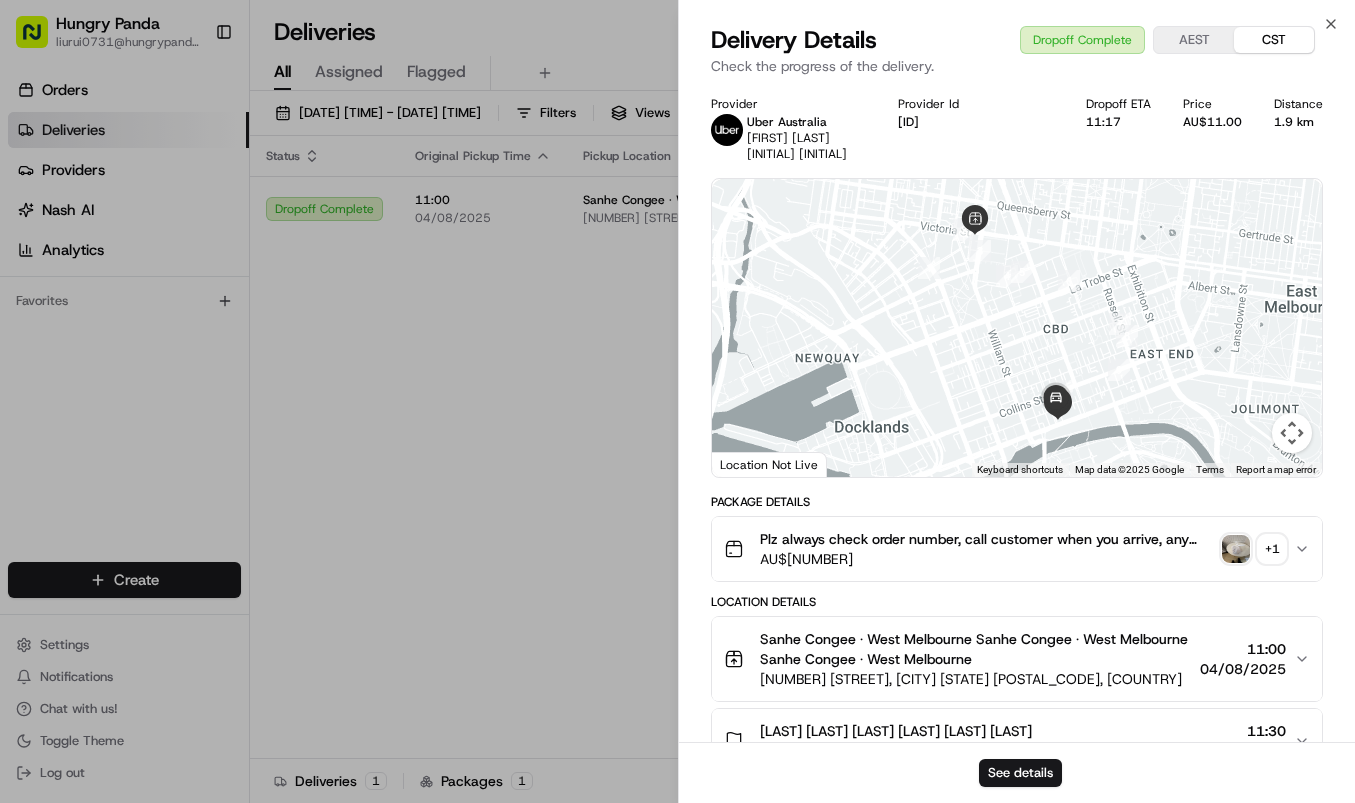 drag, startPoint x: 584, startPoint y: 504, endPoint x: 689, endPoint y: 451, distance: 117.61803 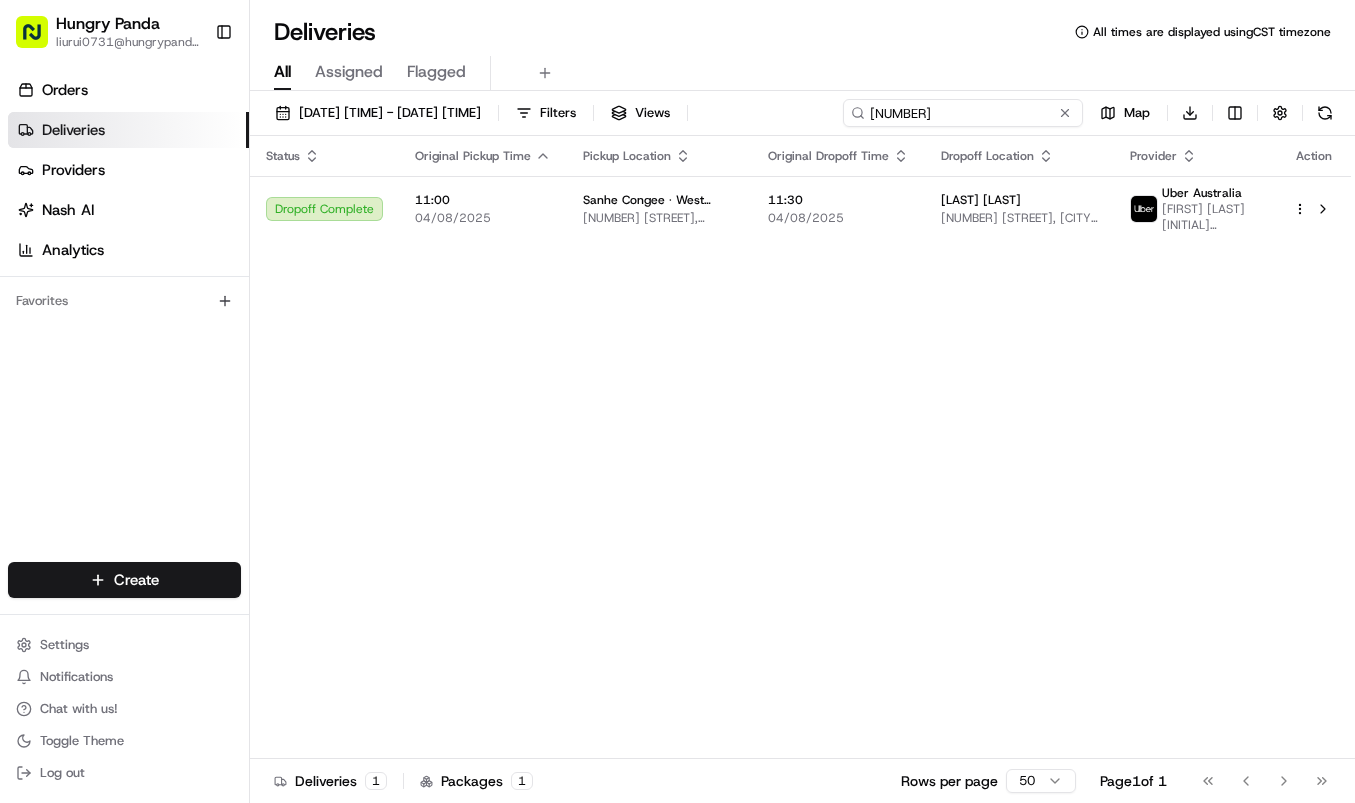 click on "1274289154551716961647" at bounding box center (963, 113) 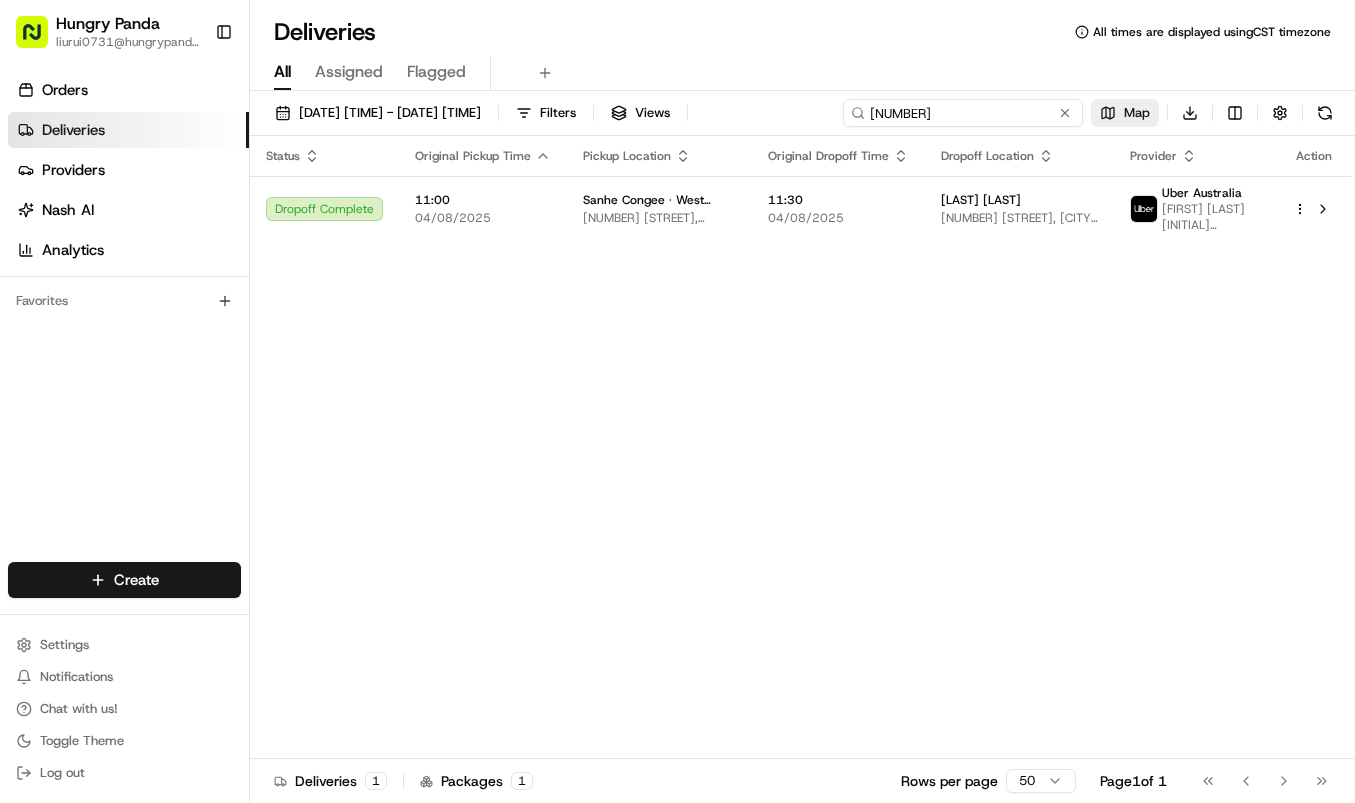 paste on "3274292324750704451765" 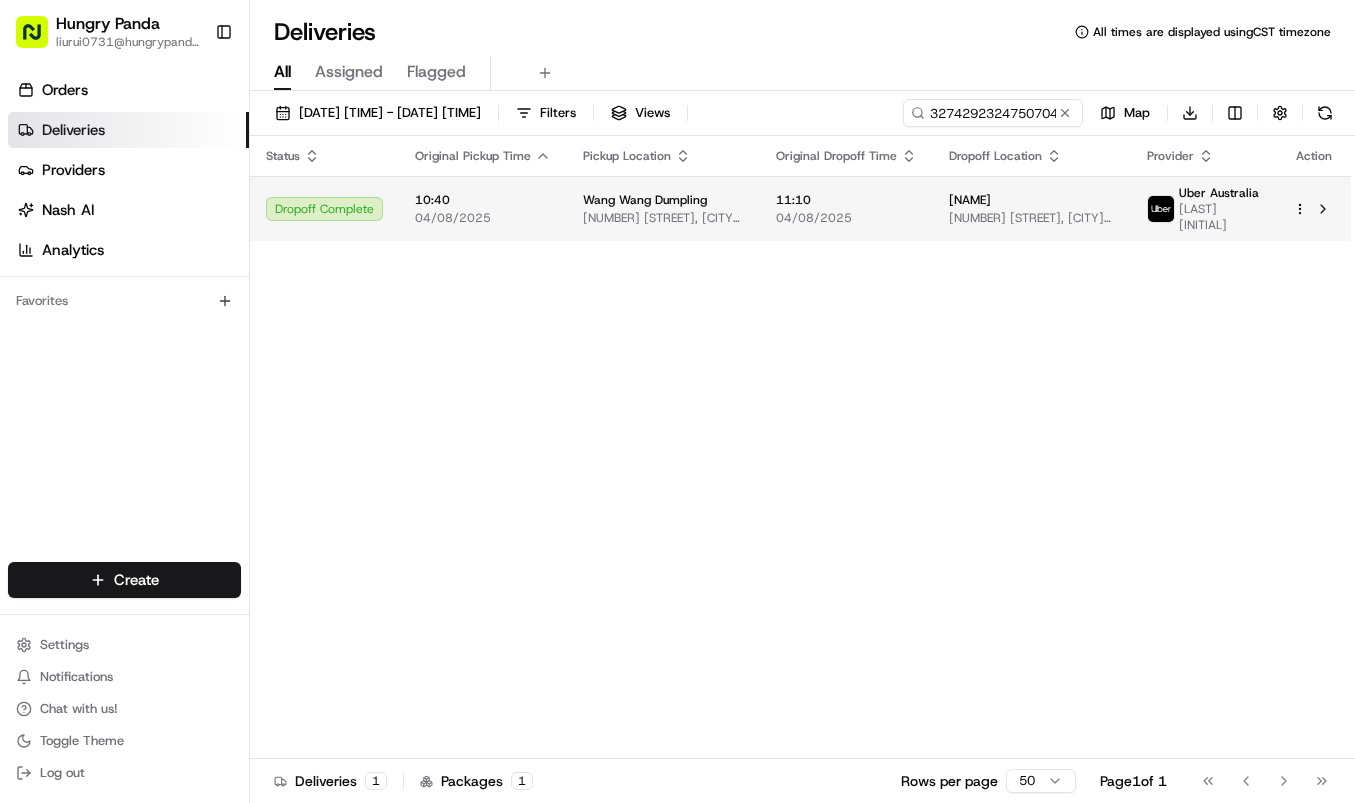click on "04/08/2025" at bounding box center [846, 218] 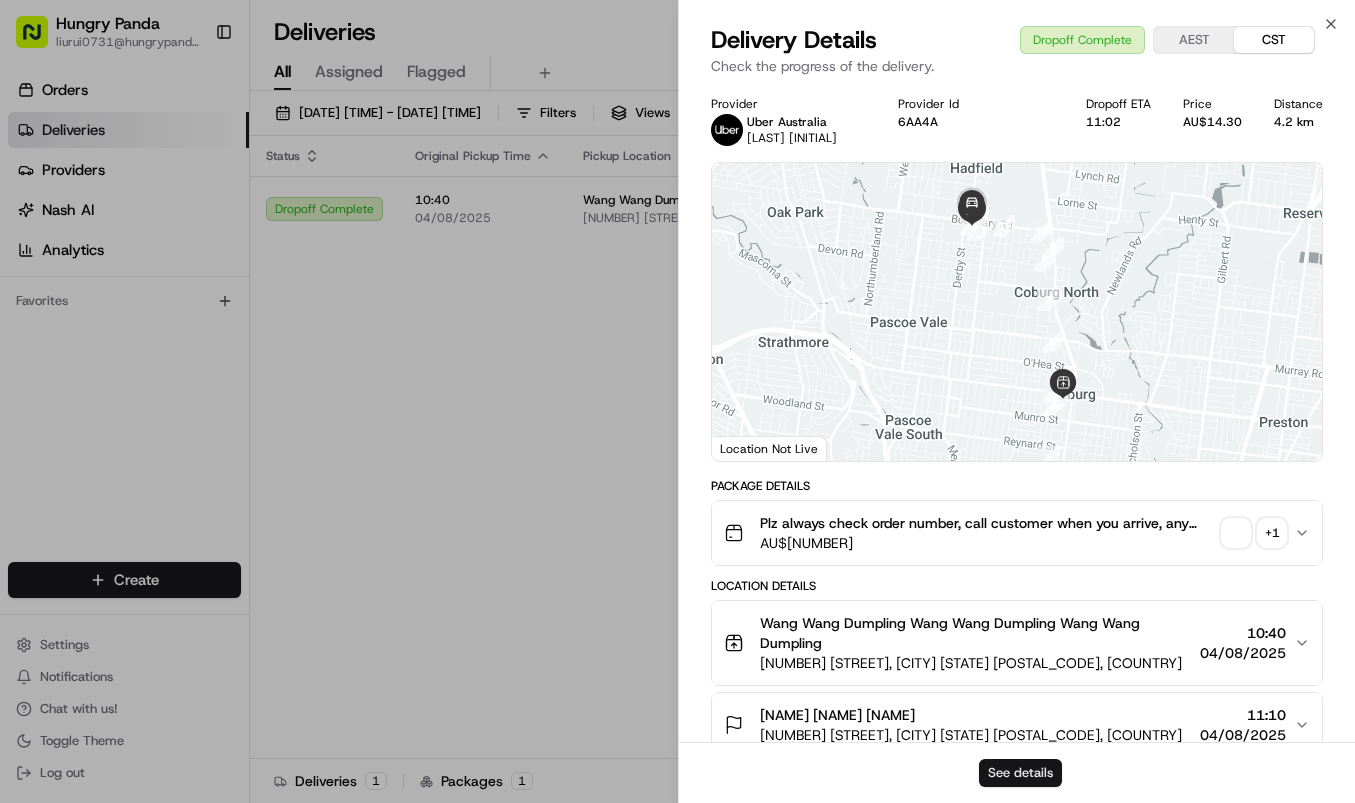 click on "See details" at bounding box center [1020, 773] 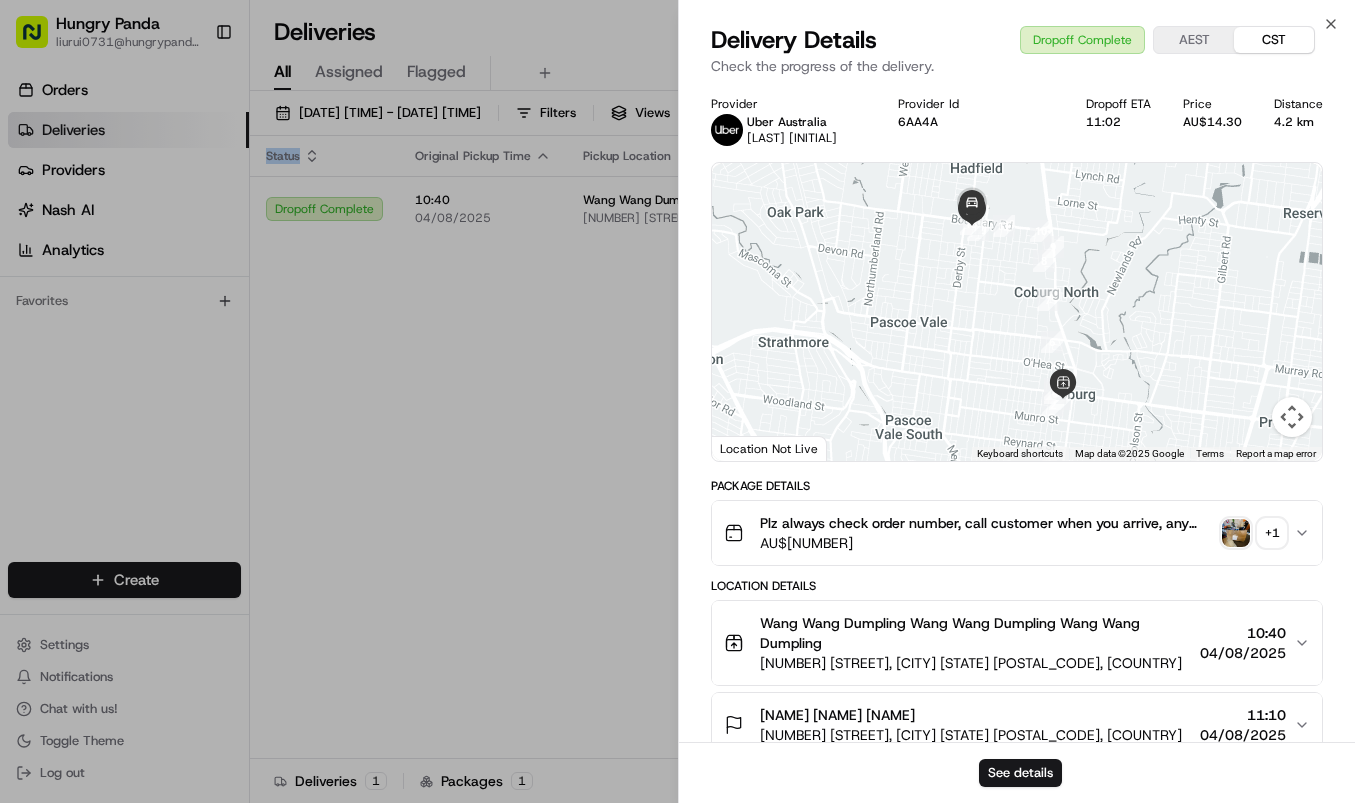click on "Status Original Pickup Time Pickup Location Original Dropoff Time Dropoff Location Provider Action Dropoff Complete 10:40 04/08/2025 Wang Wang Dumpling 51 Waterfield St, Coburg VIC 3058, Australia 11:10 04/08/2025 魏 2 McLoughlin Ct, Pascoe Vale VIC 3044, Australia Uber Australia Chin T." at bounding box center (800, 447) 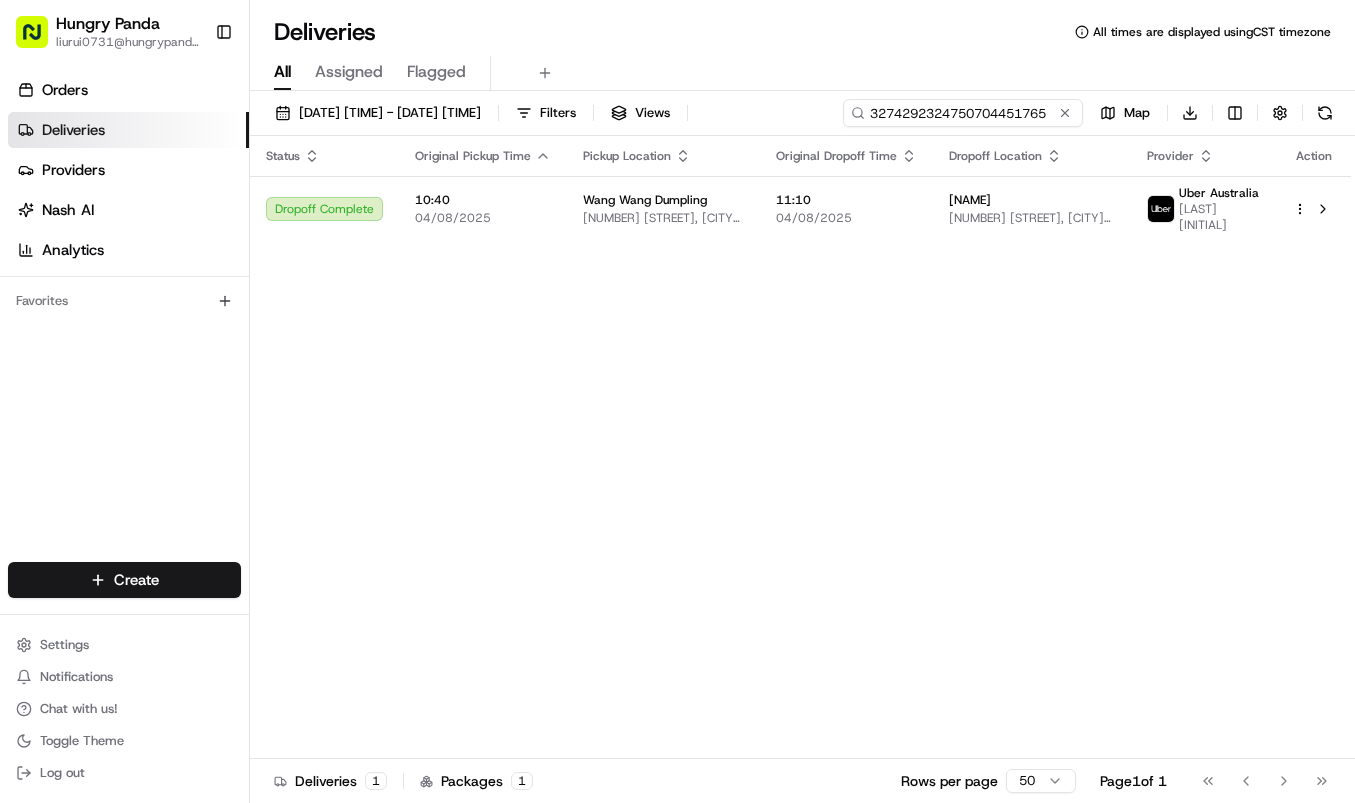 click on "3274292324750704451765" at bounding box center [963, 113] 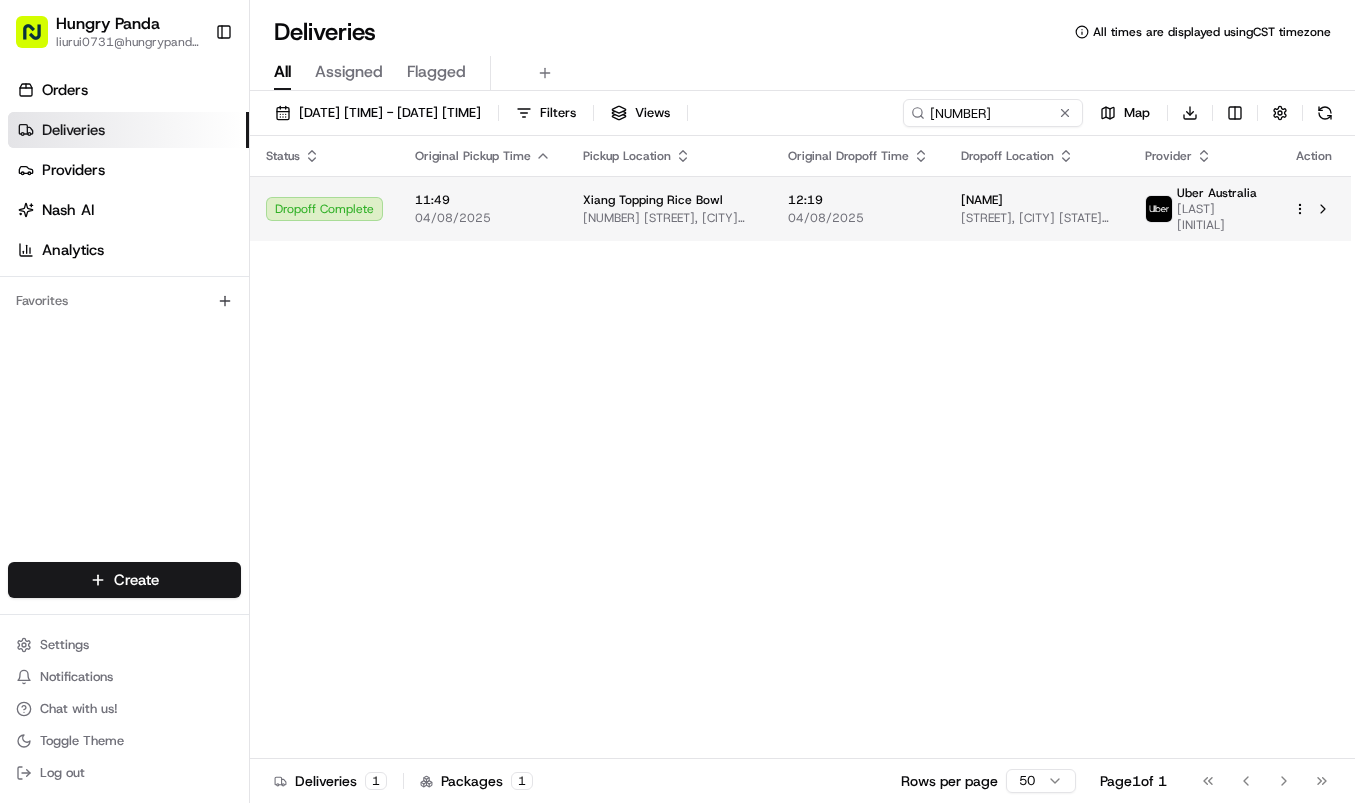 click on "04/08/2025" at bounding box center [858, 218] 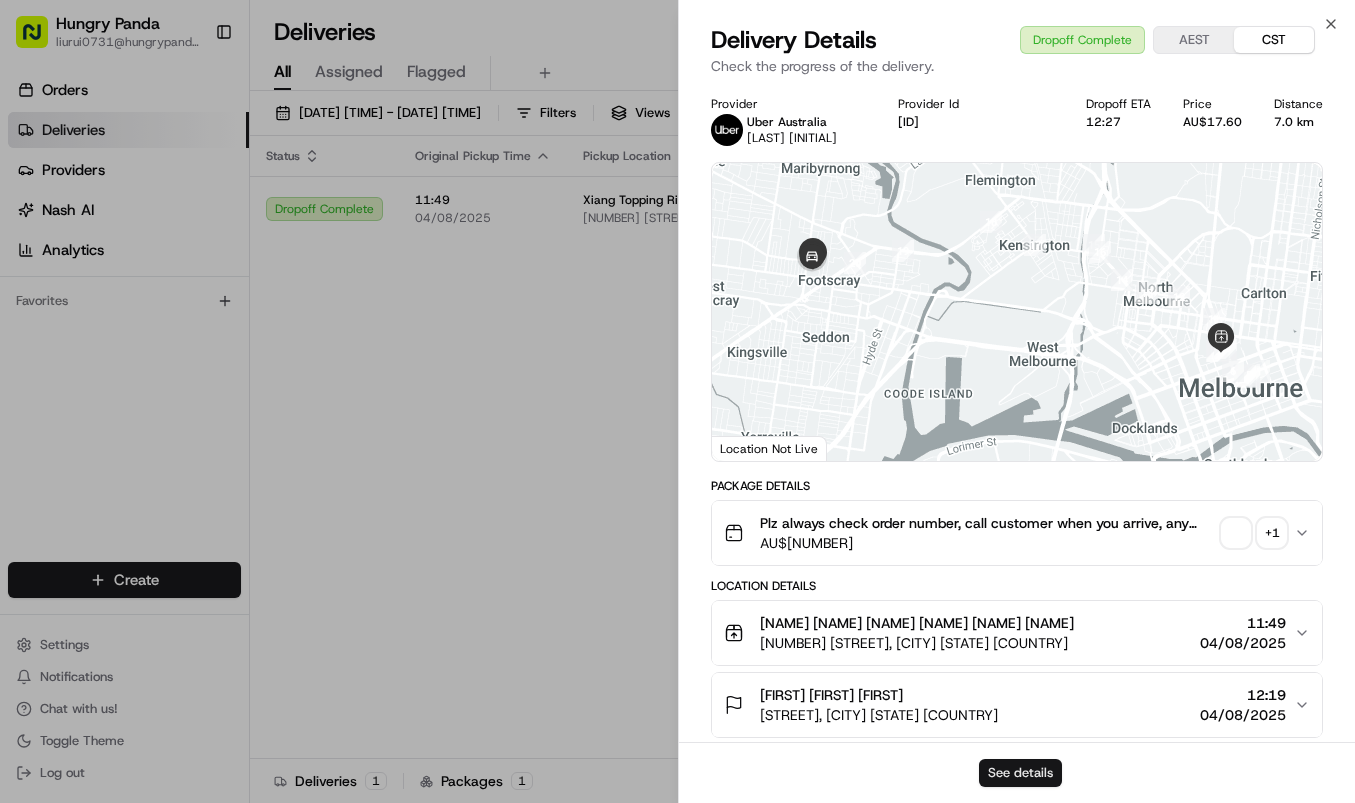 click on "See details" at bounding box center (1020, 773) 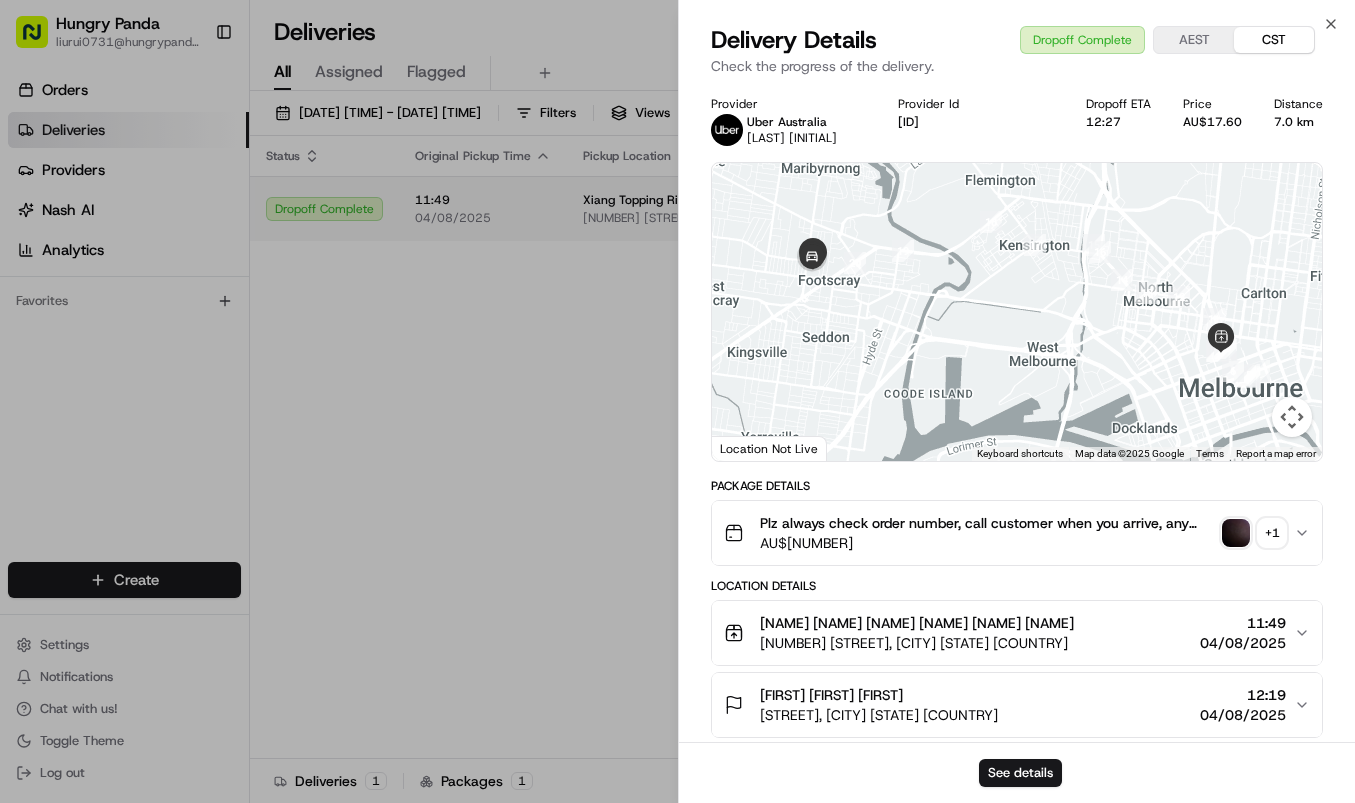 drag, startPoint x: 617, startPoint y: 255, endPoint x: 674, endPoint y: 223, distance: 65.36819 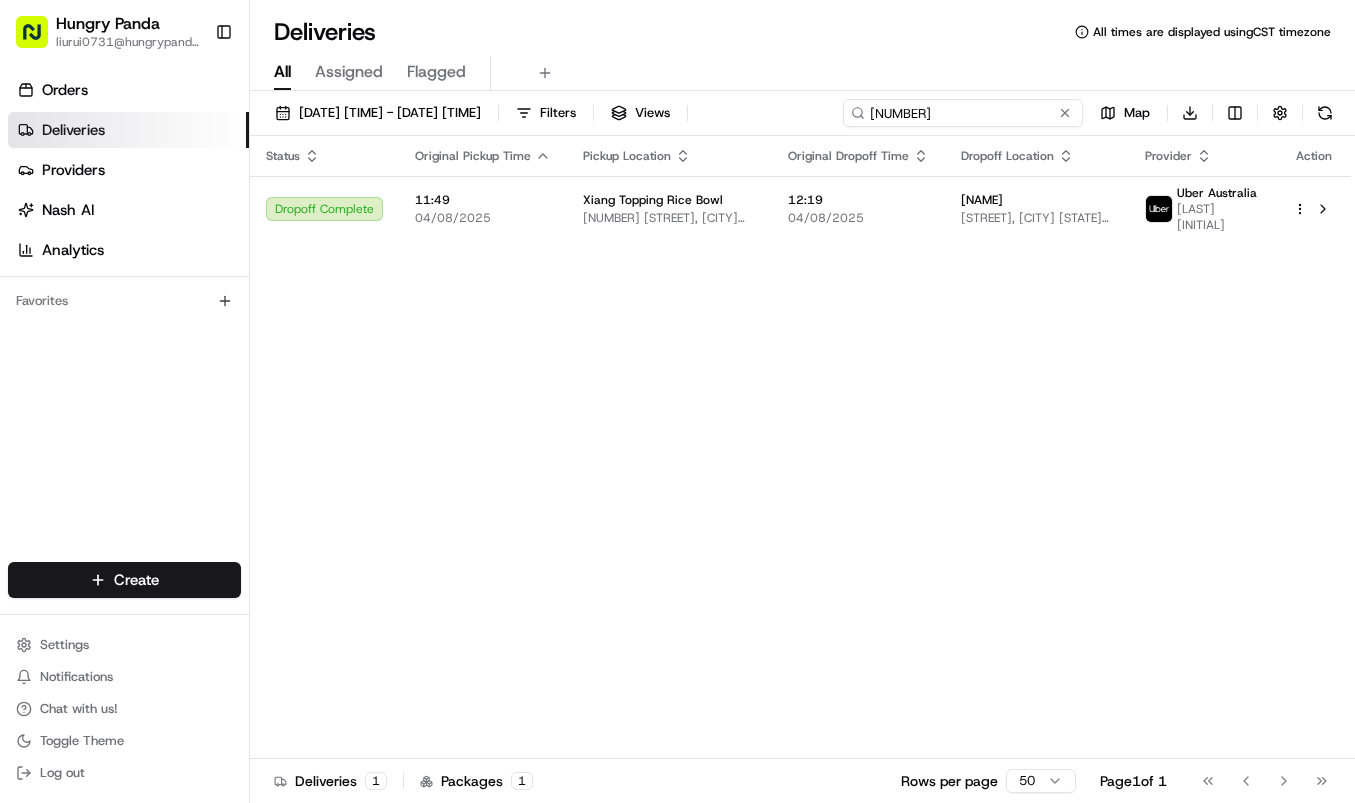 click on "9479290494859793731629" at bounding box center [963, 113] 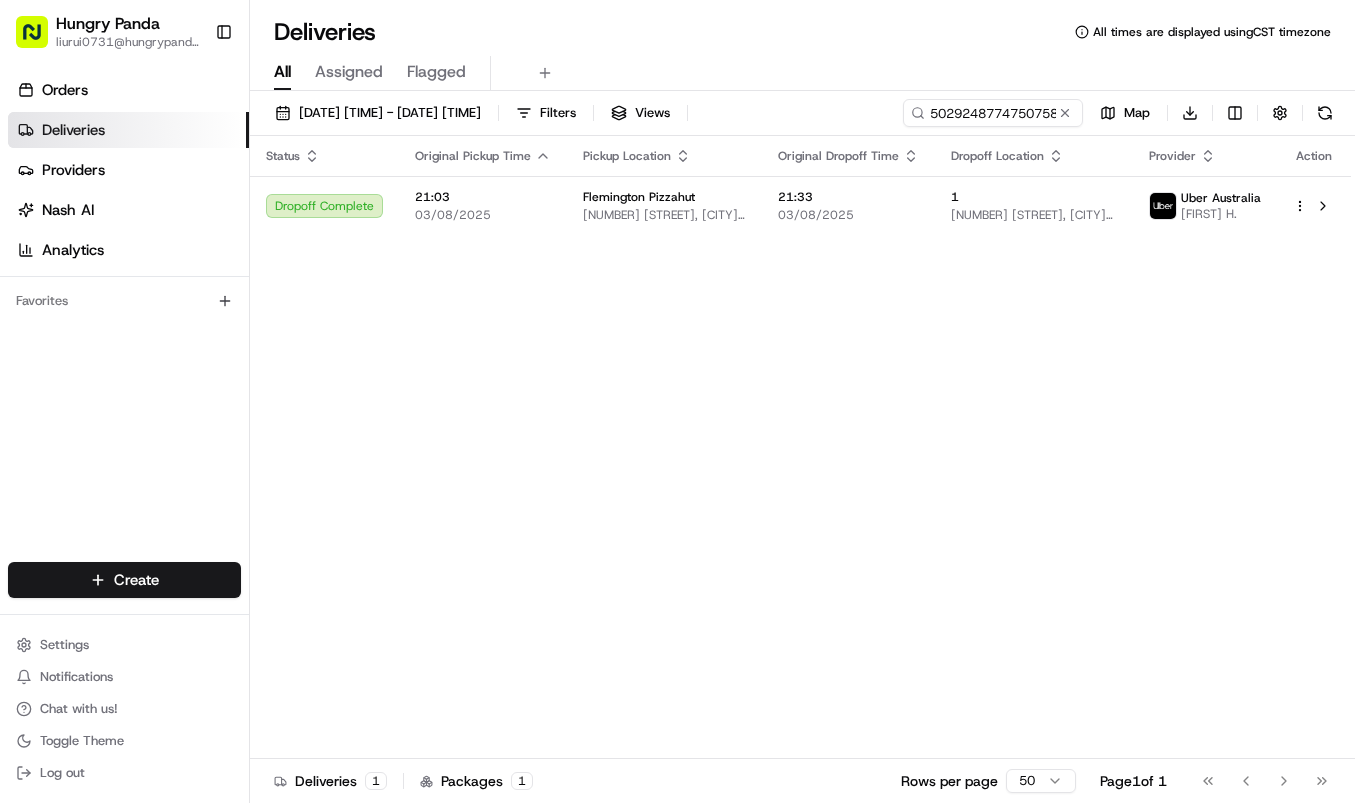 click on "21:33" at bounding box center (848, 197) 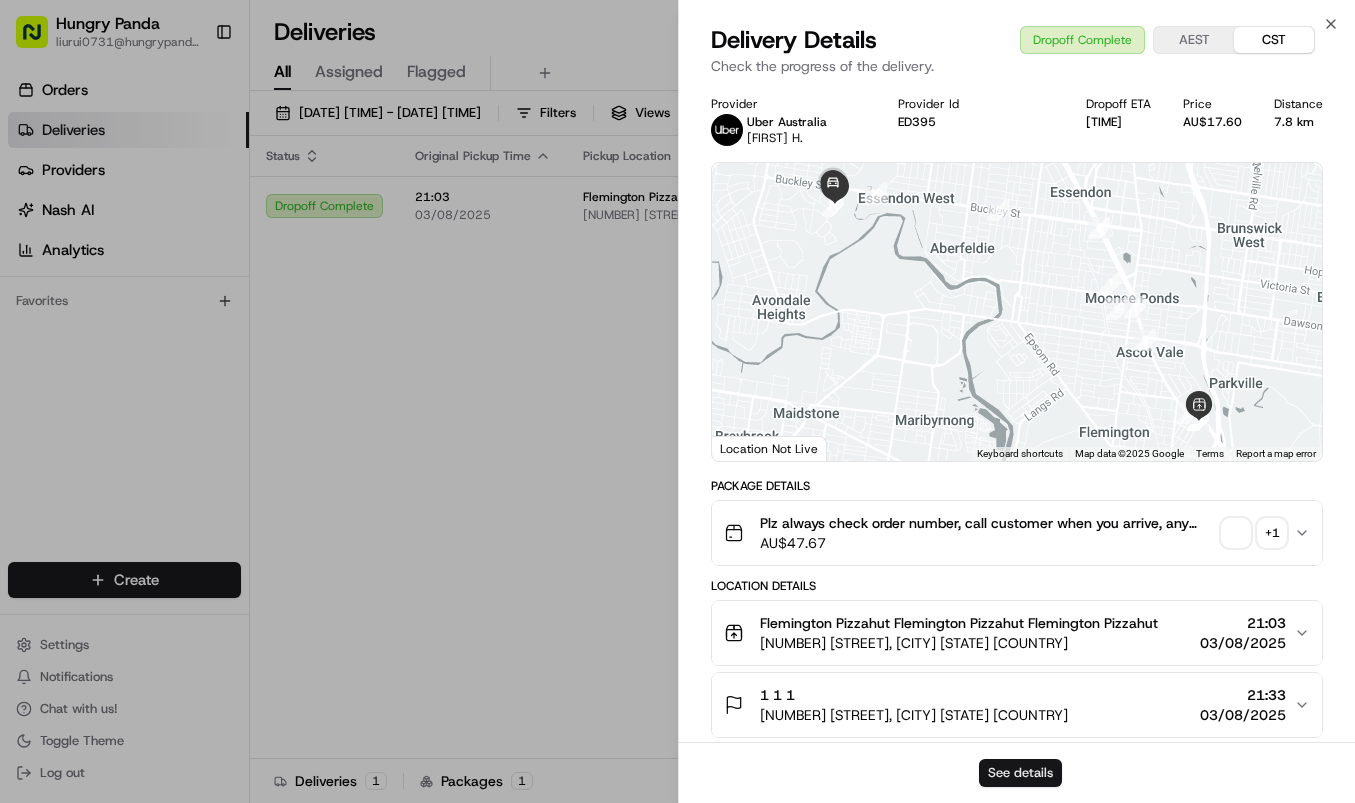 click on "See details" at bounding box center [1020, 773] 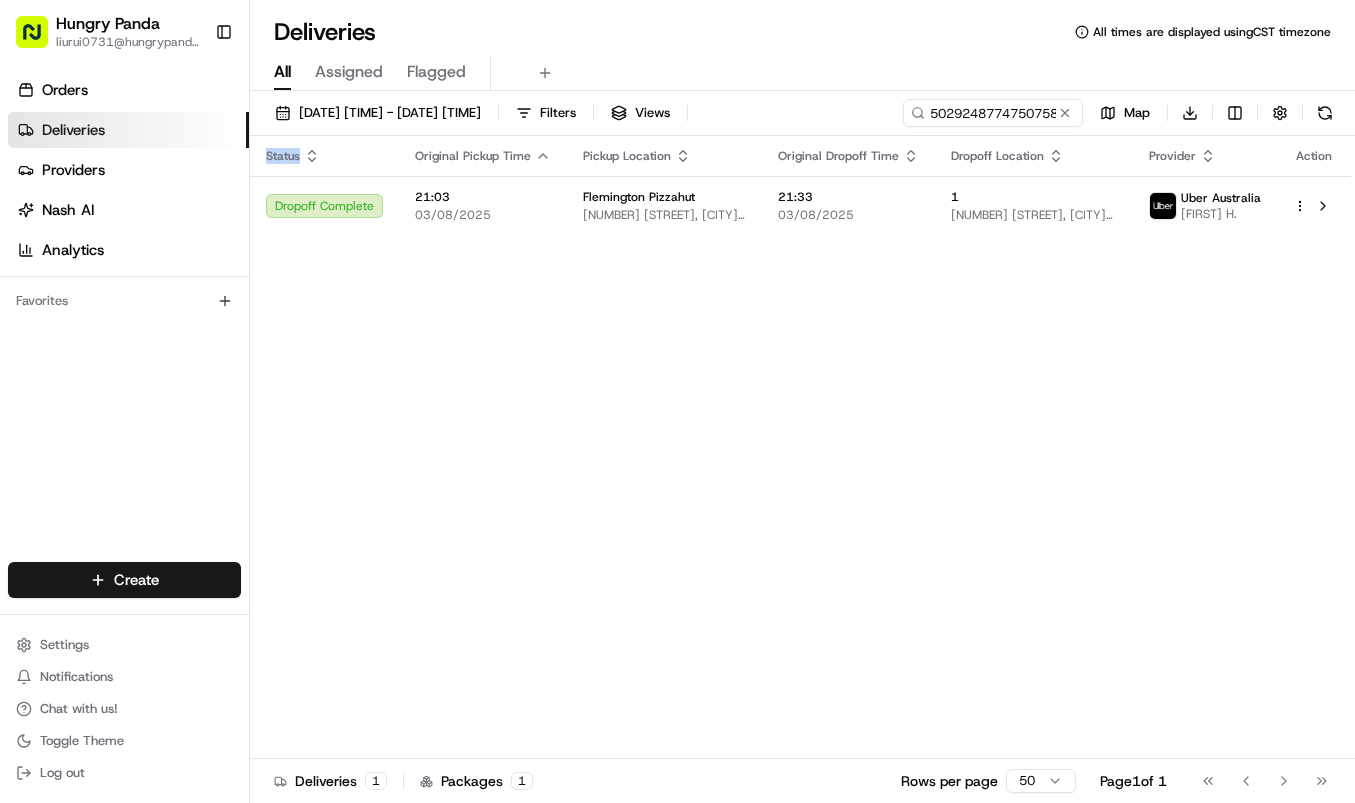drag, startPoint x: 493, startPoint y: 388, endPoint x: 547, endPoint y: 359, distance: 61.294373 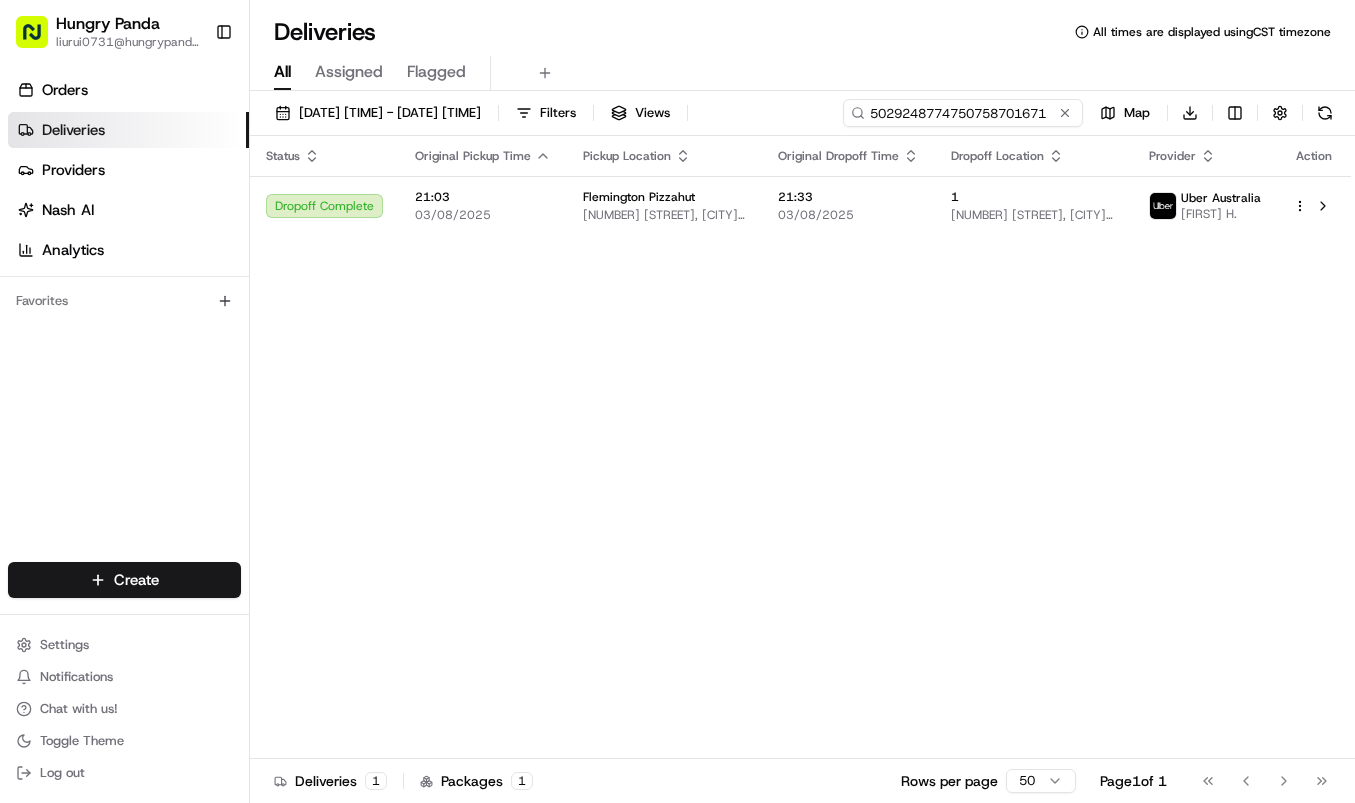 click on "5029248774750758701671" at bounding box center [963, 113] 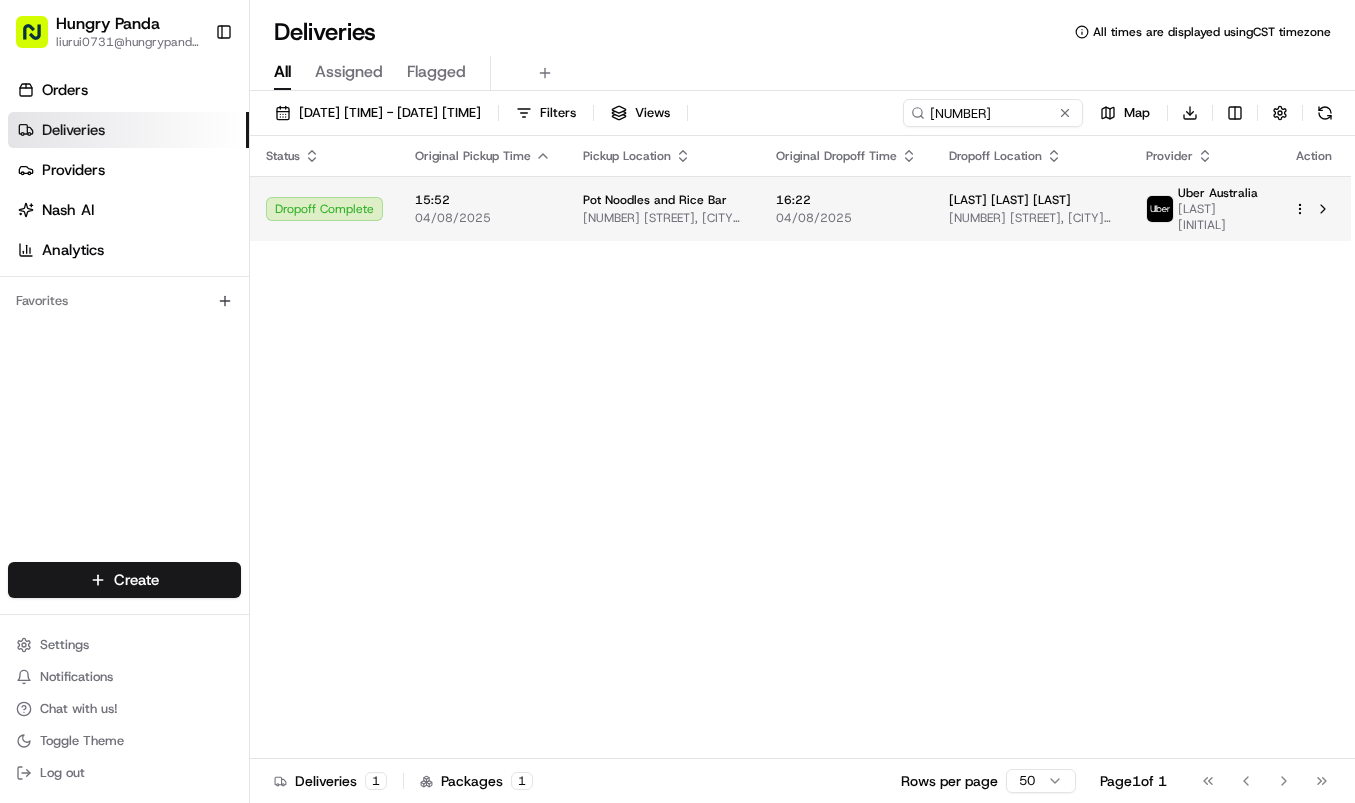 click on "16:22" at bounding box center [846, 200] 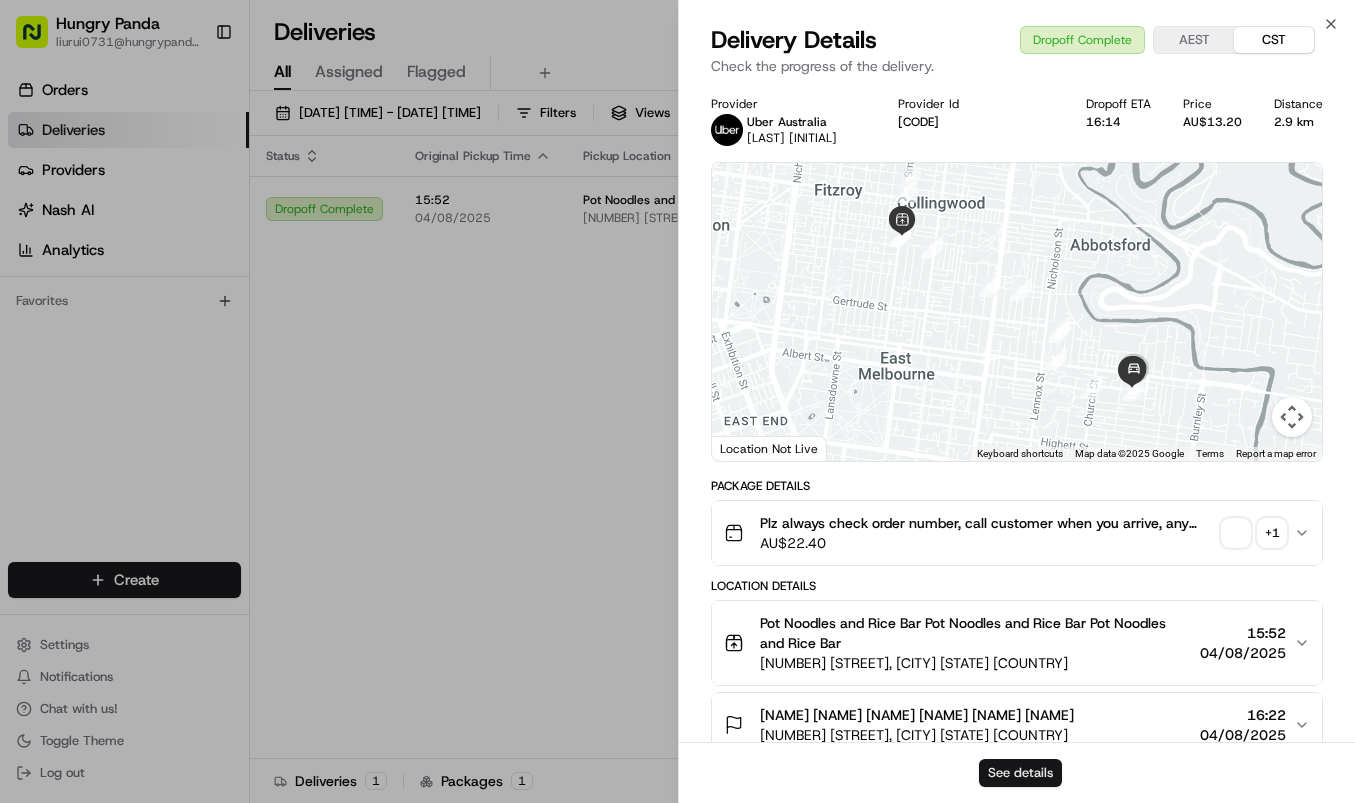 click on "See details" at bounding box center (1020, 773) 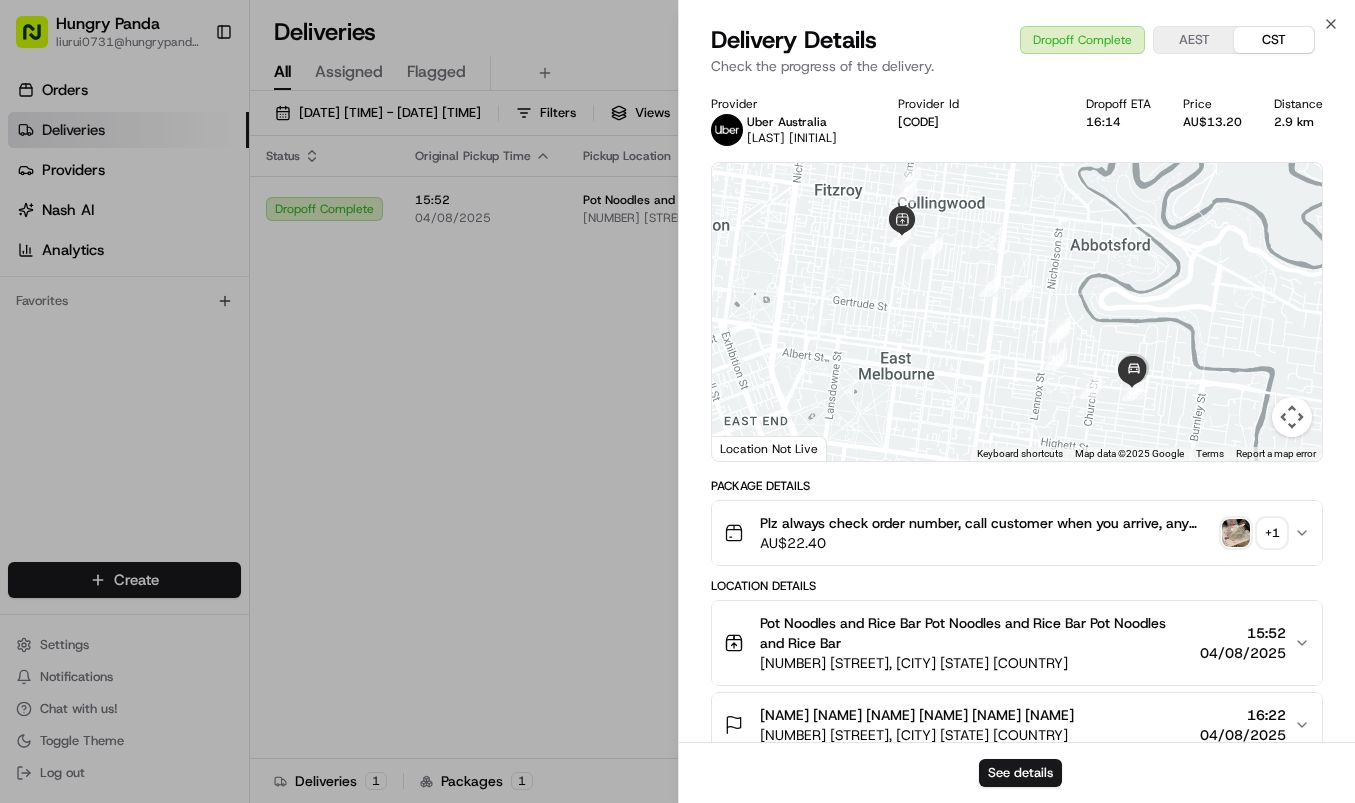 drag, startPoint x: 488, startPoint y: 308, endPoint x: 524, endPoint y: 294, distance: 38.626415 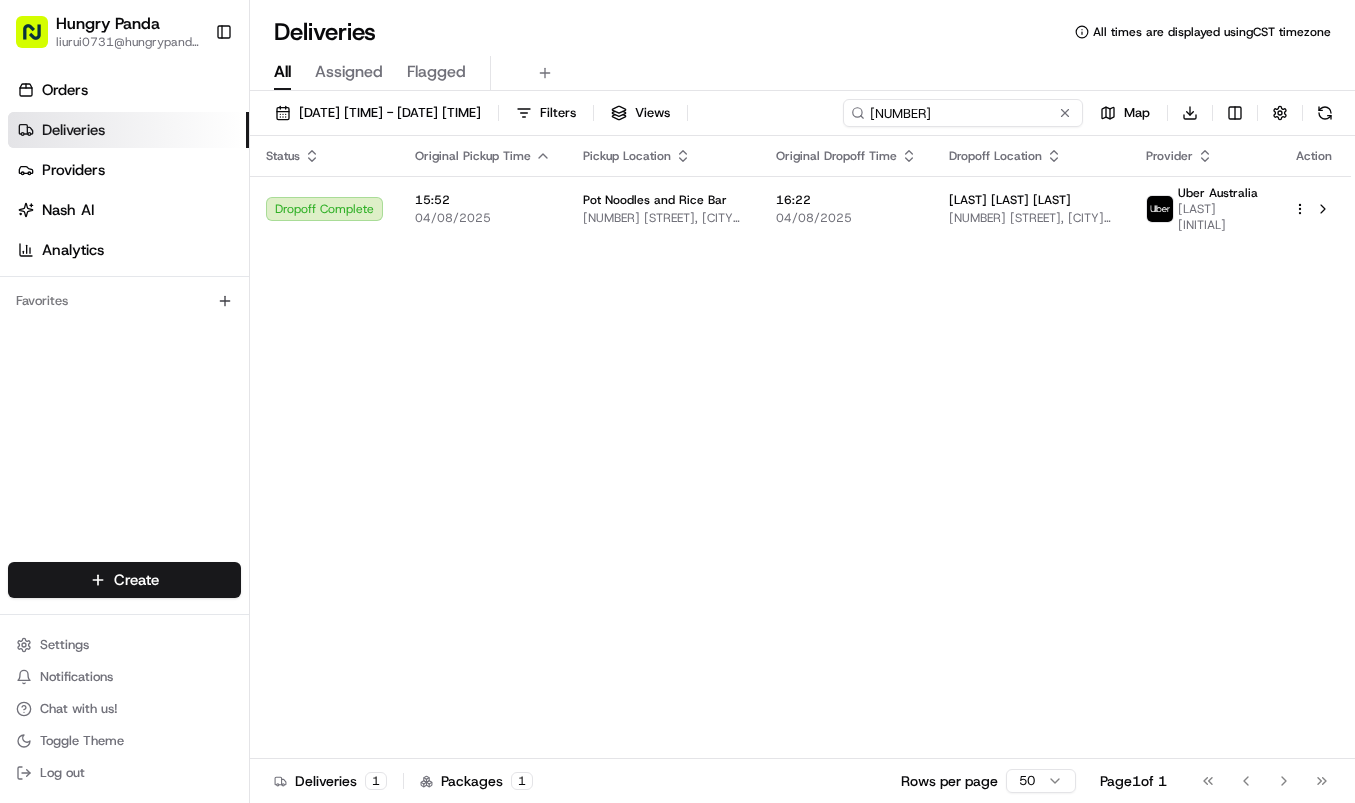 click on "3790276154050767681616" at bounding box center [963, 113] 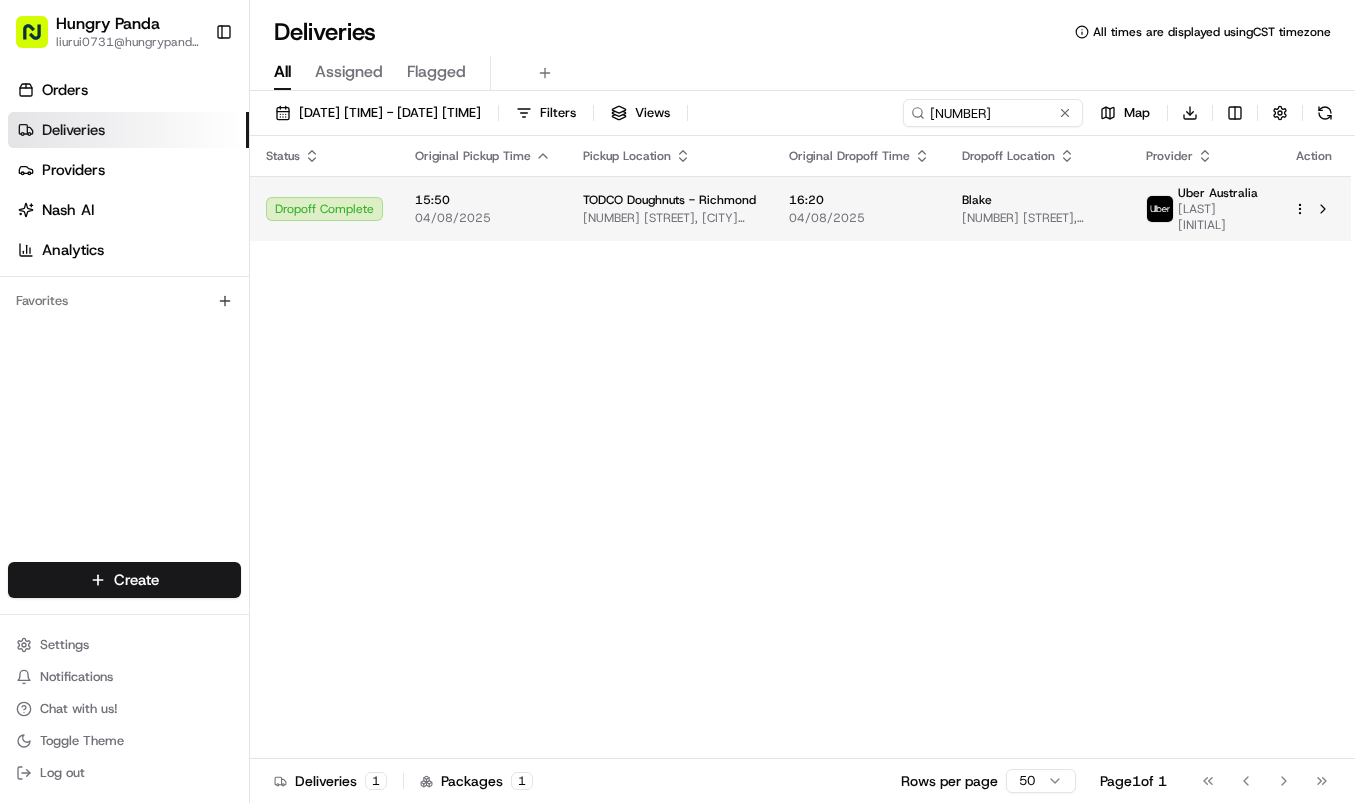click on "04/08/2025" at bounding box center (859, 218) 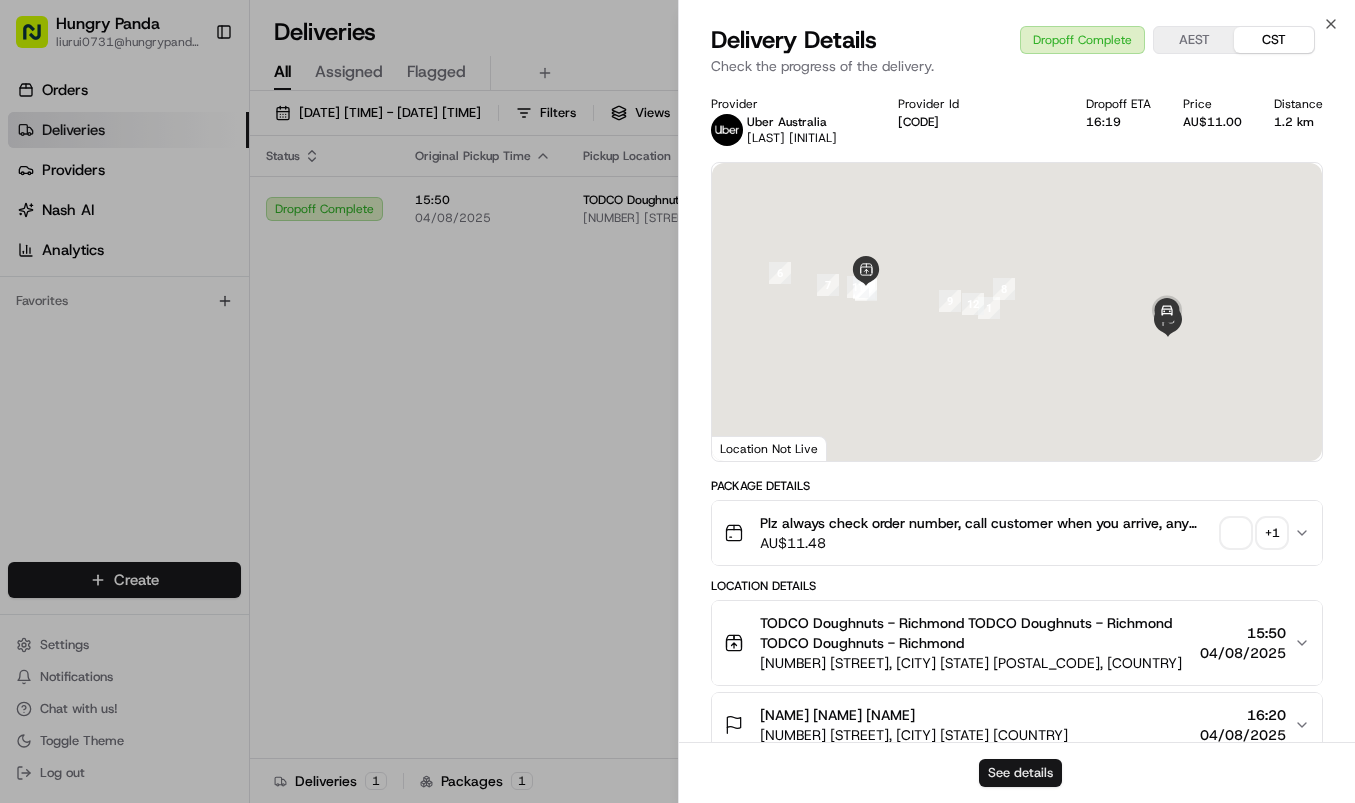 click on "See details" at bounding box center (1020, 773) 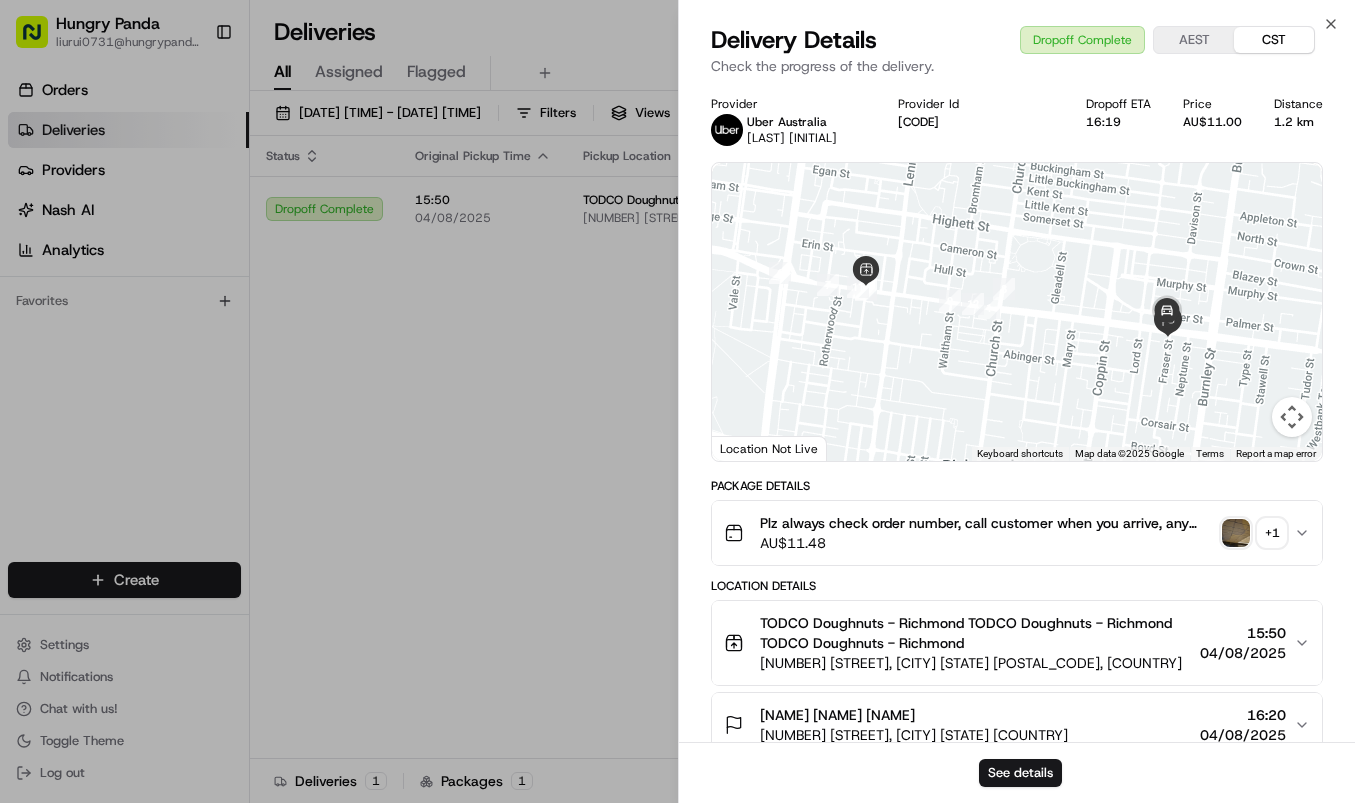 drag, startPoint x: 418, startPoint y: 412, endPoint x: 749, endPoint y: 242, distance: 372.1035 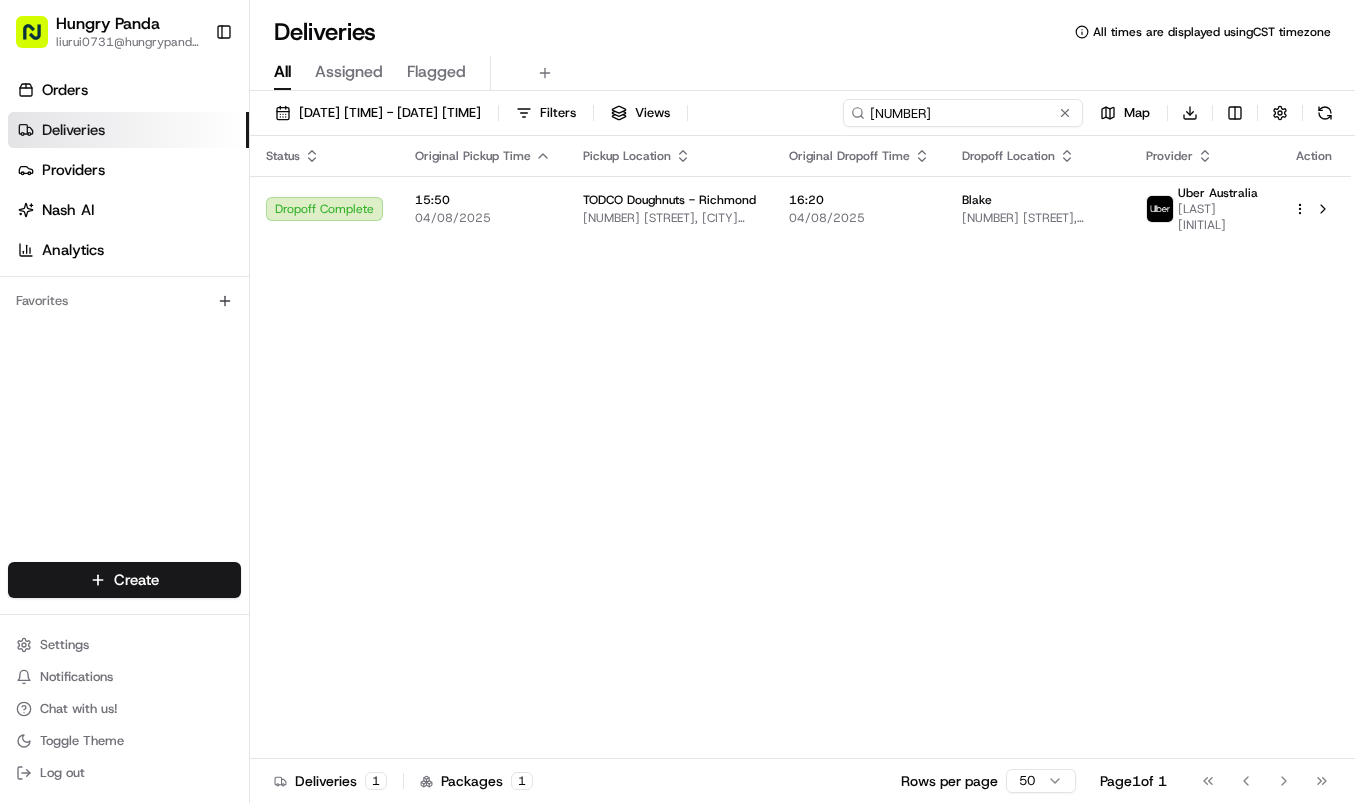 click on "3297274584951755211320" at bounding box center [963, 113] 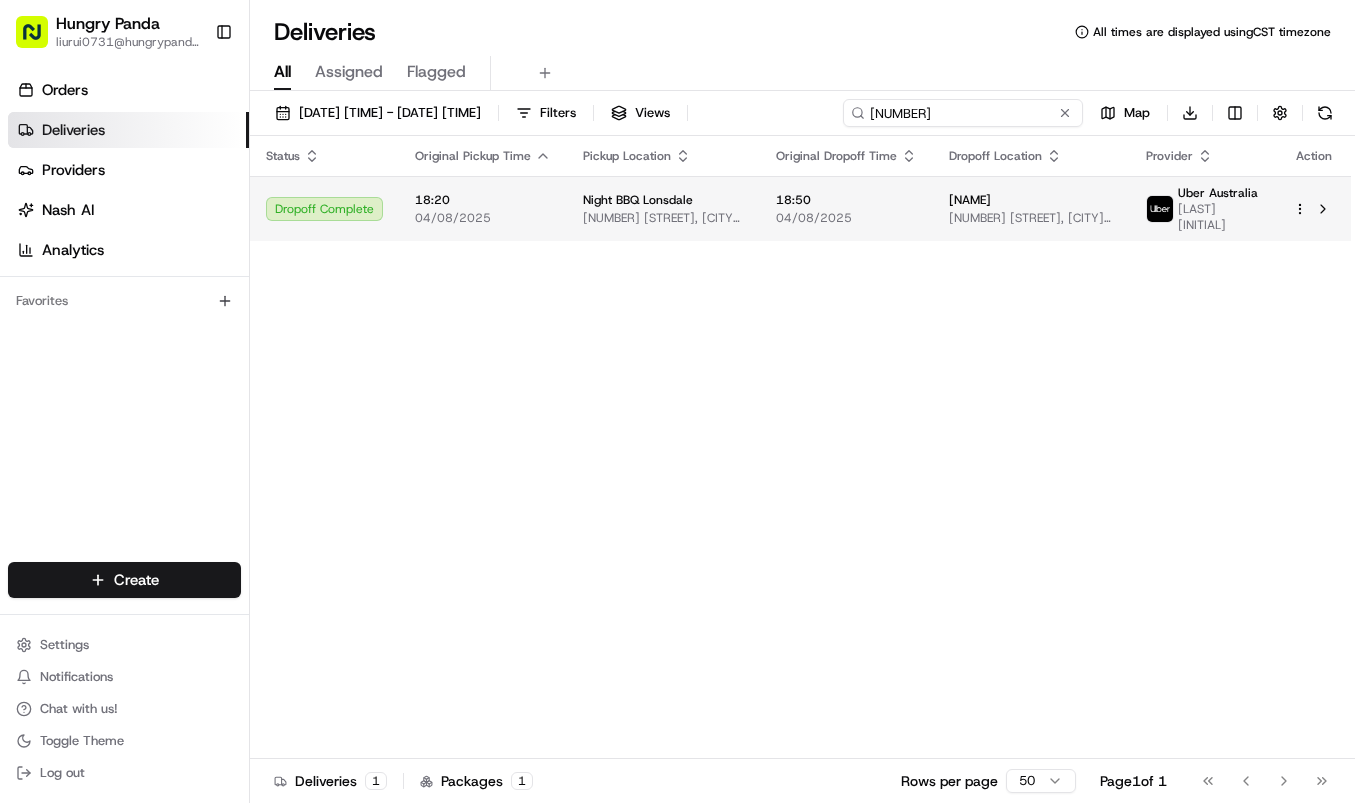 type on "2604384774752780211770" 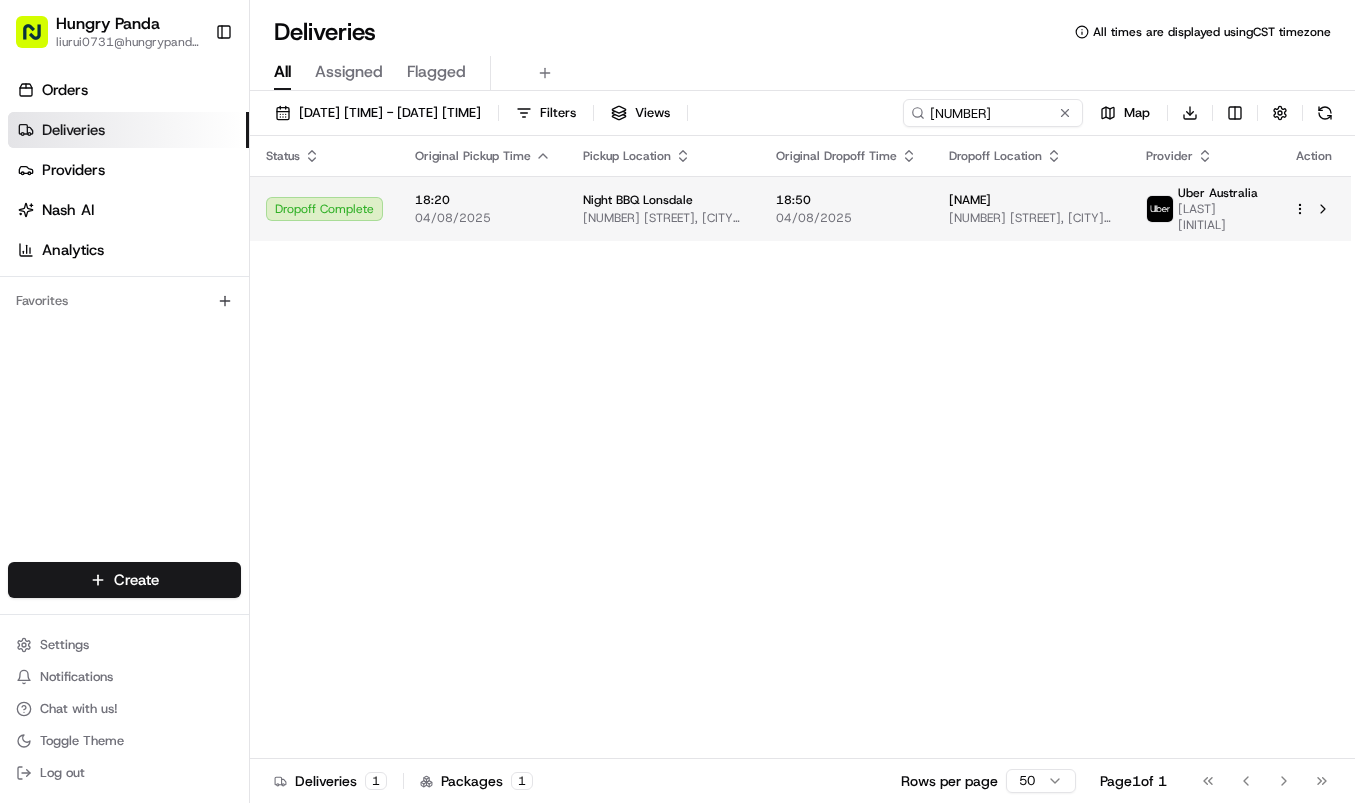 click on "Harry 70 Burnley St, Richmond VIC 3121, Australia" at bounding box center [1031, 209] 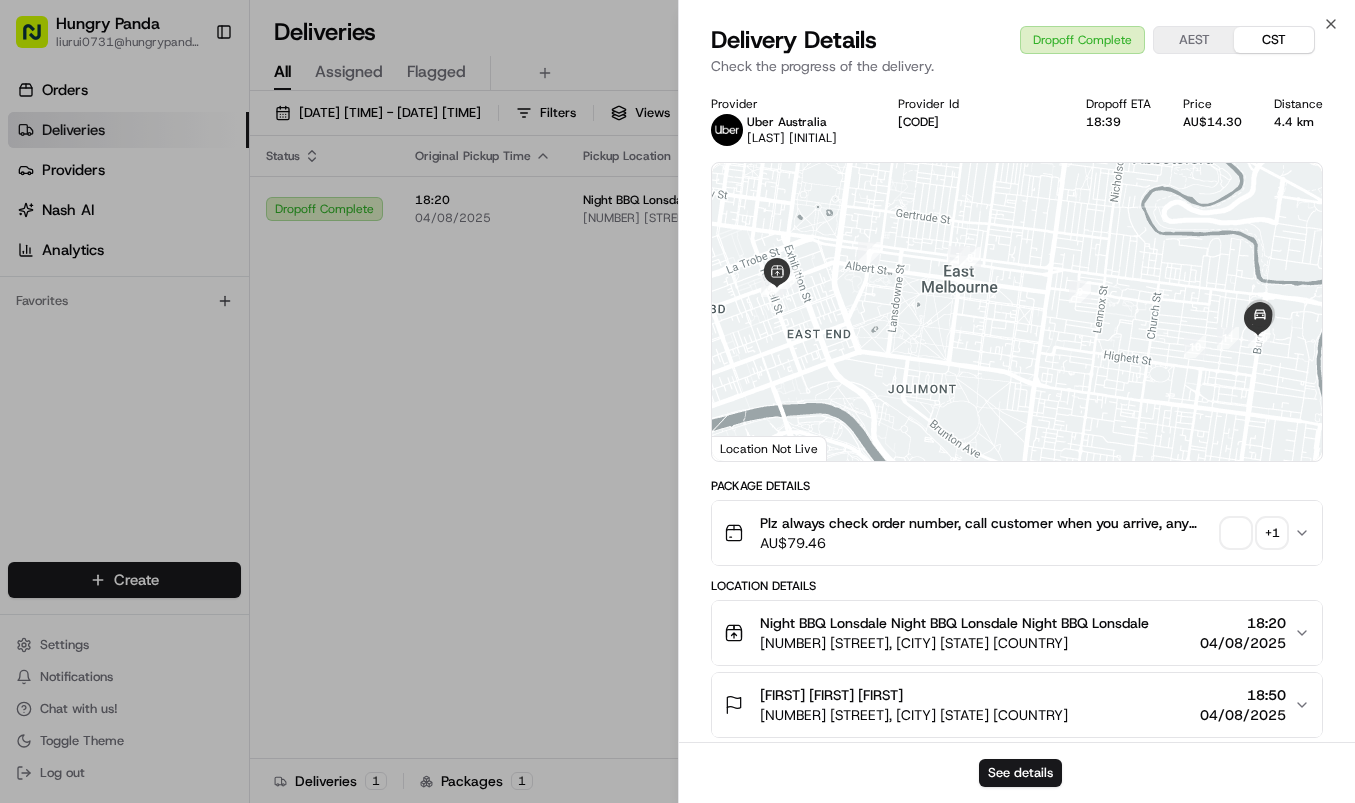 click on "See details" at bounding box center [1017, 772] 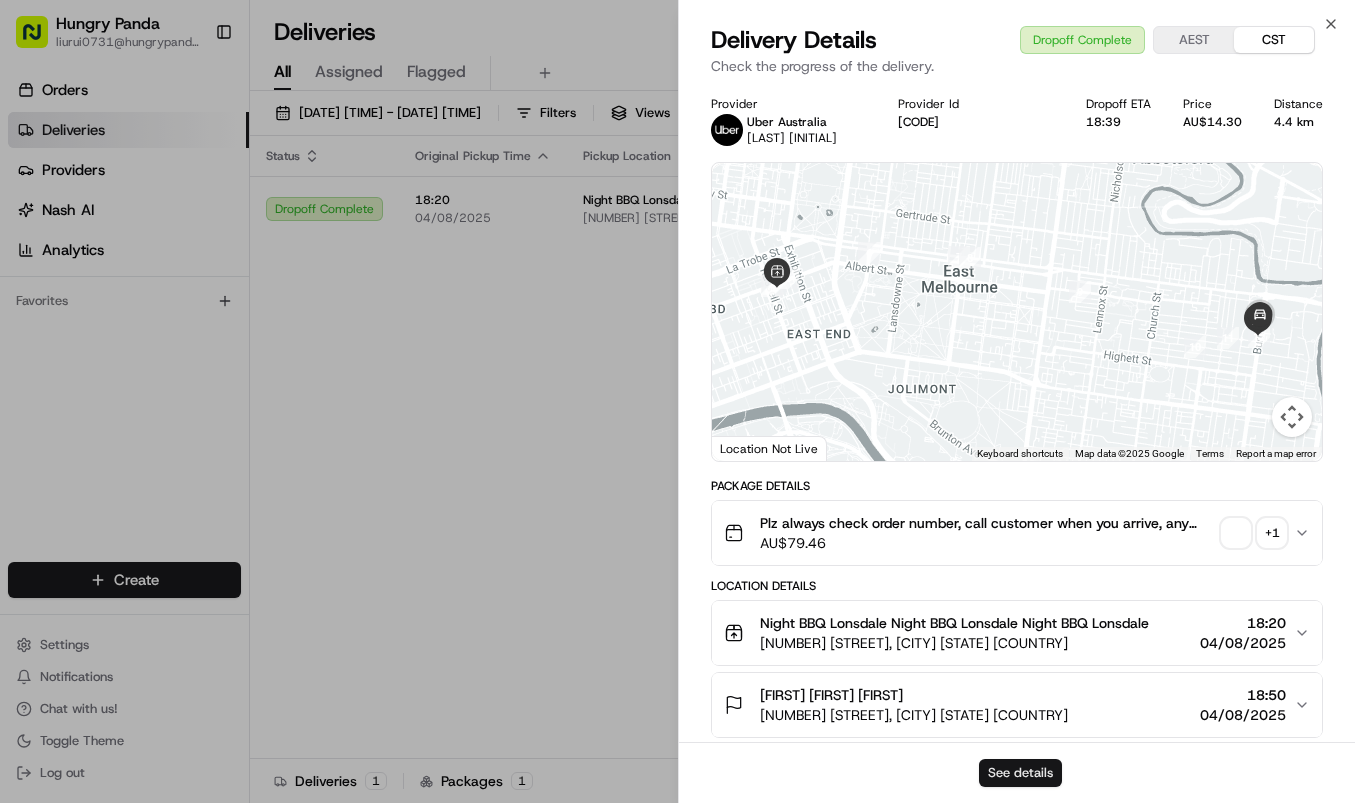 click on "See details" at bounding box center (1020, 773) 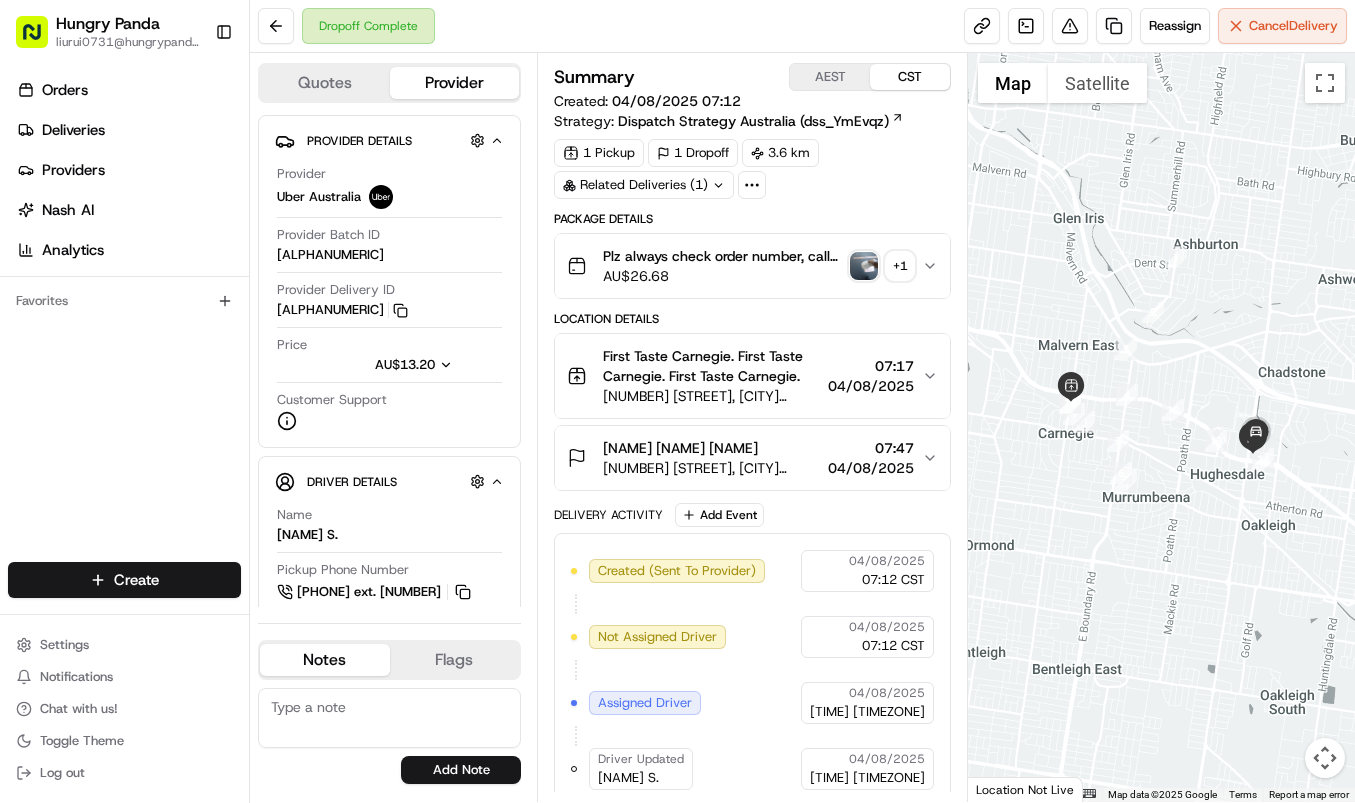 scroll, scrollTop: 0, scrollLeft: 0, axis: both 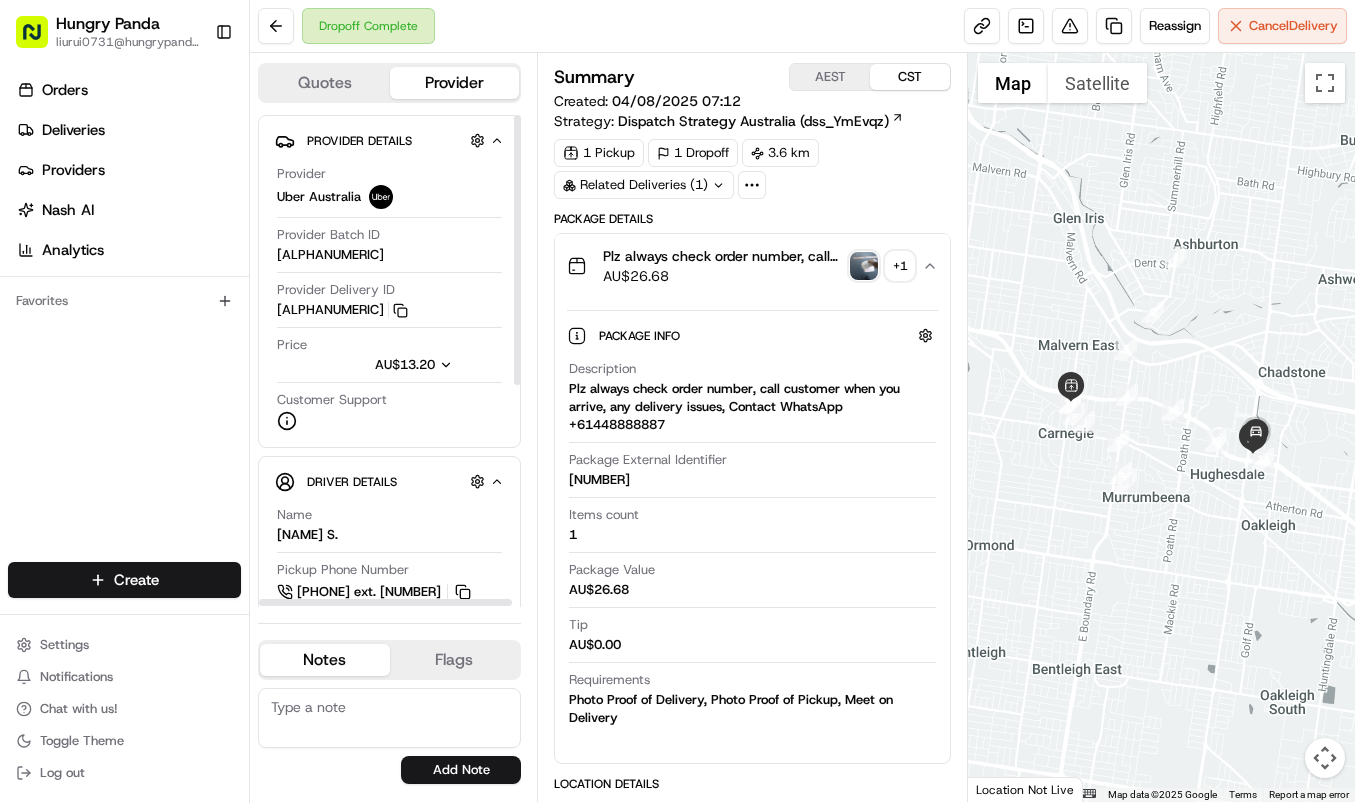 type 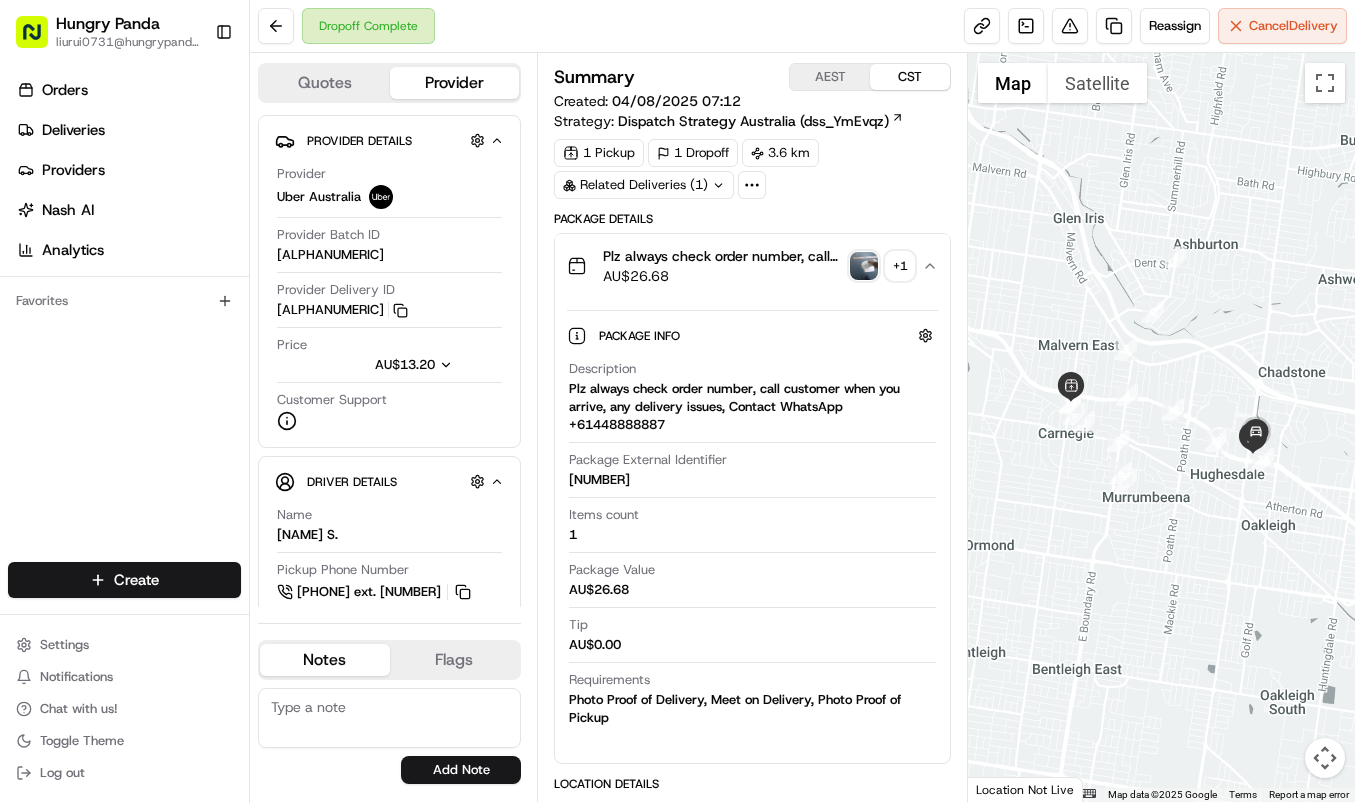 click on "+ 1" at bounding box center [882, 266] 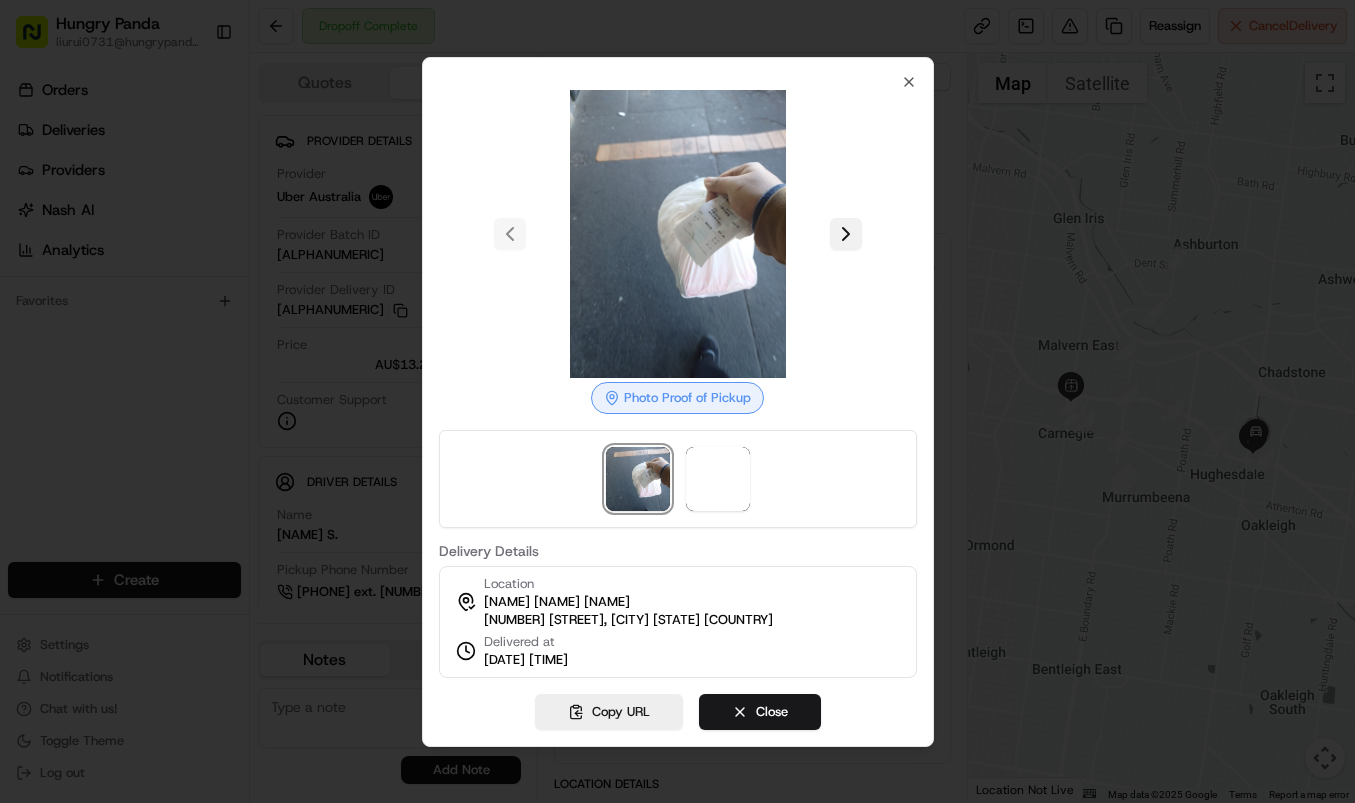 click at bounding box center [846, 234] 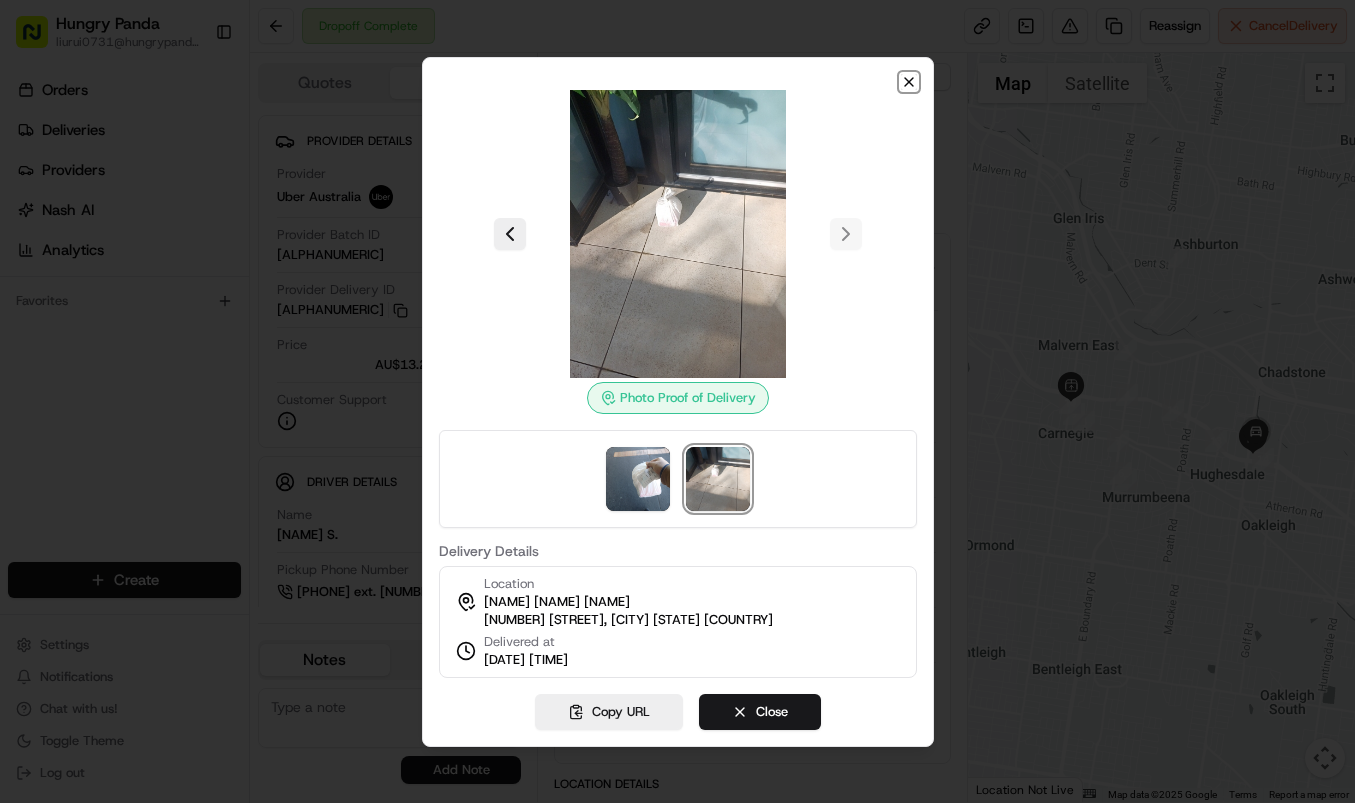 click 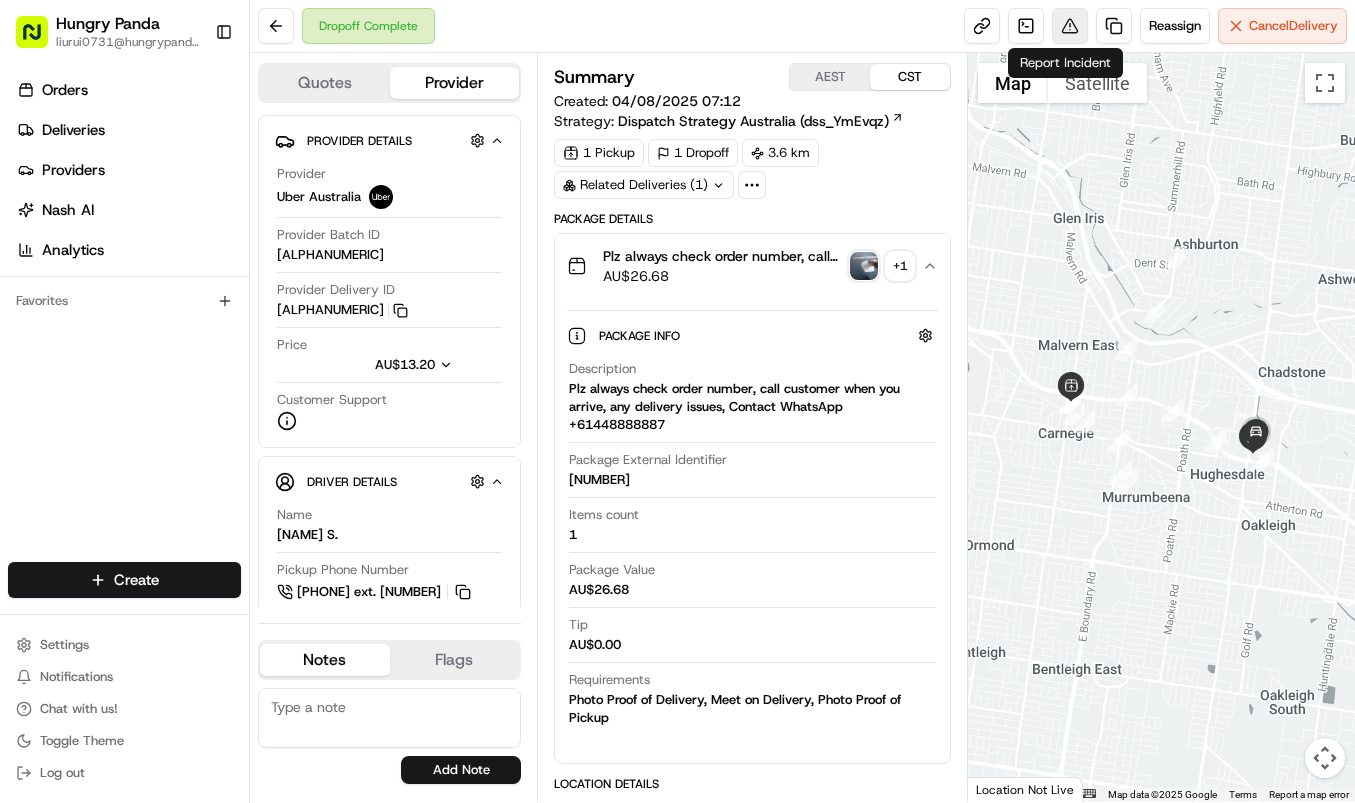 click at bounding box center (1070, 26) 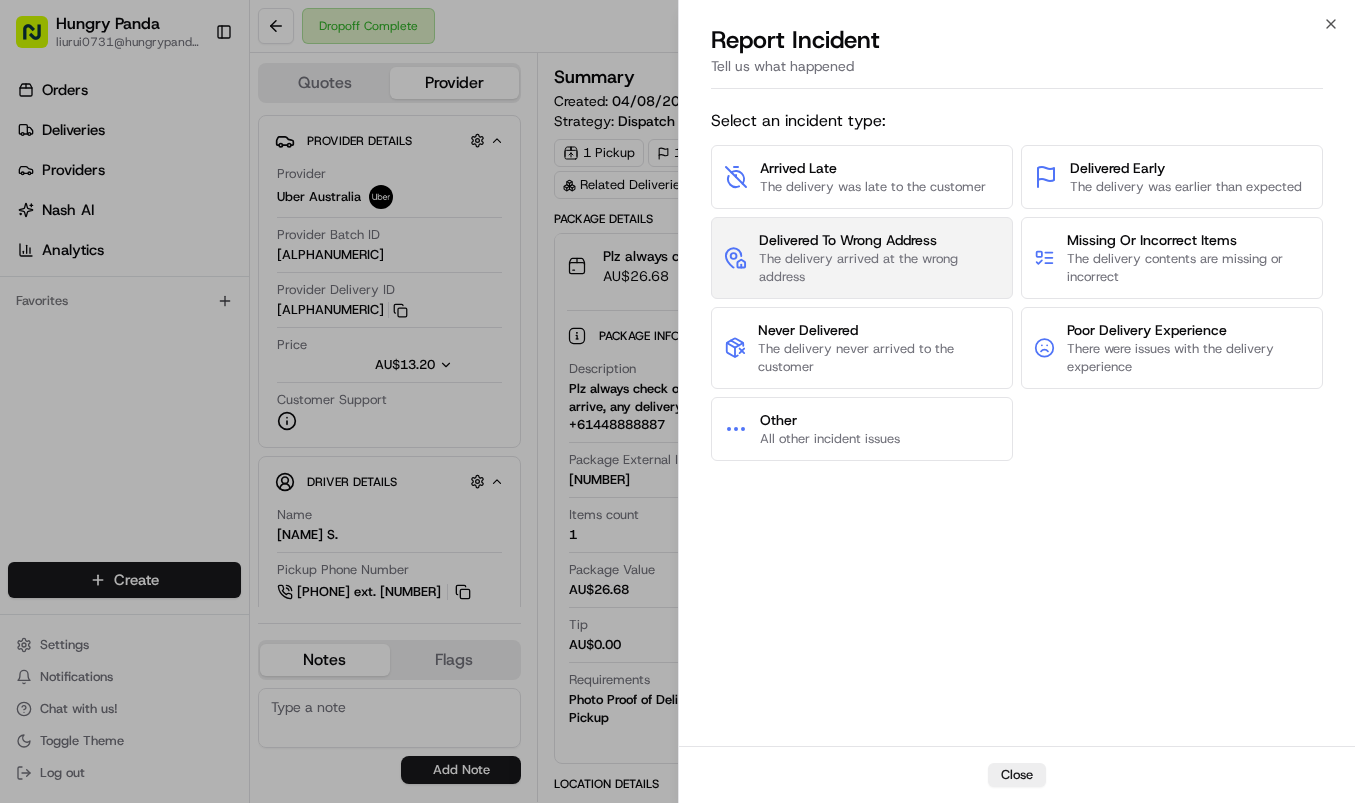 click on "Delivered To Wrong Address" at bounding box center (879, 240) 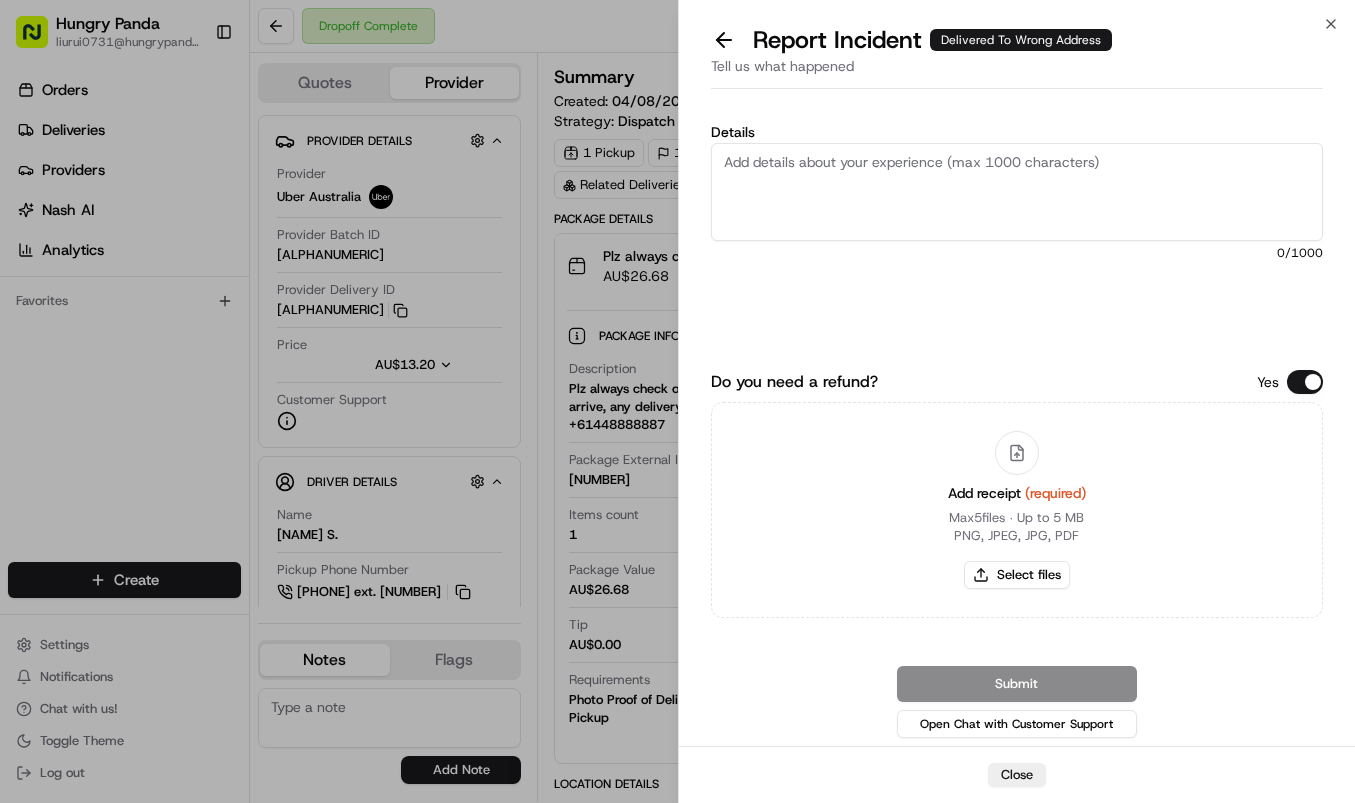 click on "Details" at bounding box center [1017, 192] 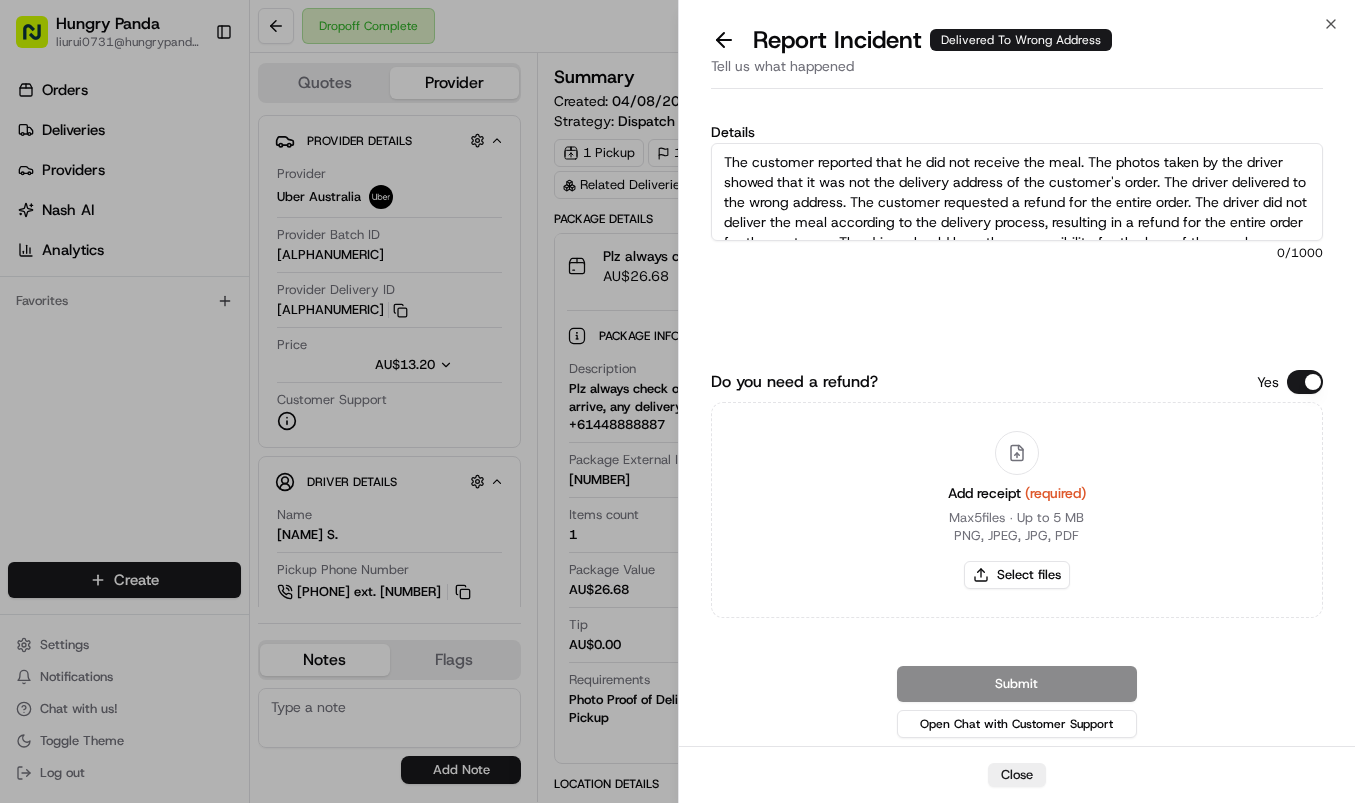 scroll, scrollTop: 31, scrollLeft: 0, axis: vertical 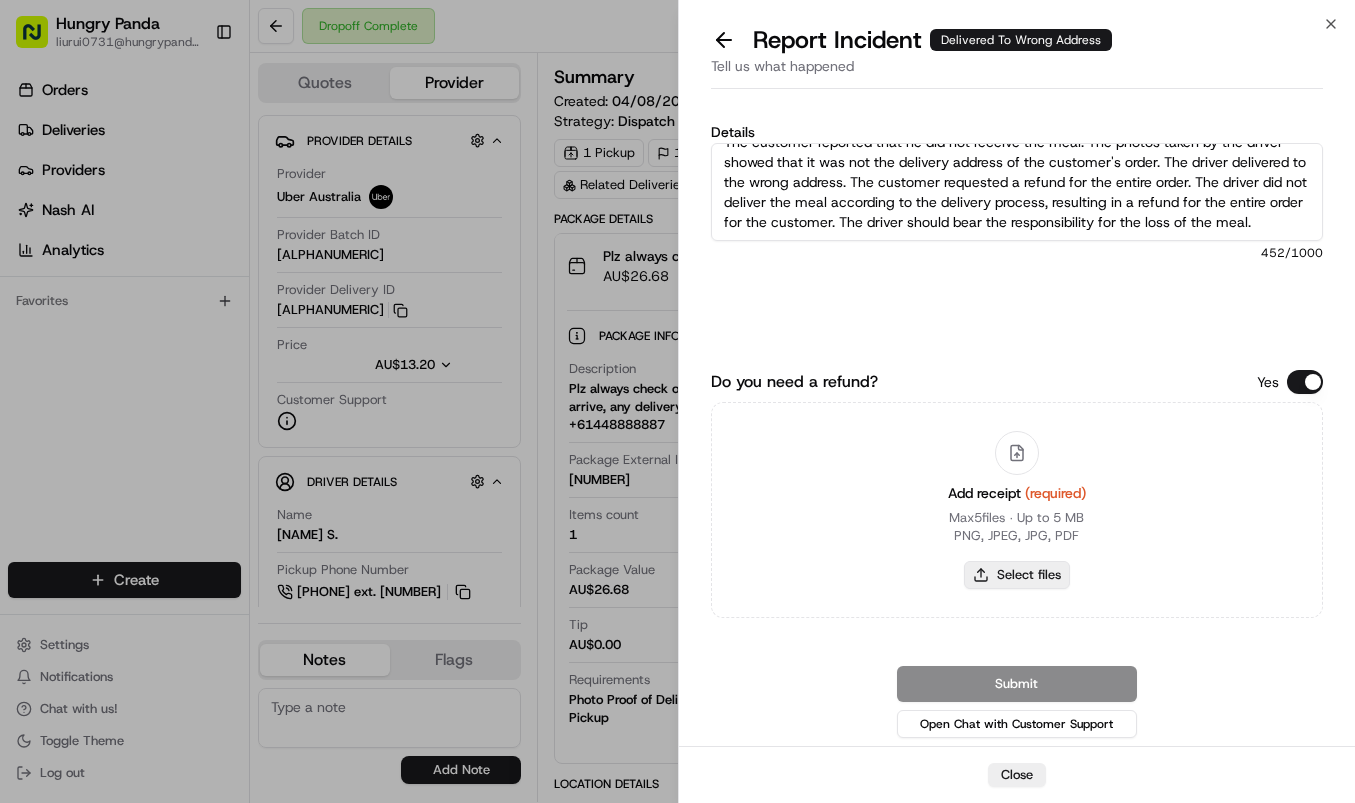 type on "The customer reported that he did not receive the meal. The photos taken by the driver showed that it was not the delivery address of the customer's order. The driver delivered to the wrong address. The customer requested a refund for the entire order. The driver did not deliver the meal according to the delivery process, resulting in a refund for the entire order for the customer. The driver should bear the responsibility for the loss of the meal." 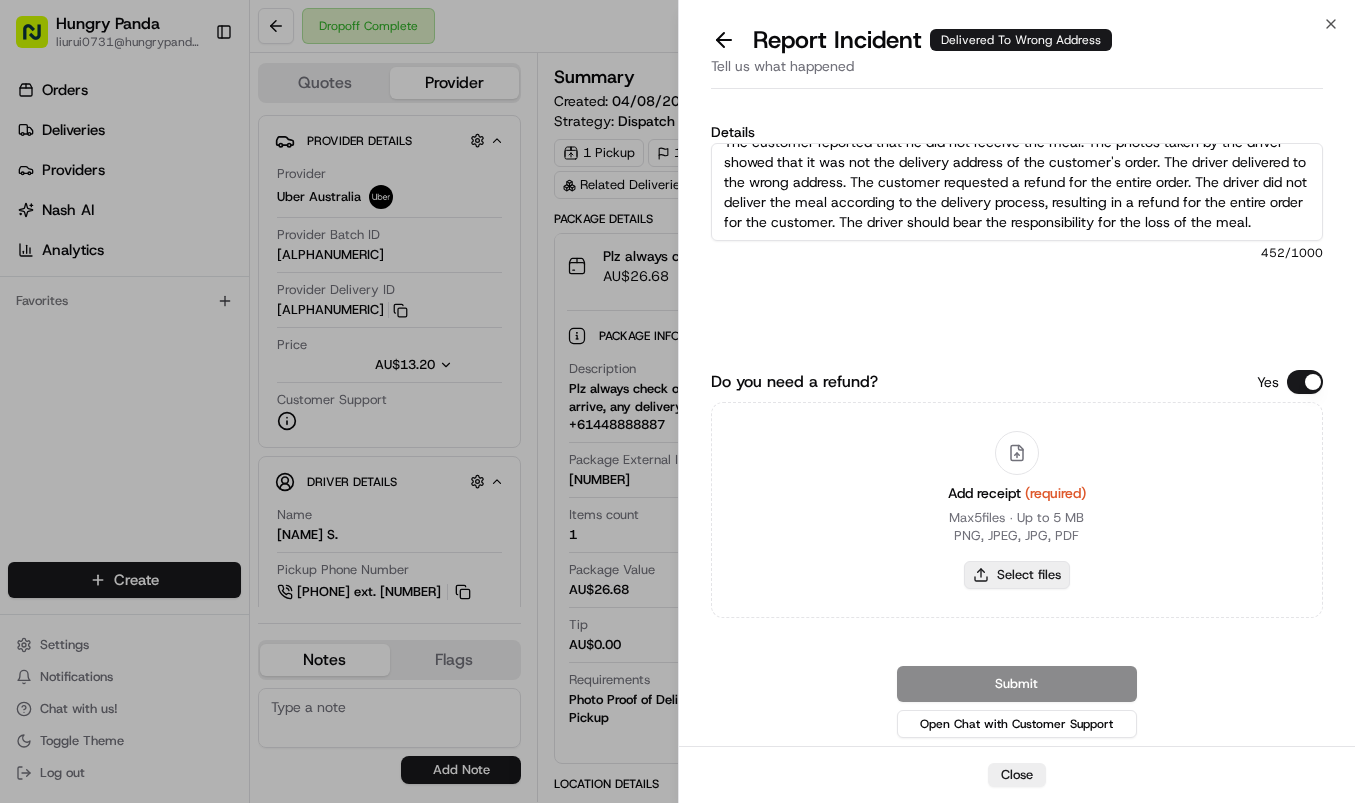 type on "C:\fakepath\1.jpg" 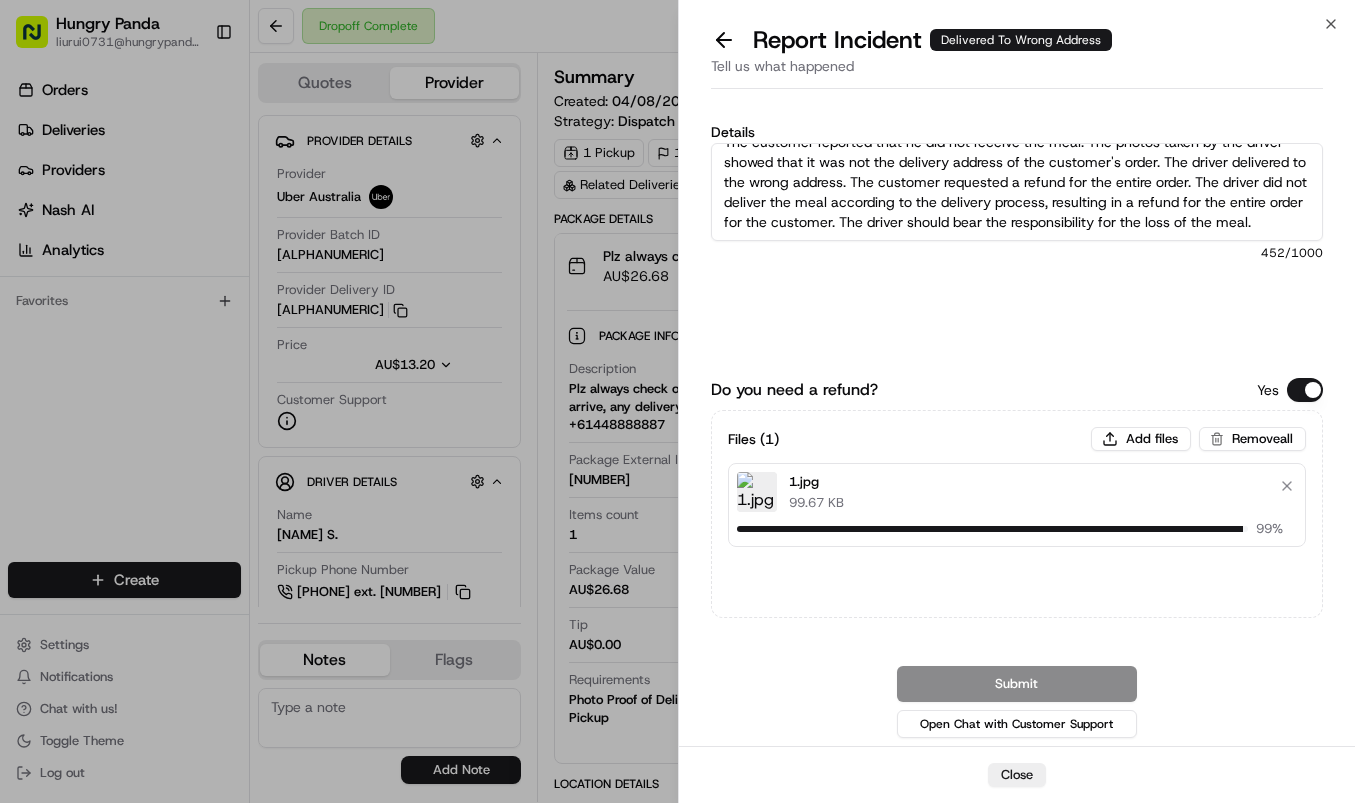 type 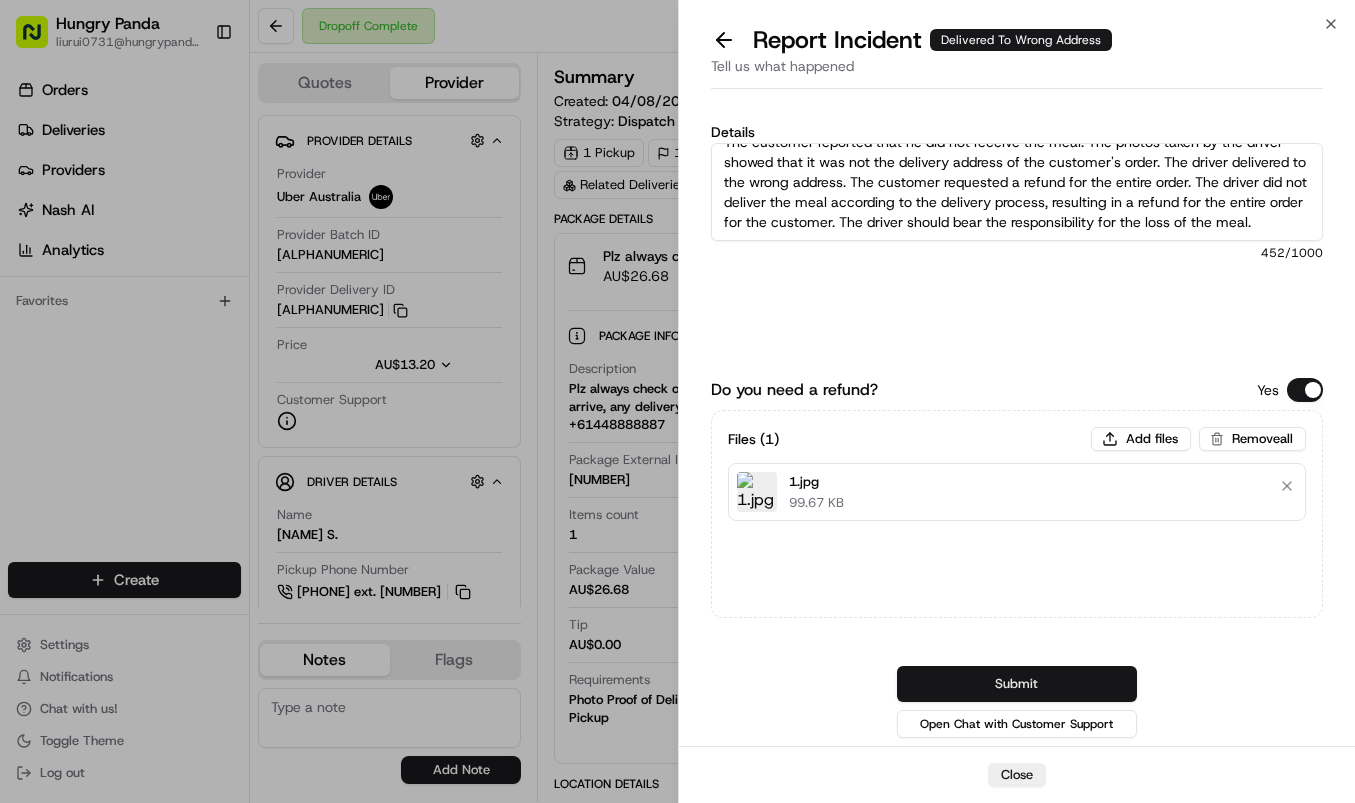 click on "Submit" at bounding box center [1017, 684] 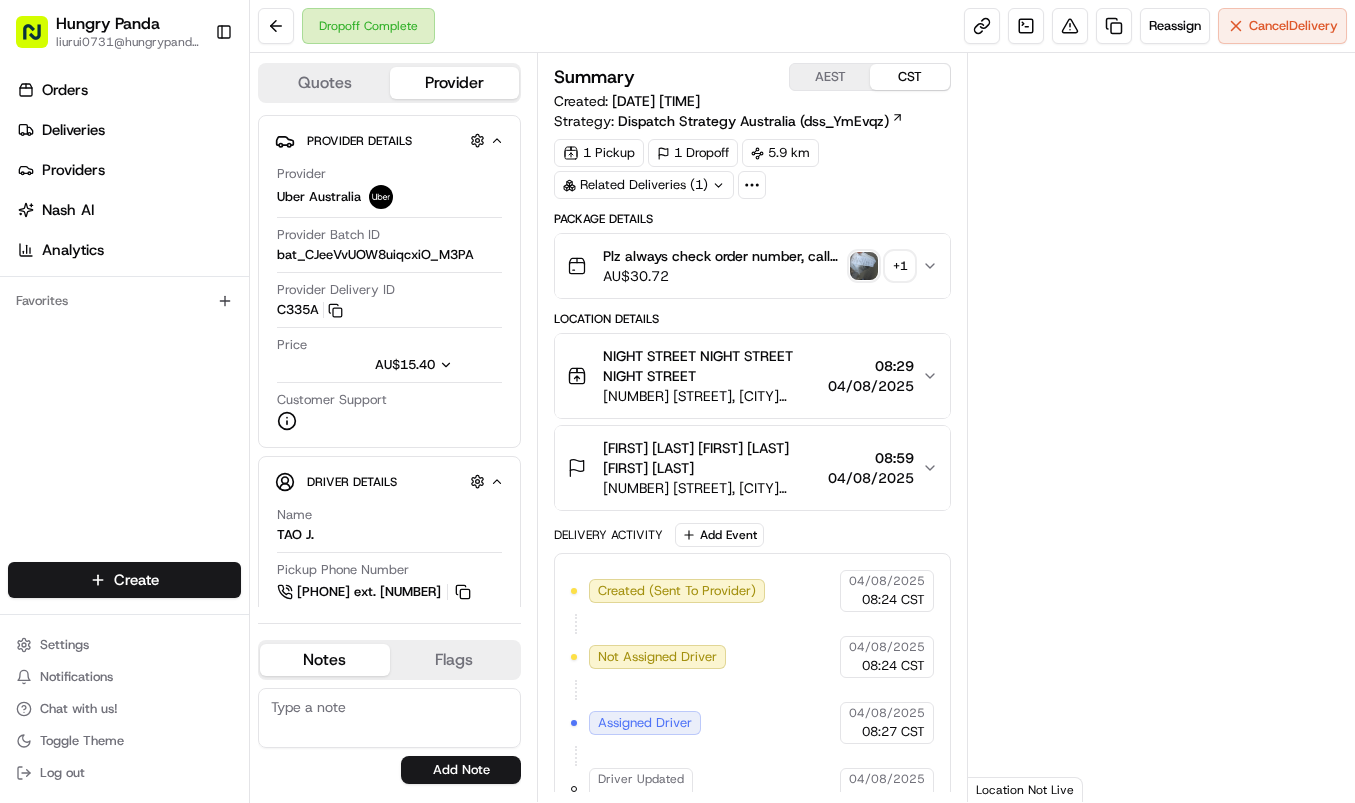 scroll, scrollTop: 0, scrollLeft: 0, axis: both 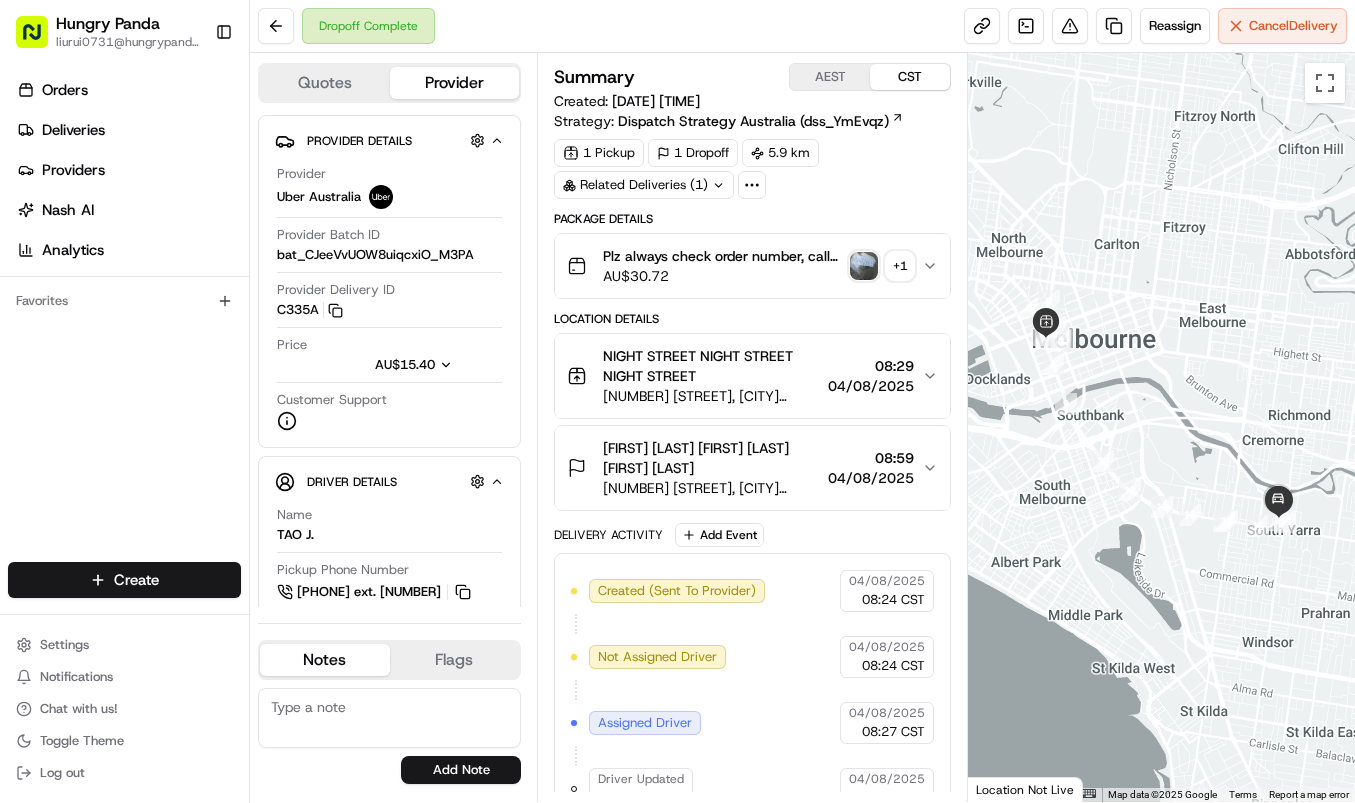 drag, startPoint x: 930, startPoint y: 253, endPoint x: 984, endPoint y: 197, distance: 77.7946 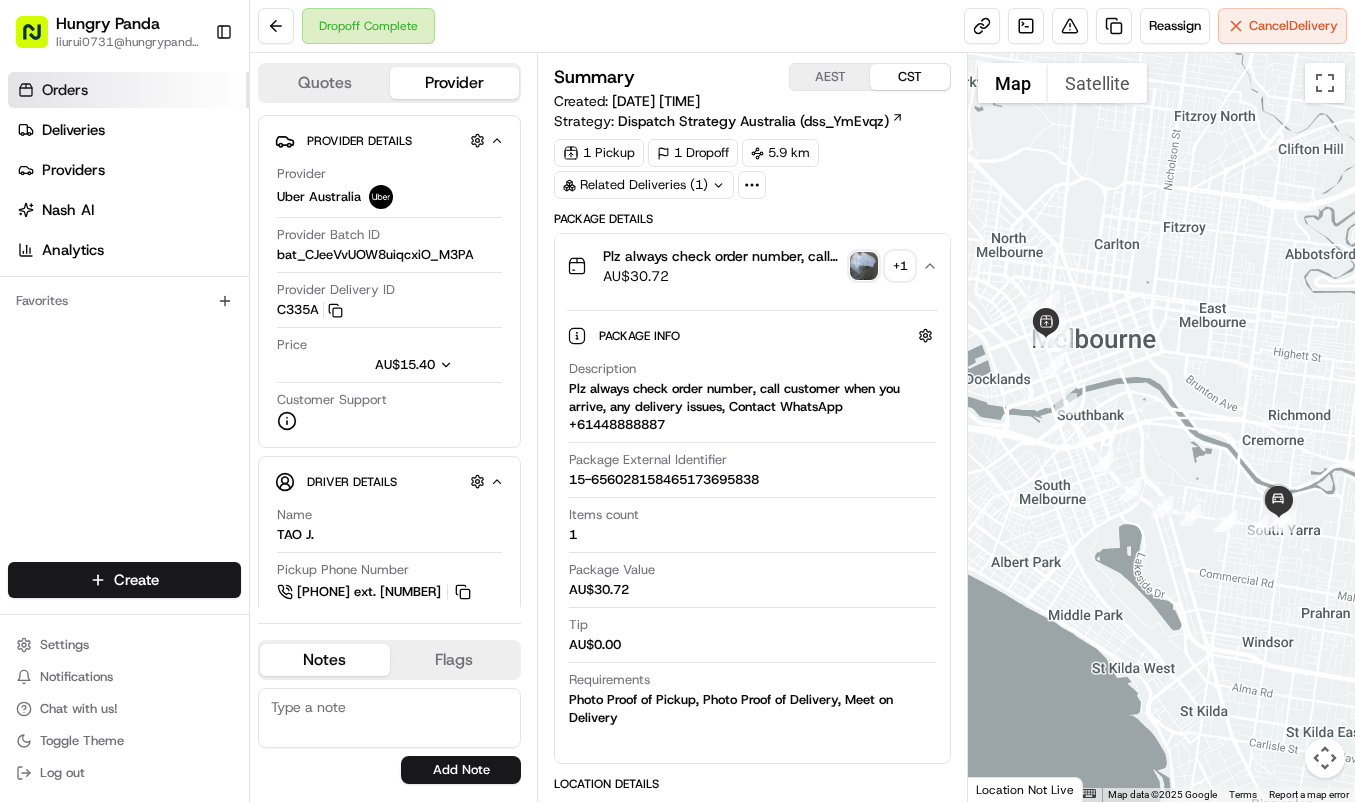 type 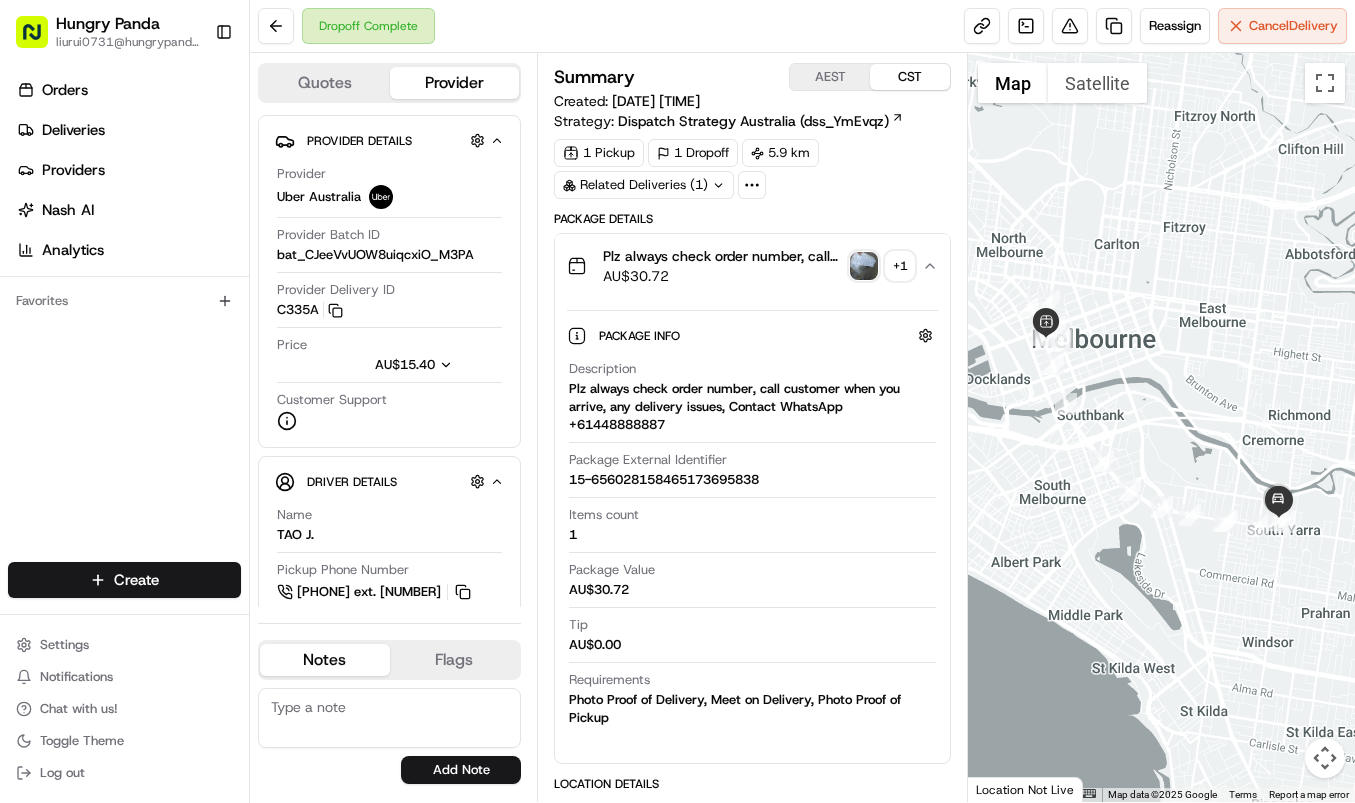 click at bounding box center (864, 266) 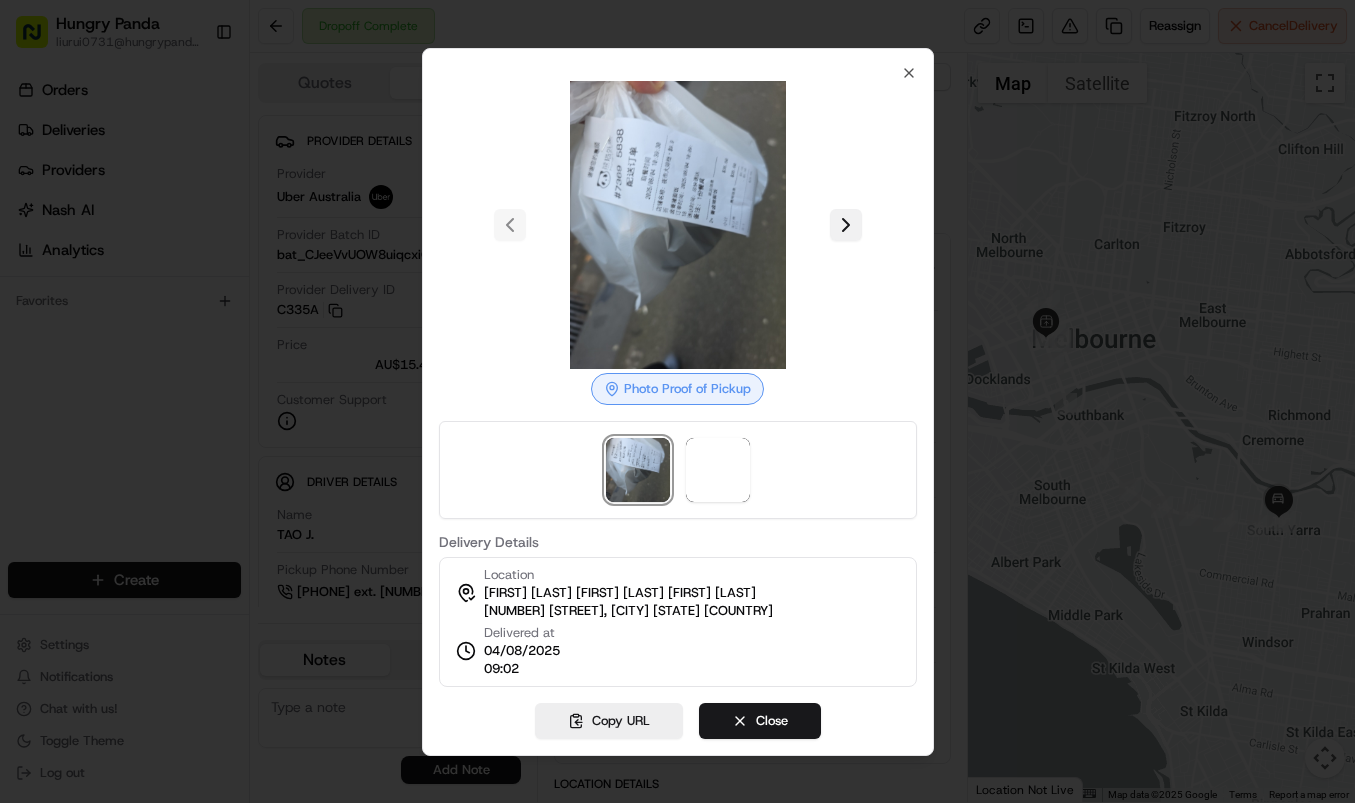 click at bounding box center (846, 225) 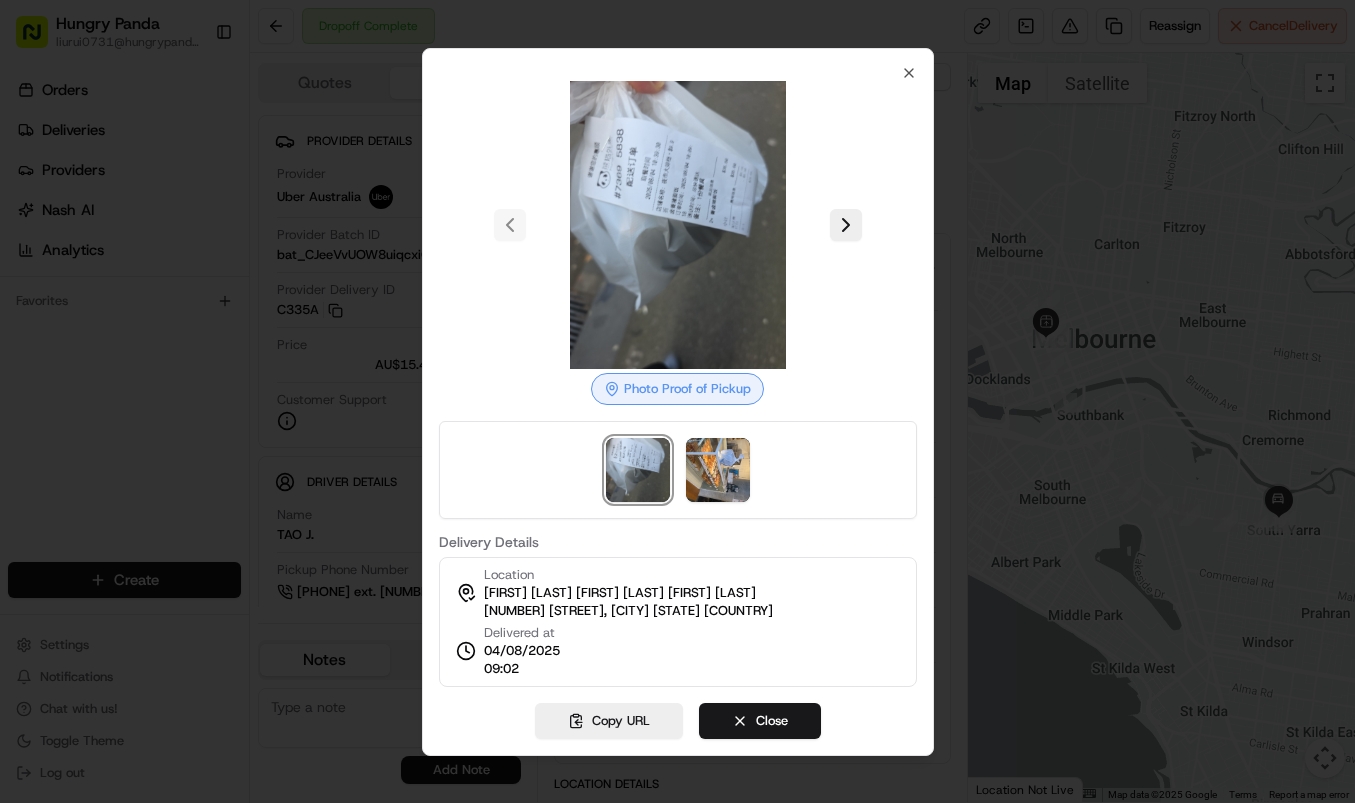 click at bounding box center [677, 401] 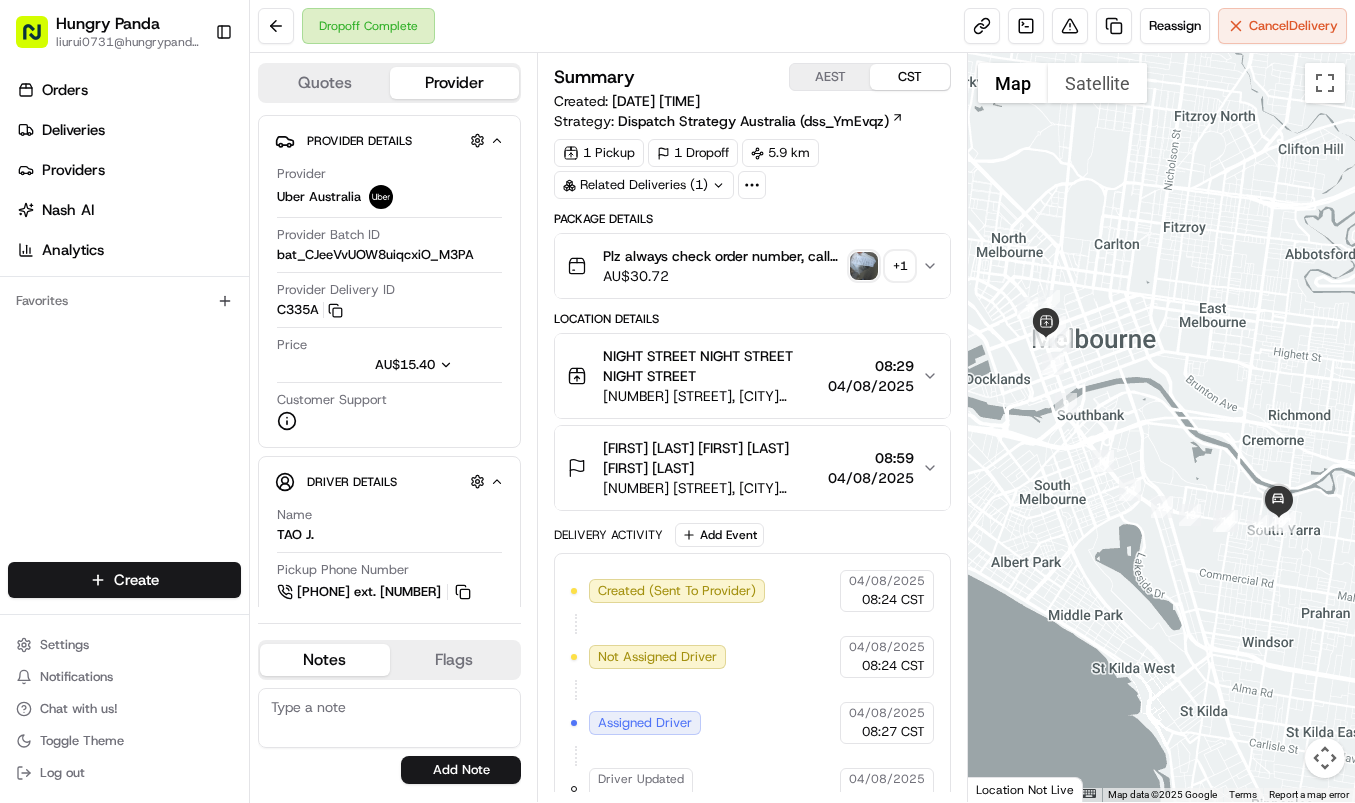 drag, startPoint x: 893, startPoint y: 187, endPoint x: 1023, endPoint y: 161, distance: 132.57451 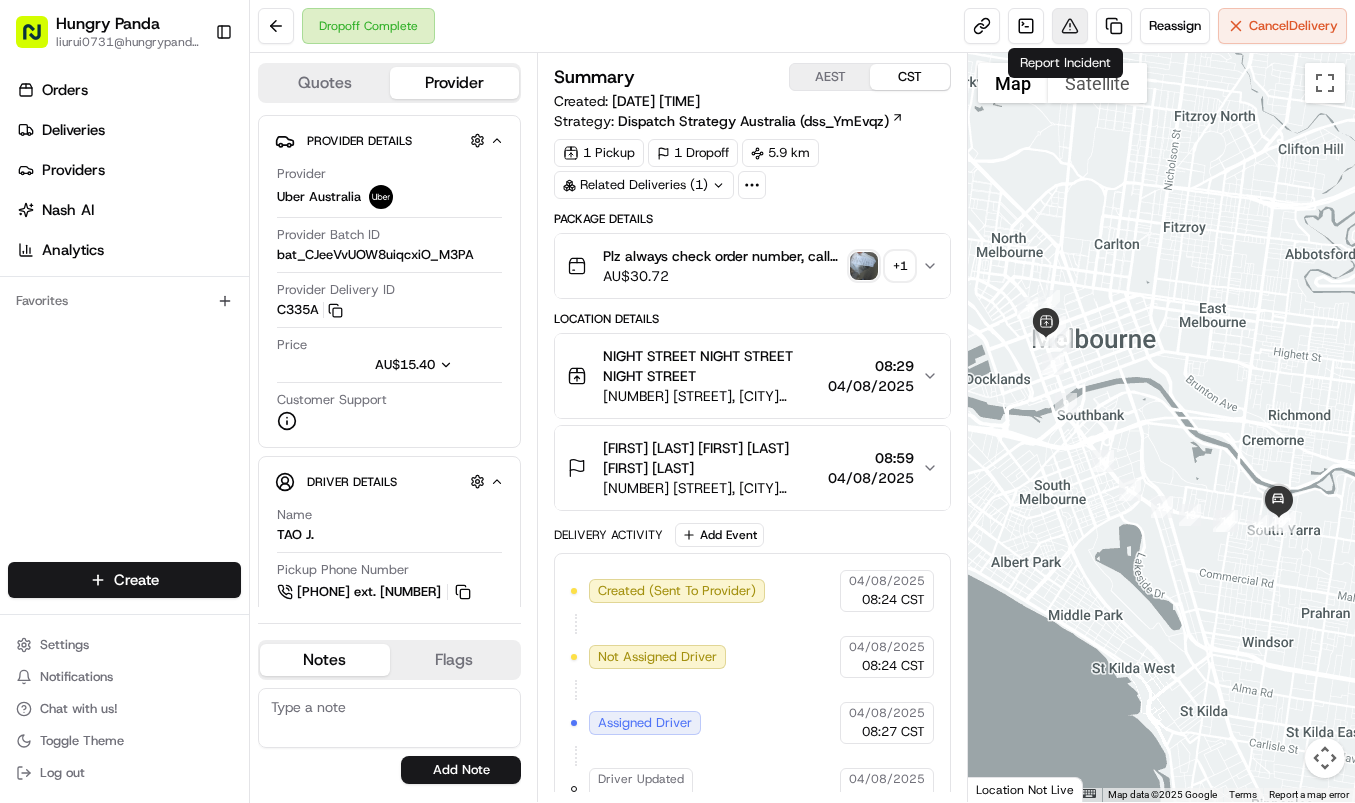 click at bounding box center [1070, 26] 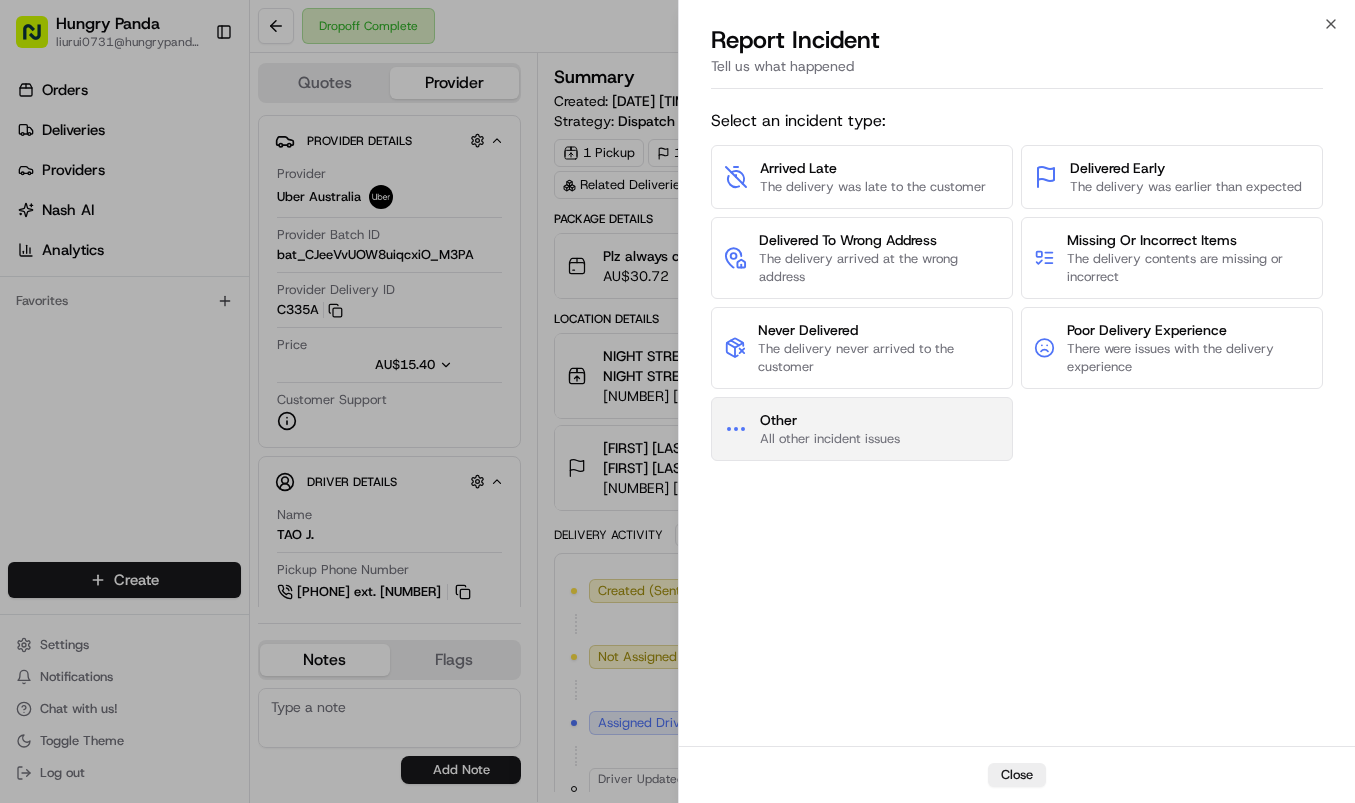 click on "Other" at bounding box center (830, 420) 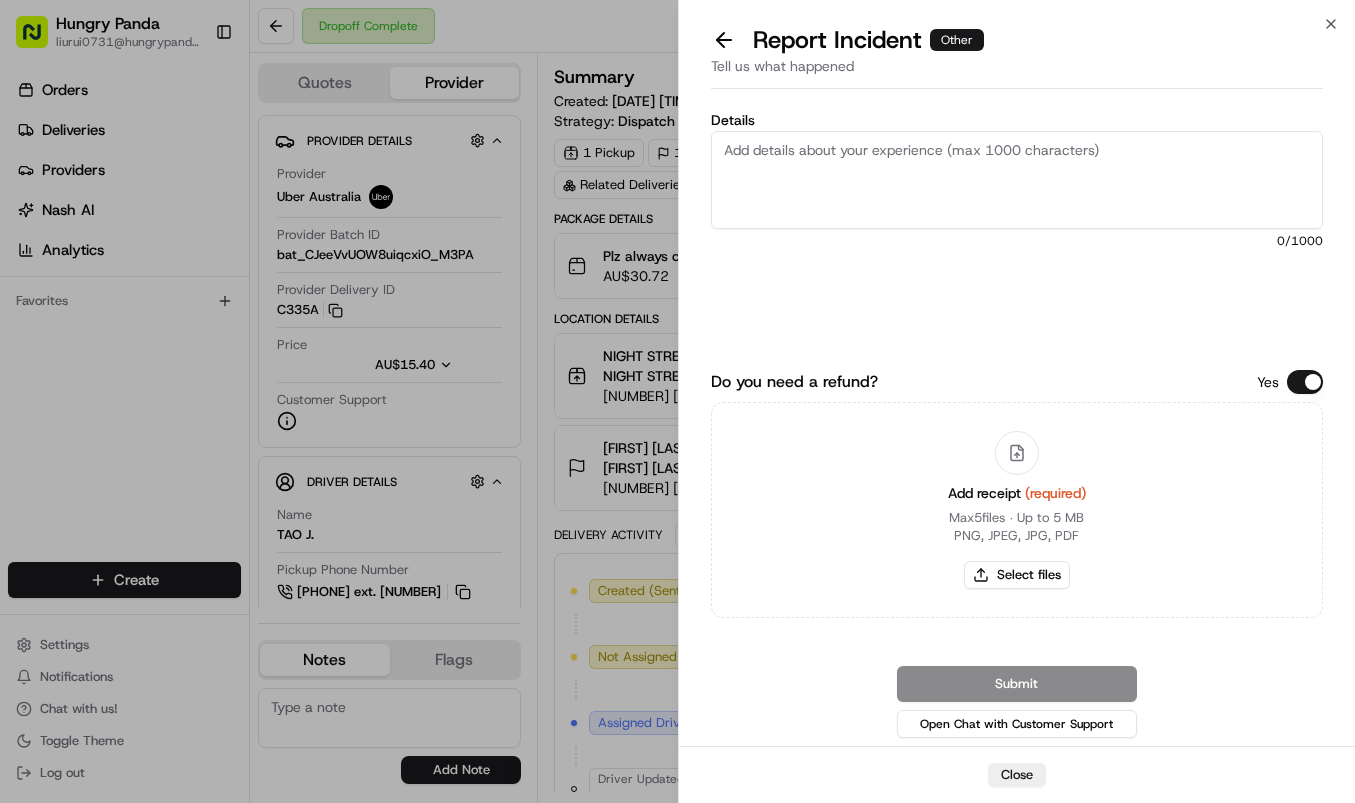 click on "Details" at bounding box center [1017, 180] 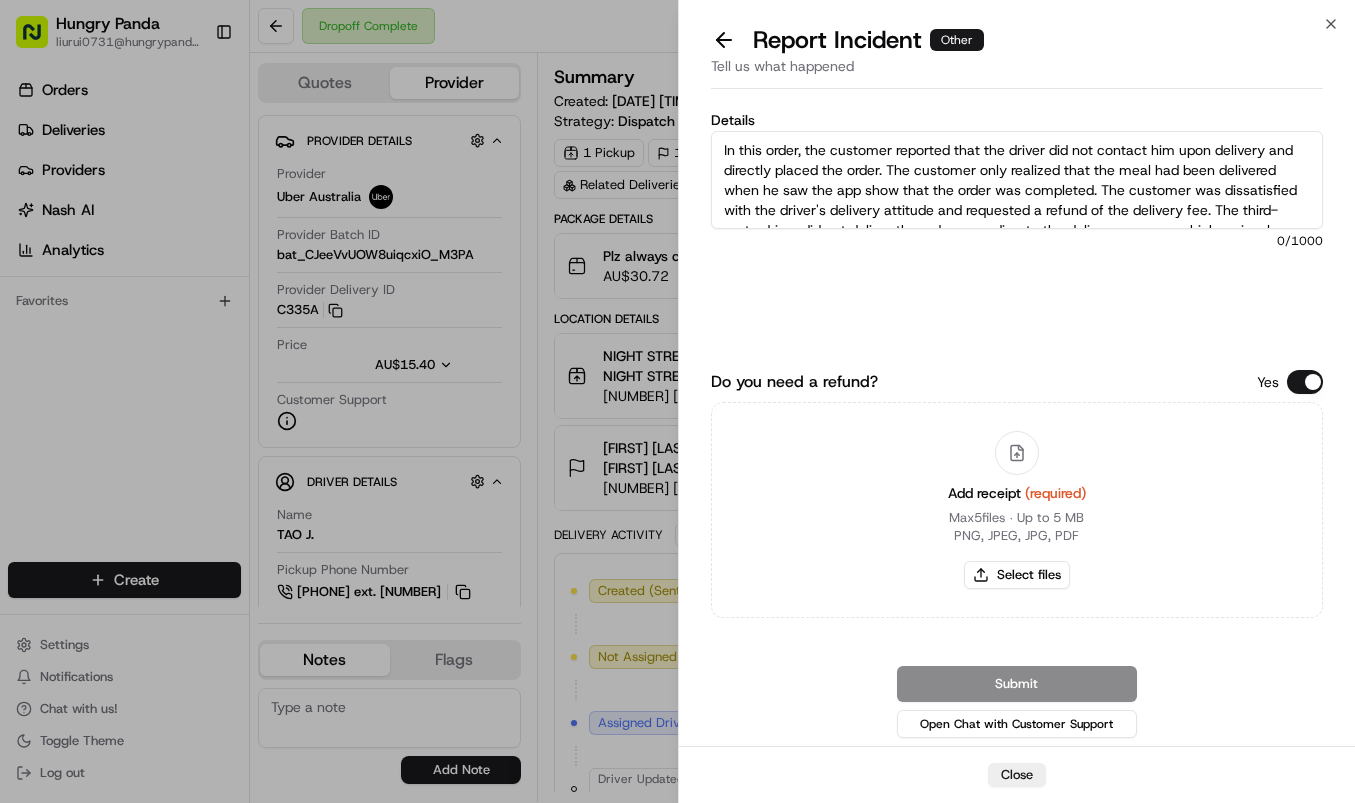 scroll, scrollTop: 51, scrollLeft: 0, axis: vertical 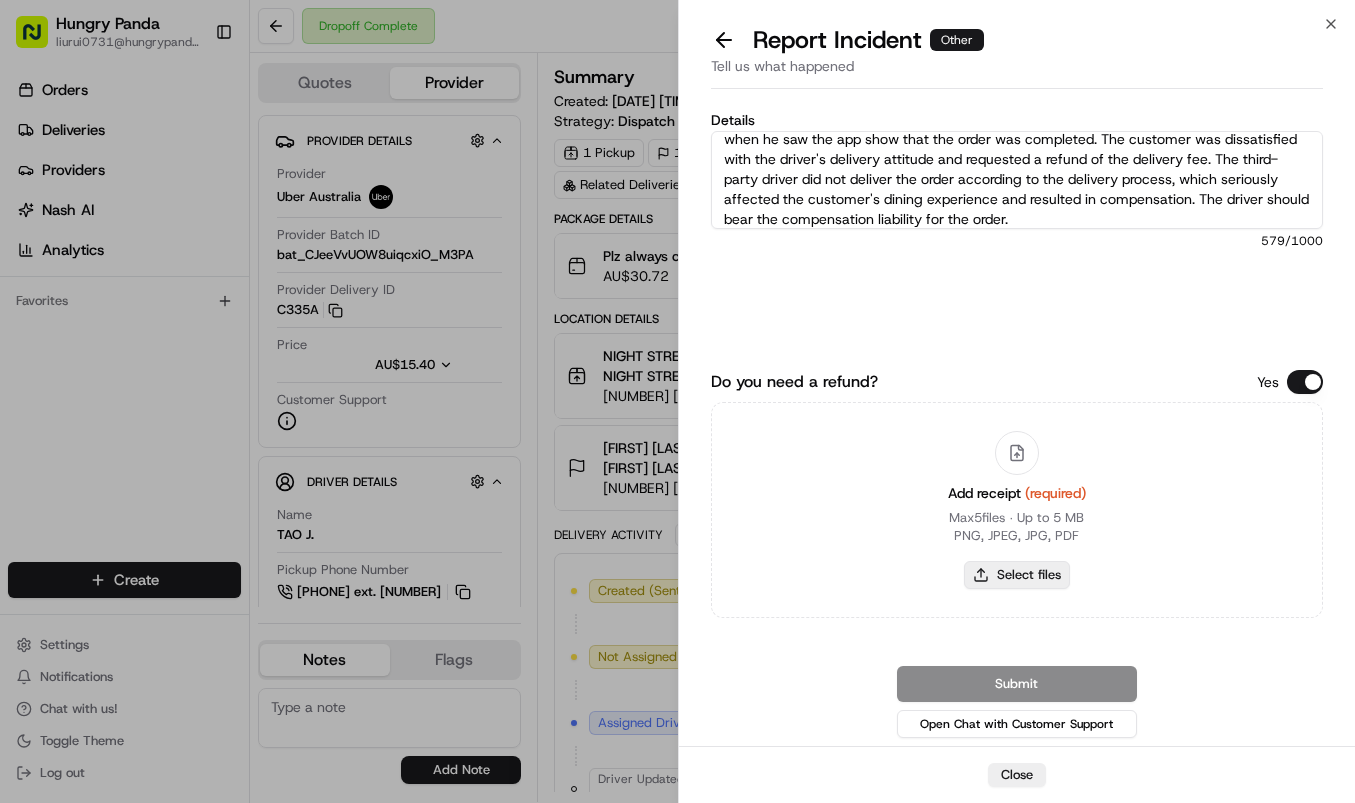 type on "In this order, the customer reported that the driver did not contact him upon delivery and directly placed the order. The customer only realized that the meal had been delivered when he saw the app show that the order was completed. The customer was dissatisfied with the driver's delivery attitude and requested a refund of the delivery fee. The third-party driver did not deliver the order according to the delivery process, which seriously affected the customer's dining experience and resulted in compensation. The driver should bear the compensation liability for the order." 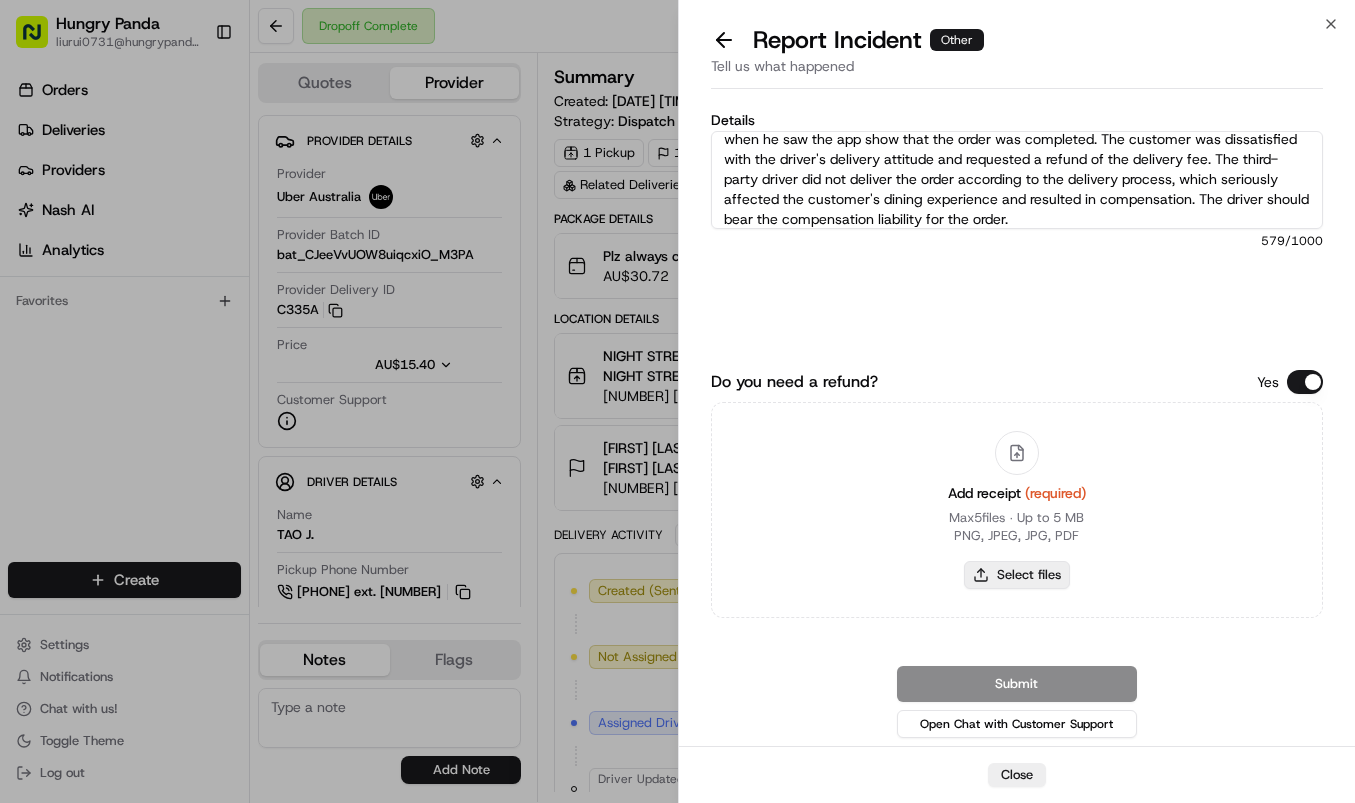 type on "C:\fakepath\2.jpg" 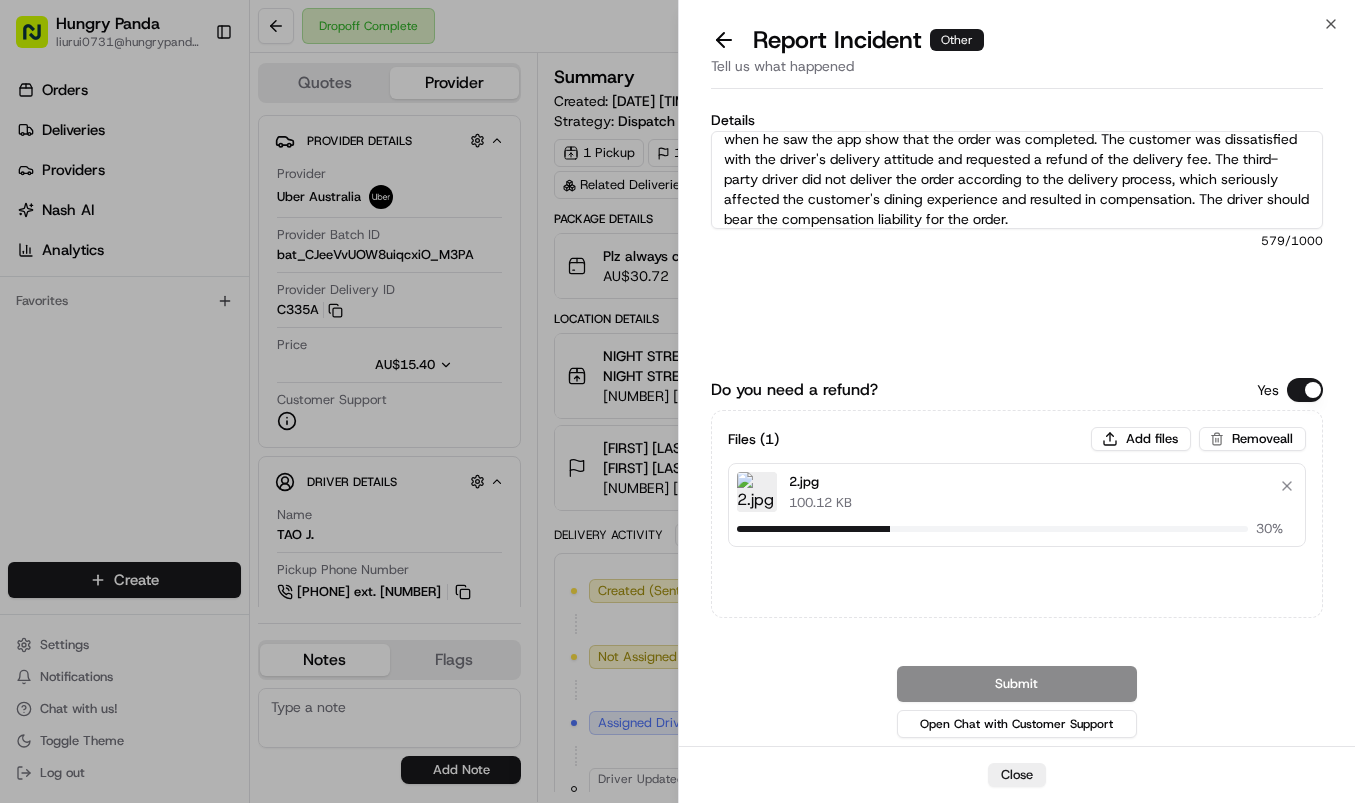 type 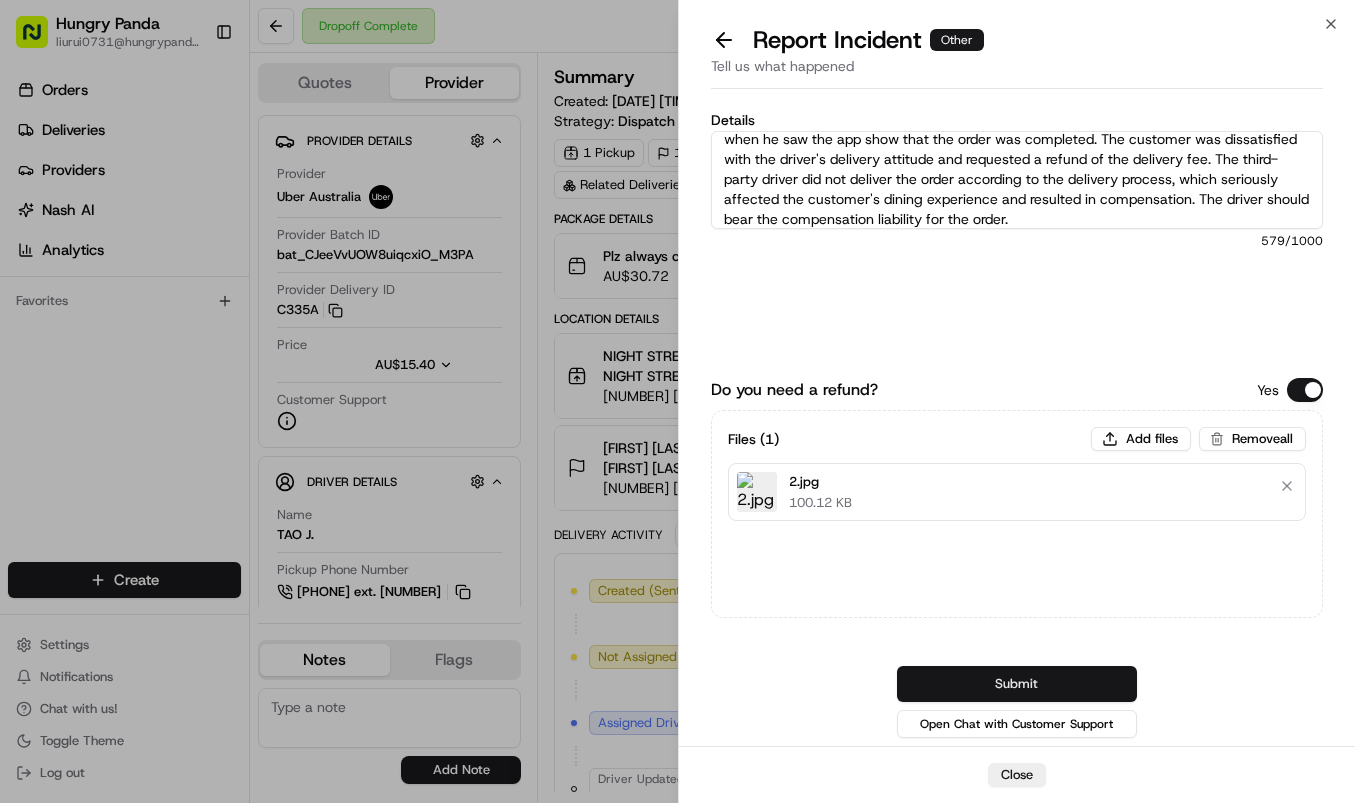 click on "Submit" at bounding box center (1017, 684) 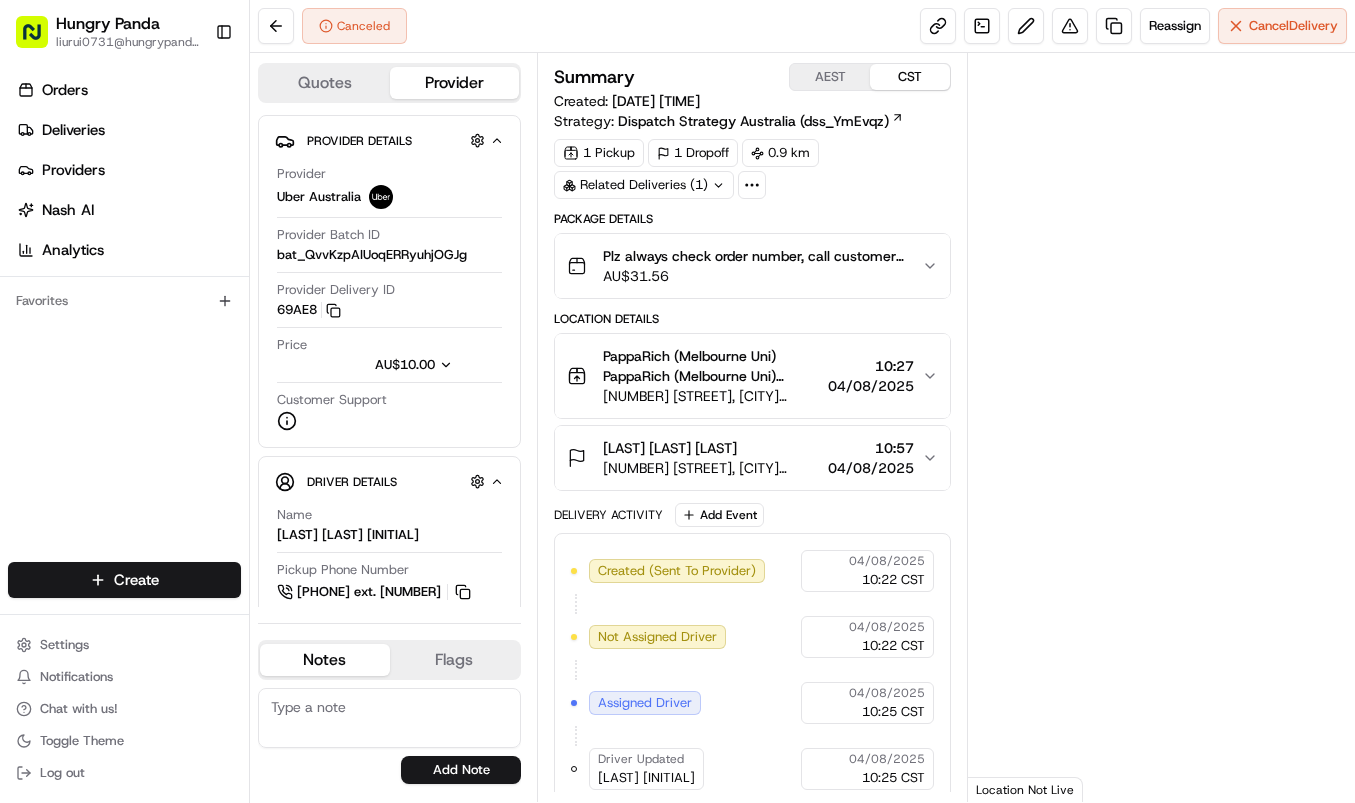 scroll, scrollTop: 0, scrollLeft: 0, axis: both 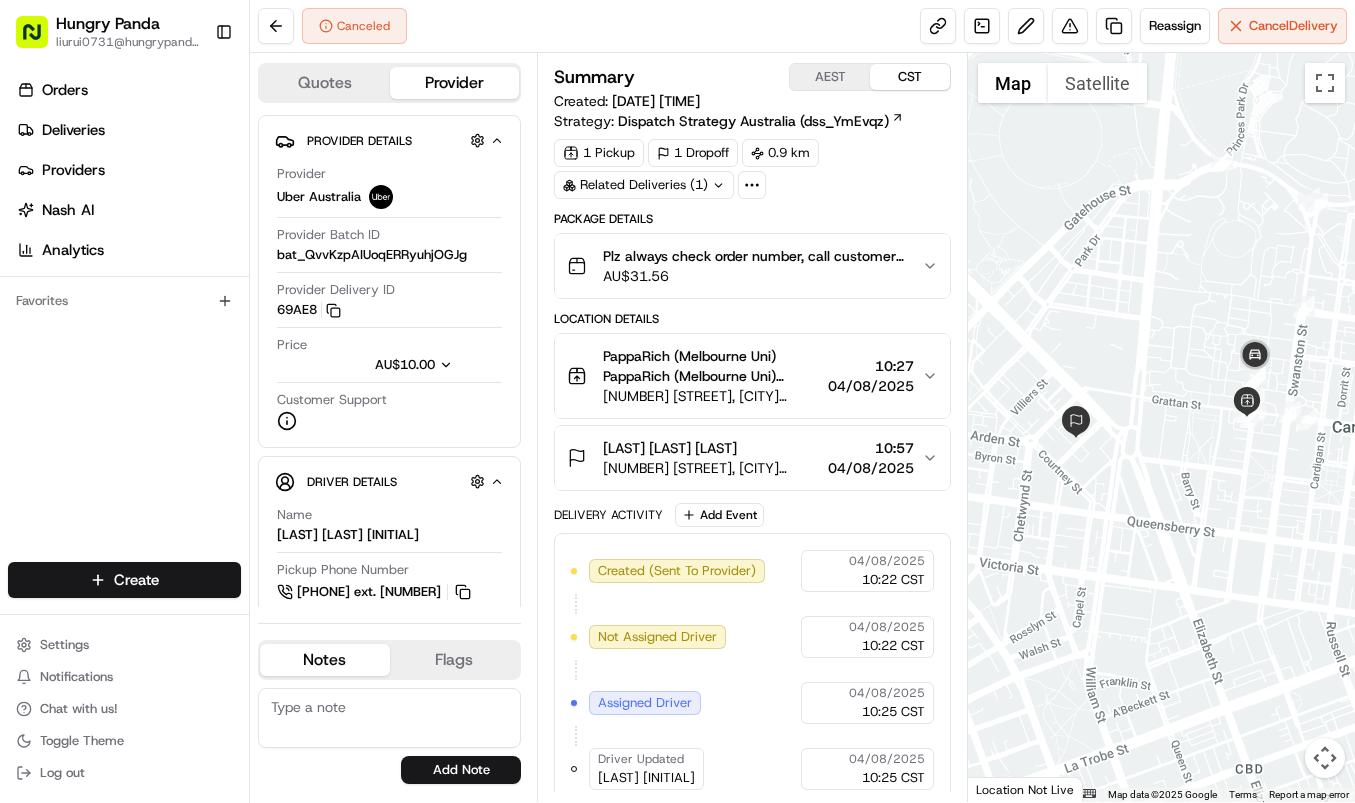 click 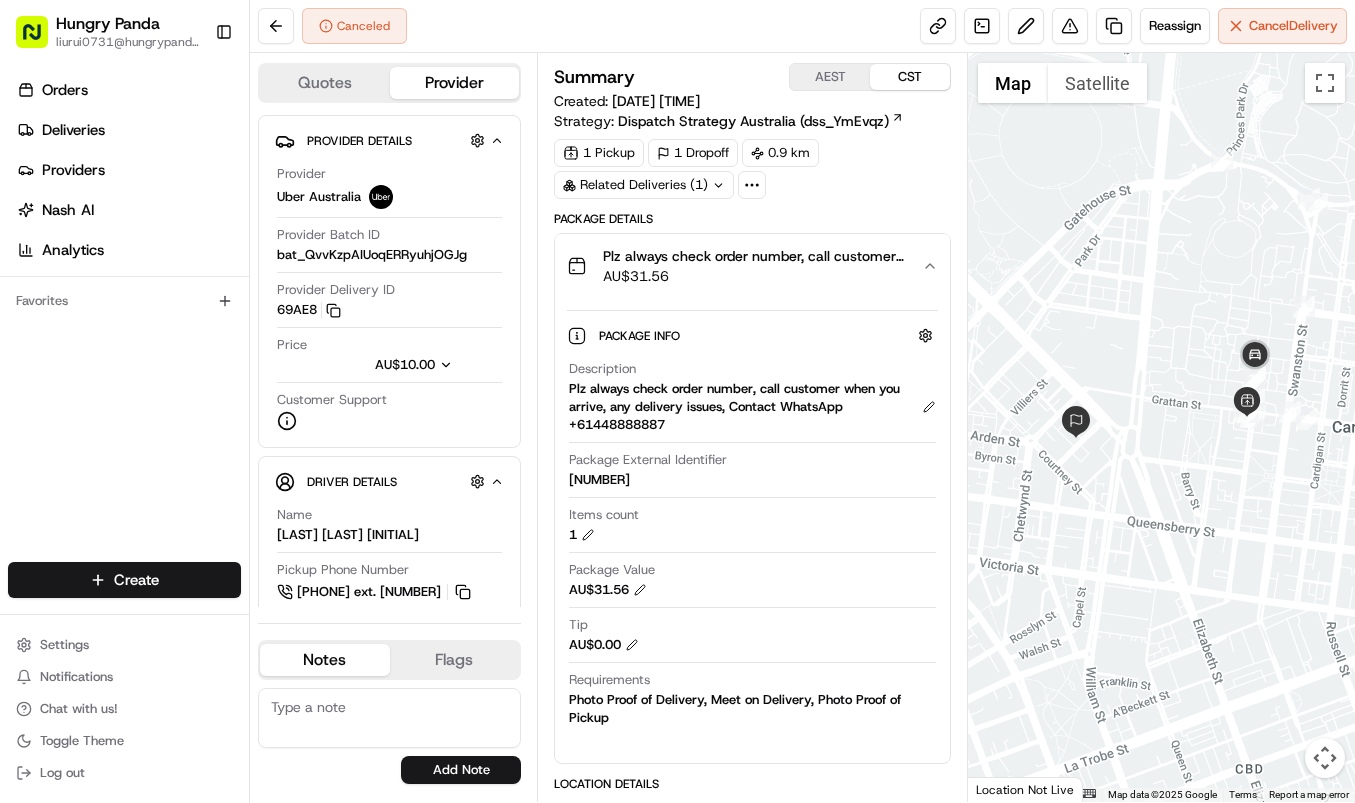 type 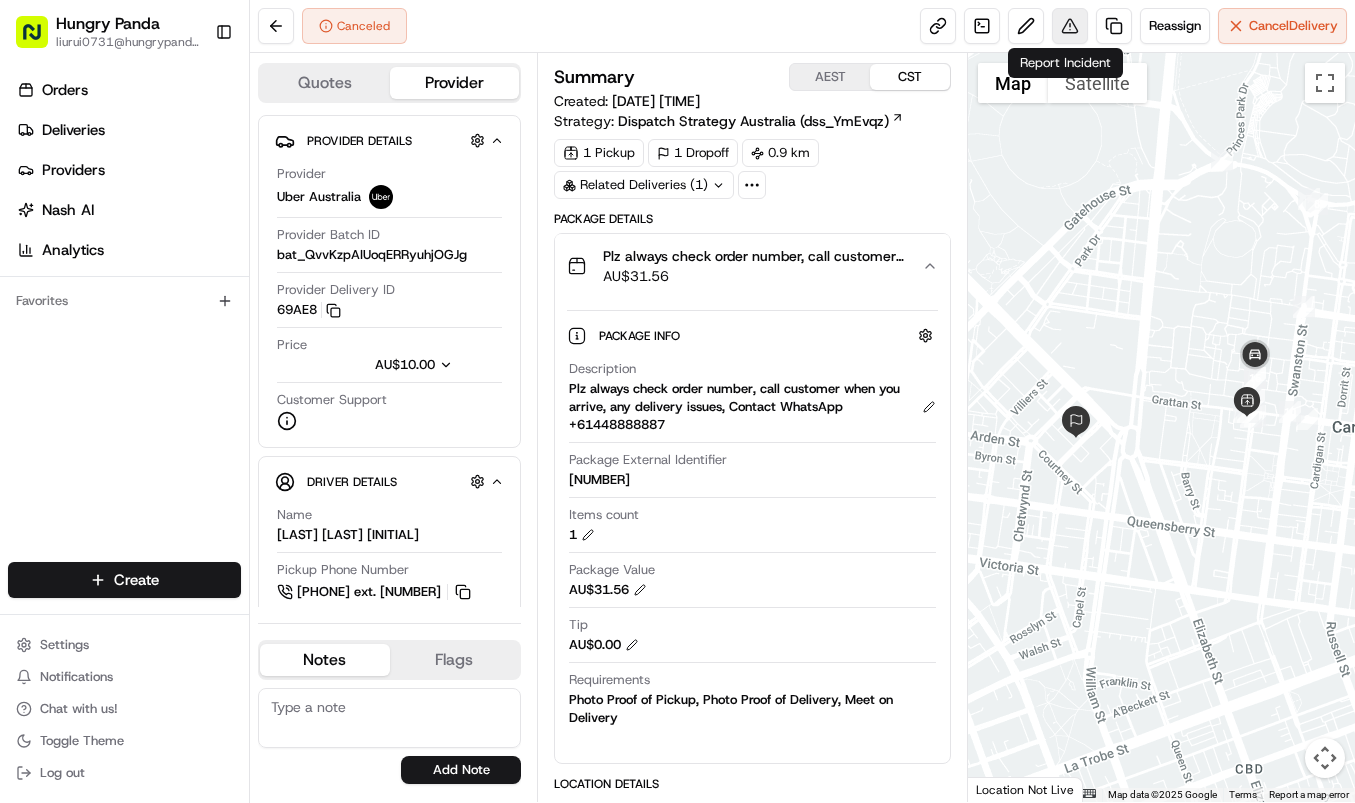 click at bounding box center (1070, 26) 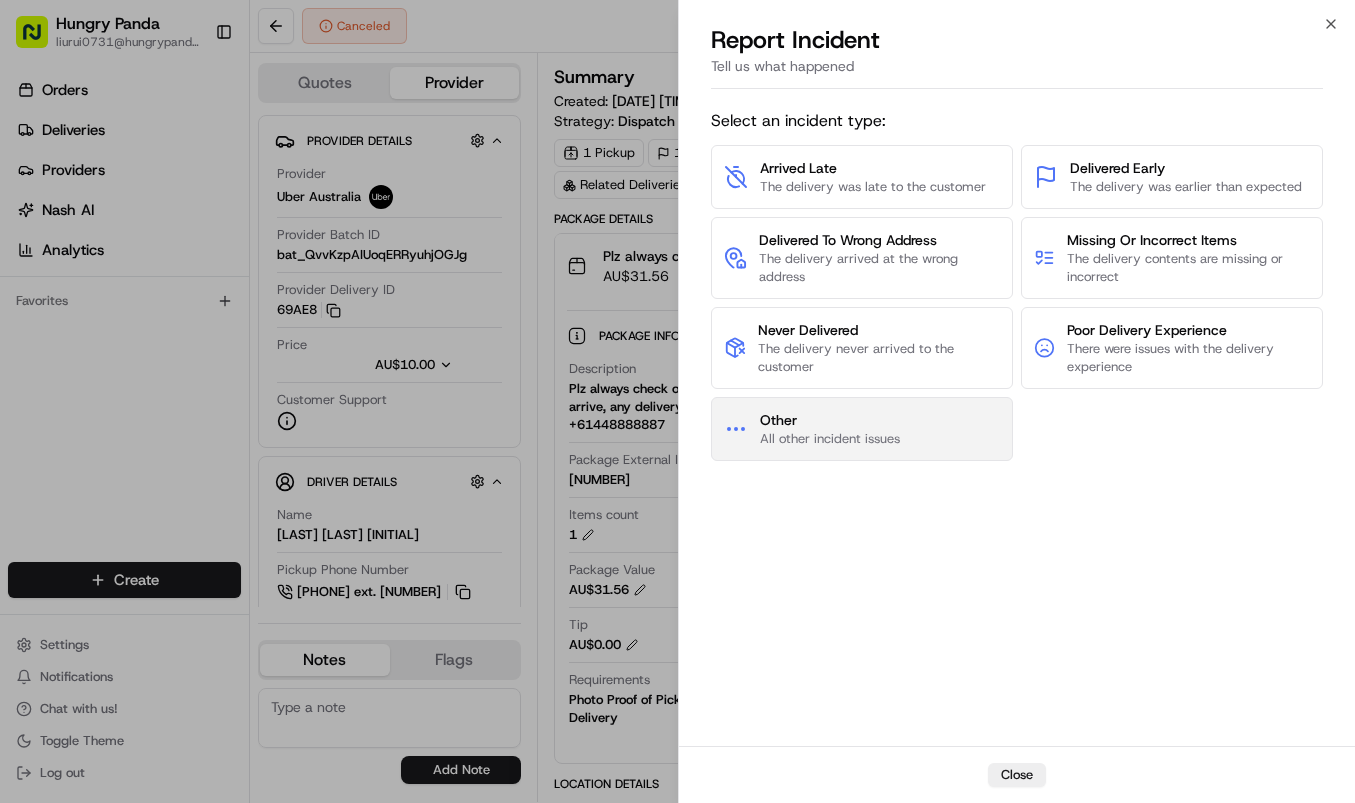 click on "All other incident issues" at bounding box center (830, 439) 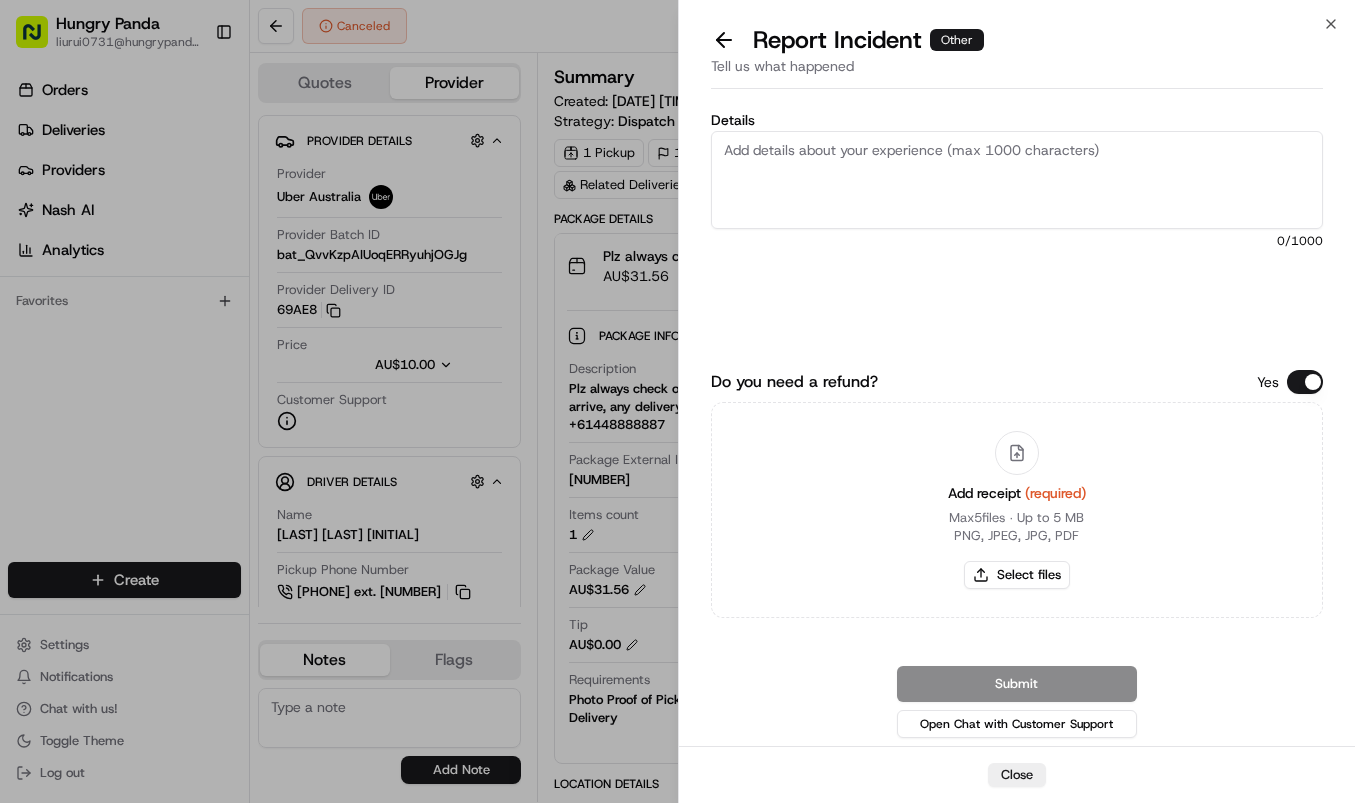 click on "Details" at bounding box center [1017, 180] 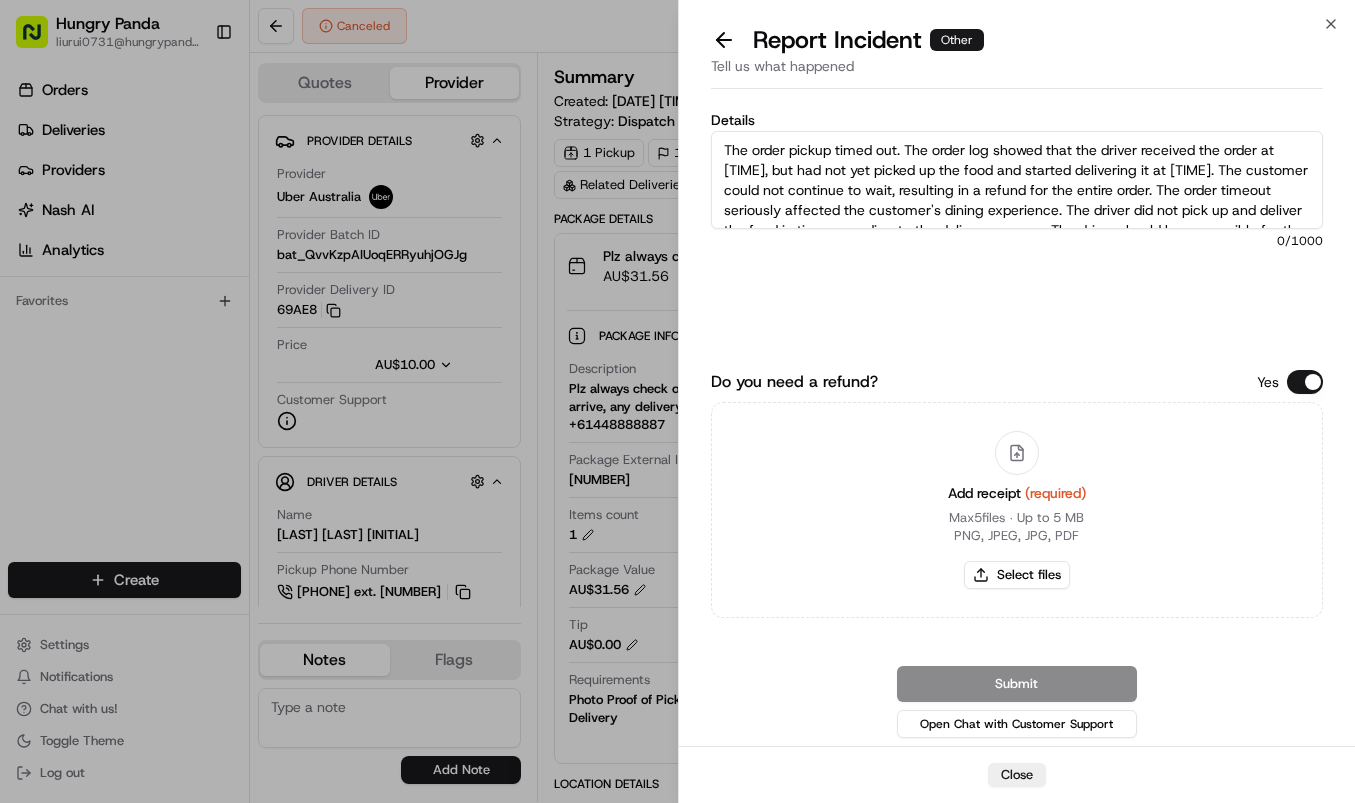 scroll, scrollTop: 31, scrollLeft: 0, axis: vertical 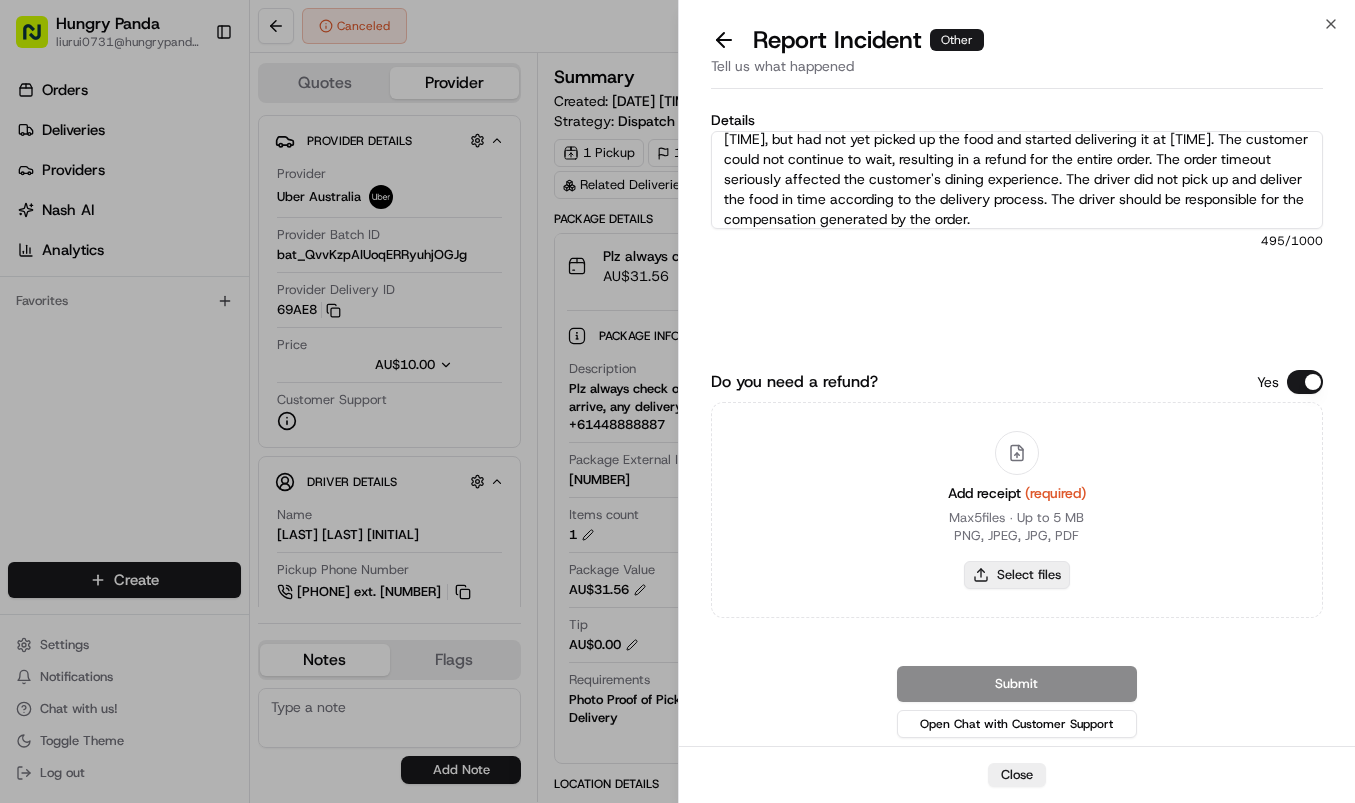 type on "The order pickup timed out. The order log showed that the driver received the order at 12:22:37, but had not yet picked up the food and started delivering it at 12:59:57. The customer could not continue to wait, resulting in a refund for the entire order. The order timeout seriously affected the customer's dining experience. The driver did not pick up and deliver the food in time according to the delivery process. The driver should be responsible for the compensation generated by the order." 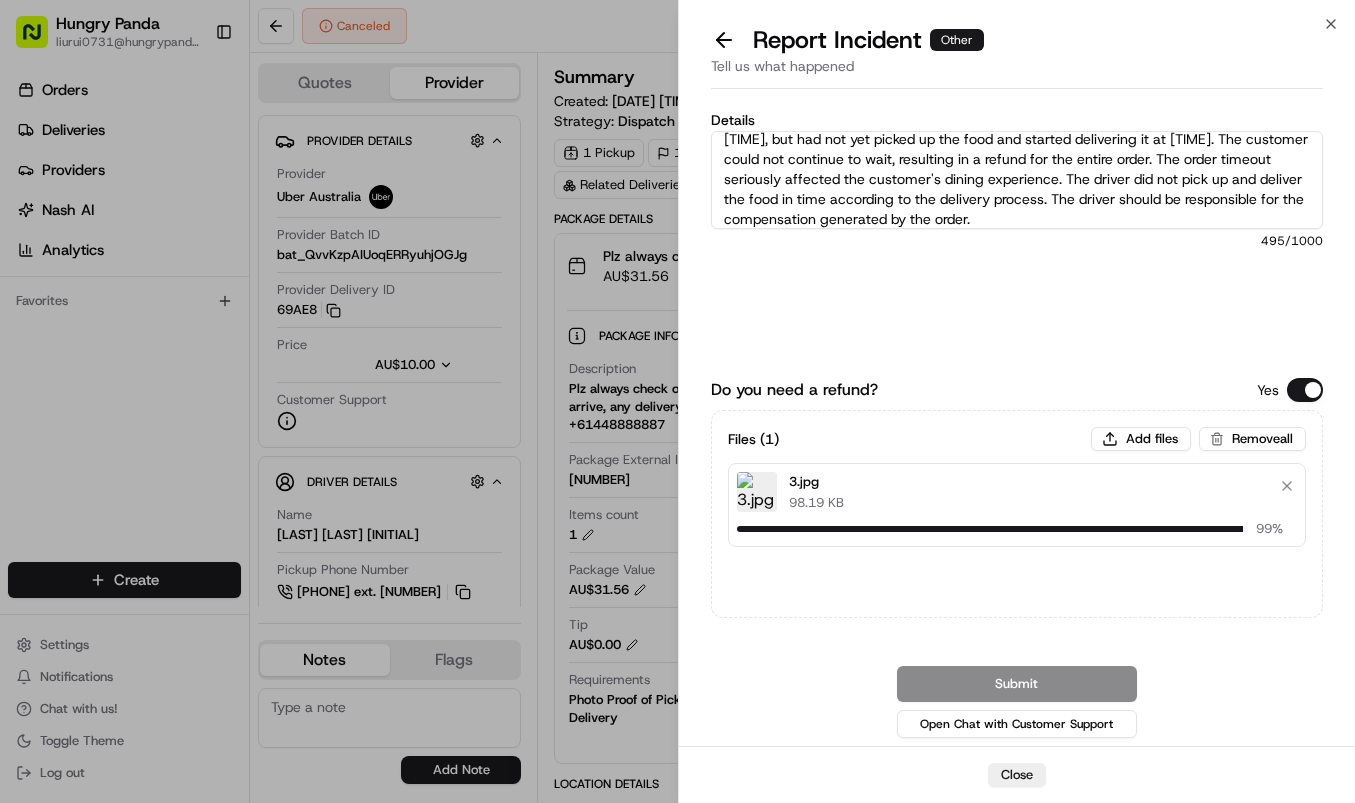 type 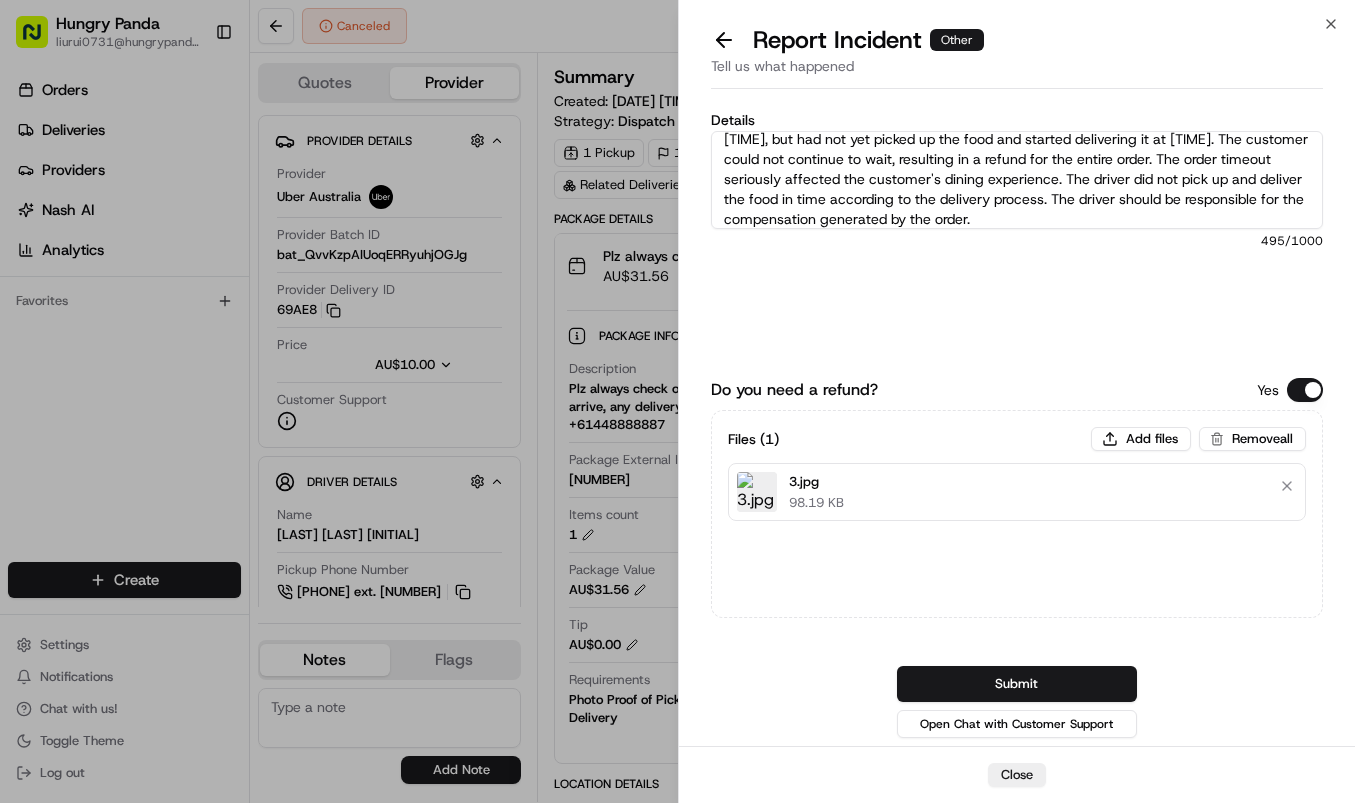 drag, startPoint x: 1083, startPoint y: 674, endPoint x: 1241, endPoint y: 490, distance: 242.52835 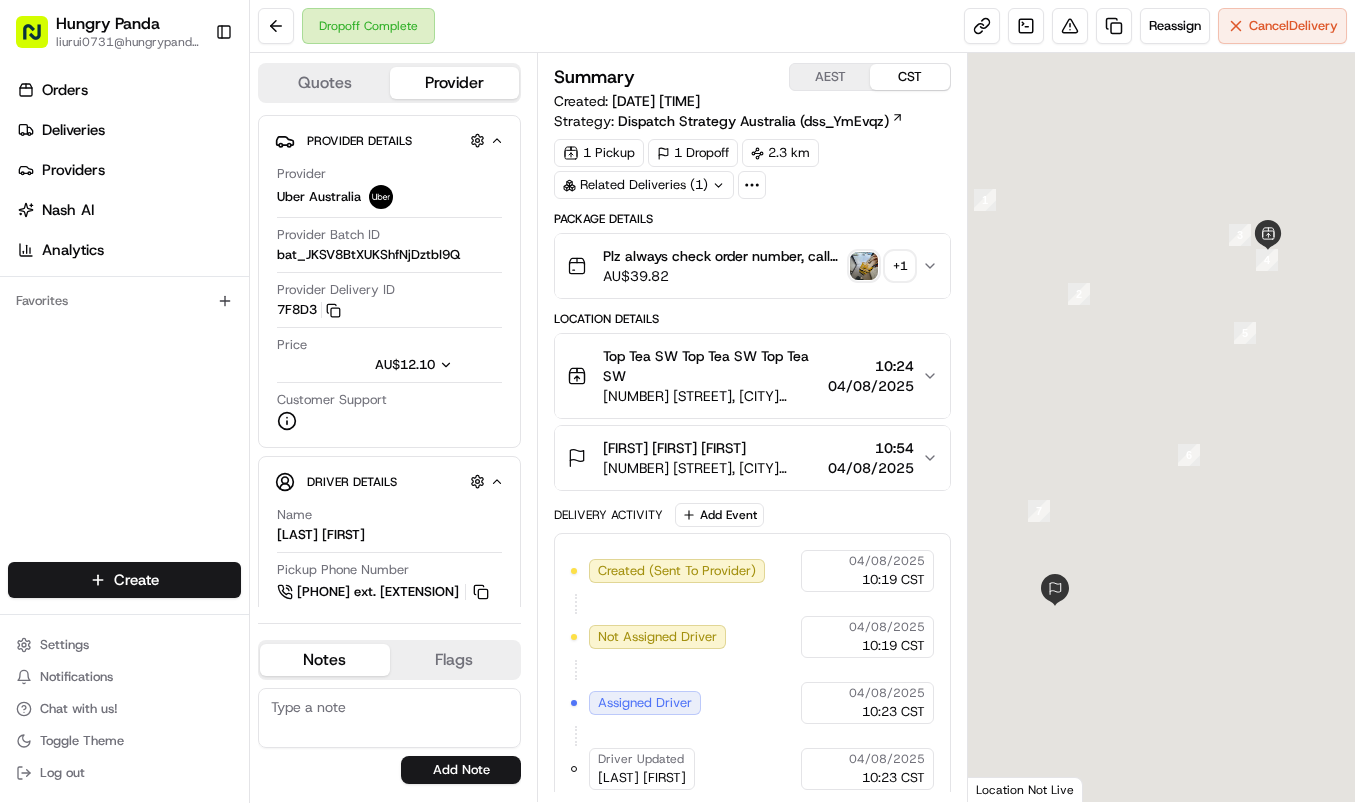 scroll, scrollTop: 0, scrollLeft: 0, axis: both 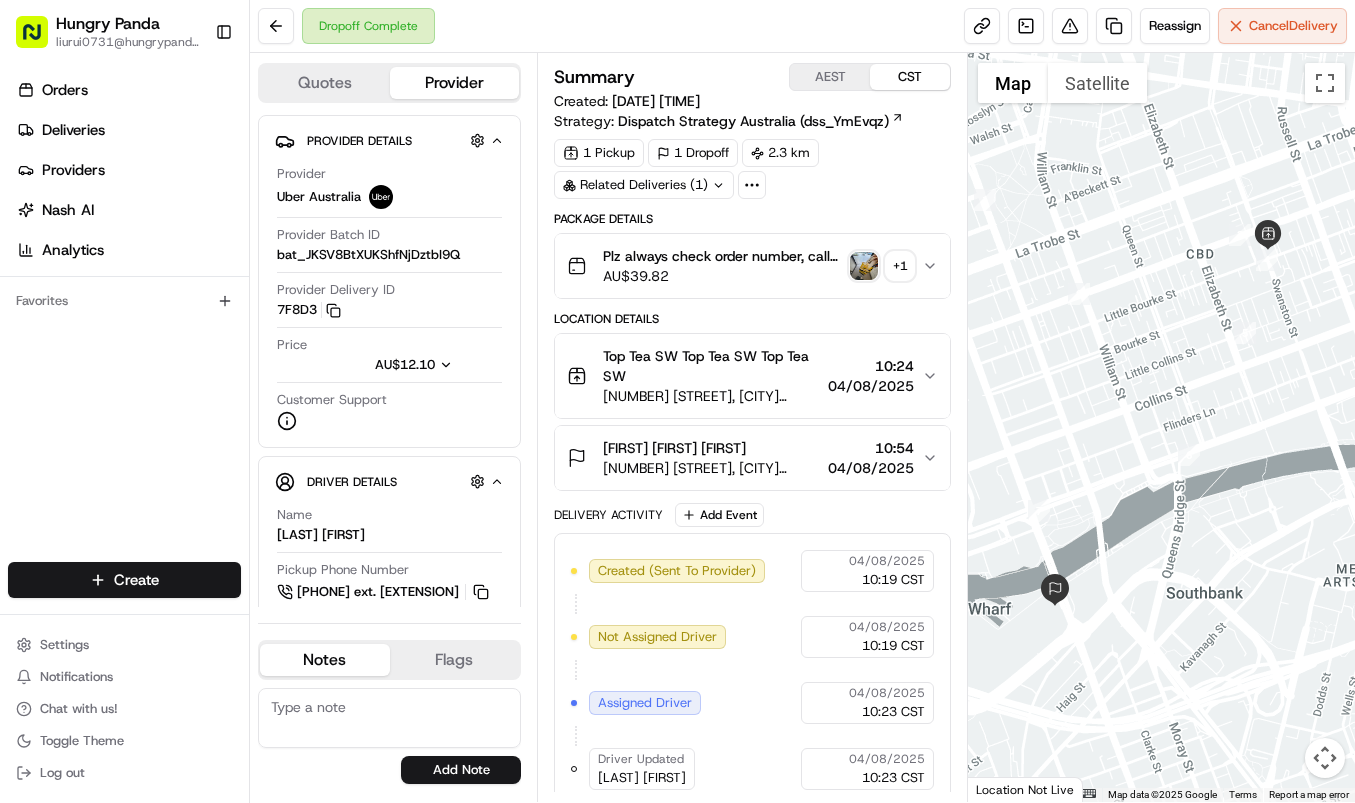 click on "Plz always check order number, call customer when you arrive, any delivery issues, Contact WhatsApp [PHONE] [CURRENCY] [PRICE] + 1" at bounding box center (752, 266) 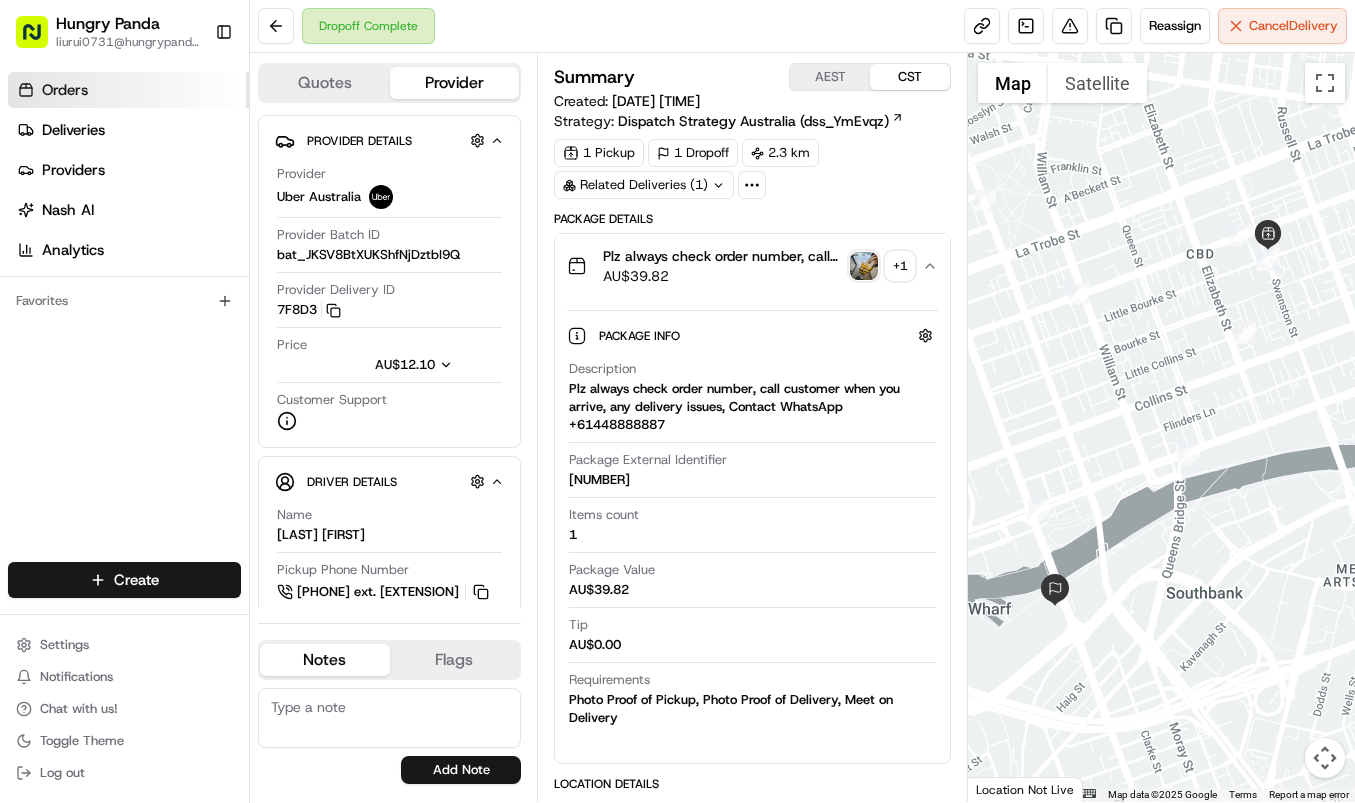 type 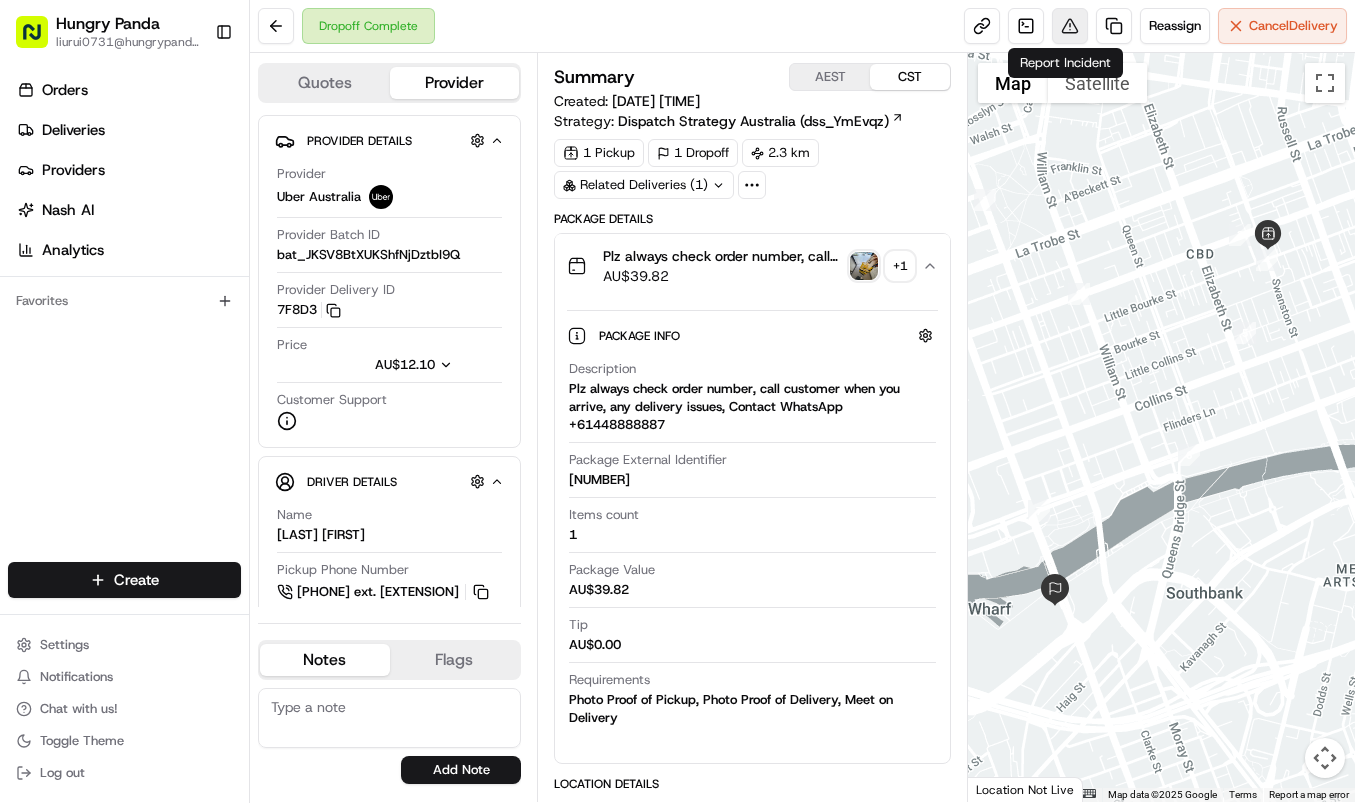 click at bounding box center [1070, 26] 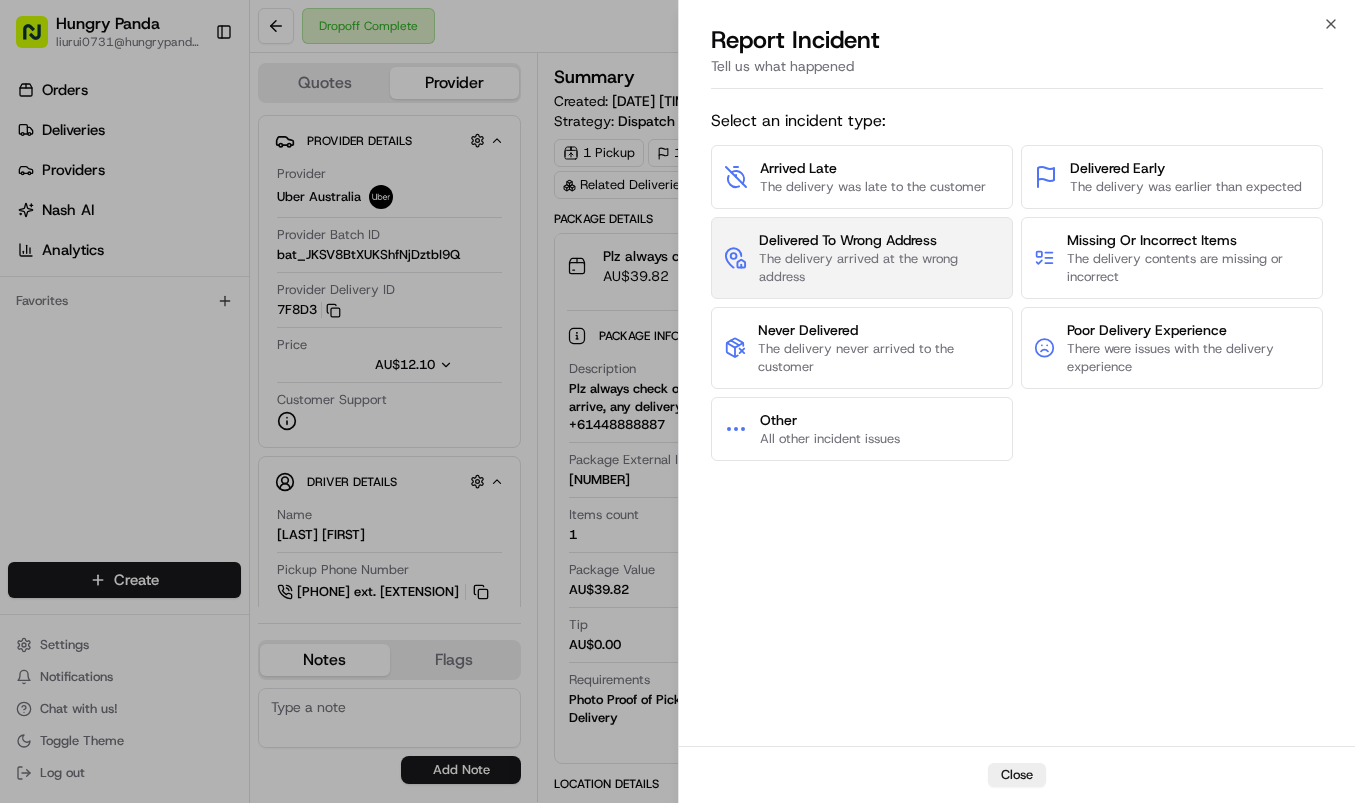 drag, startPoint x: 896, startPoint y: 256, endPoint x: 905, endPoint y: 245, distance: 14.21267 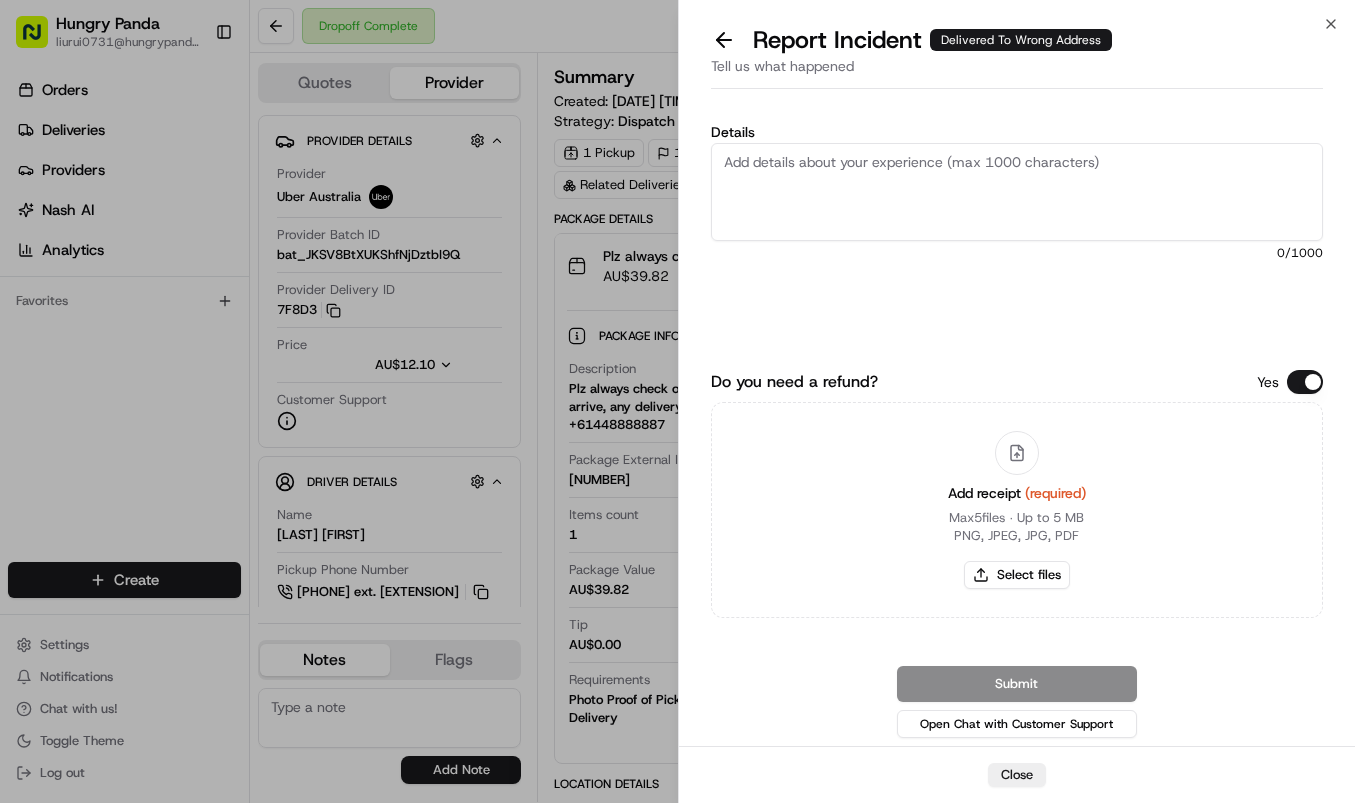 click on "Details" at bounding box center (1017, 192) 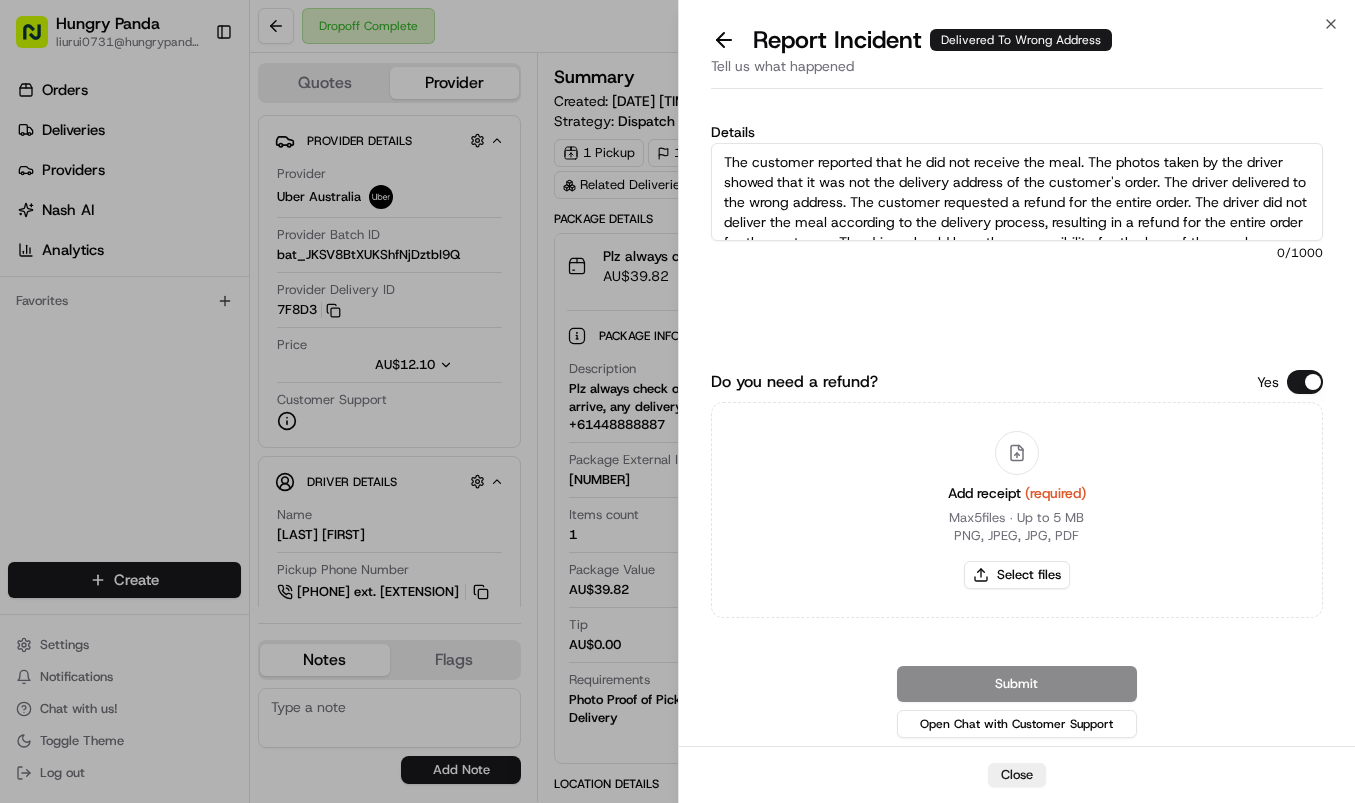 scroll, scrollTop: 31, scrollLeft: 0, axis: vertical 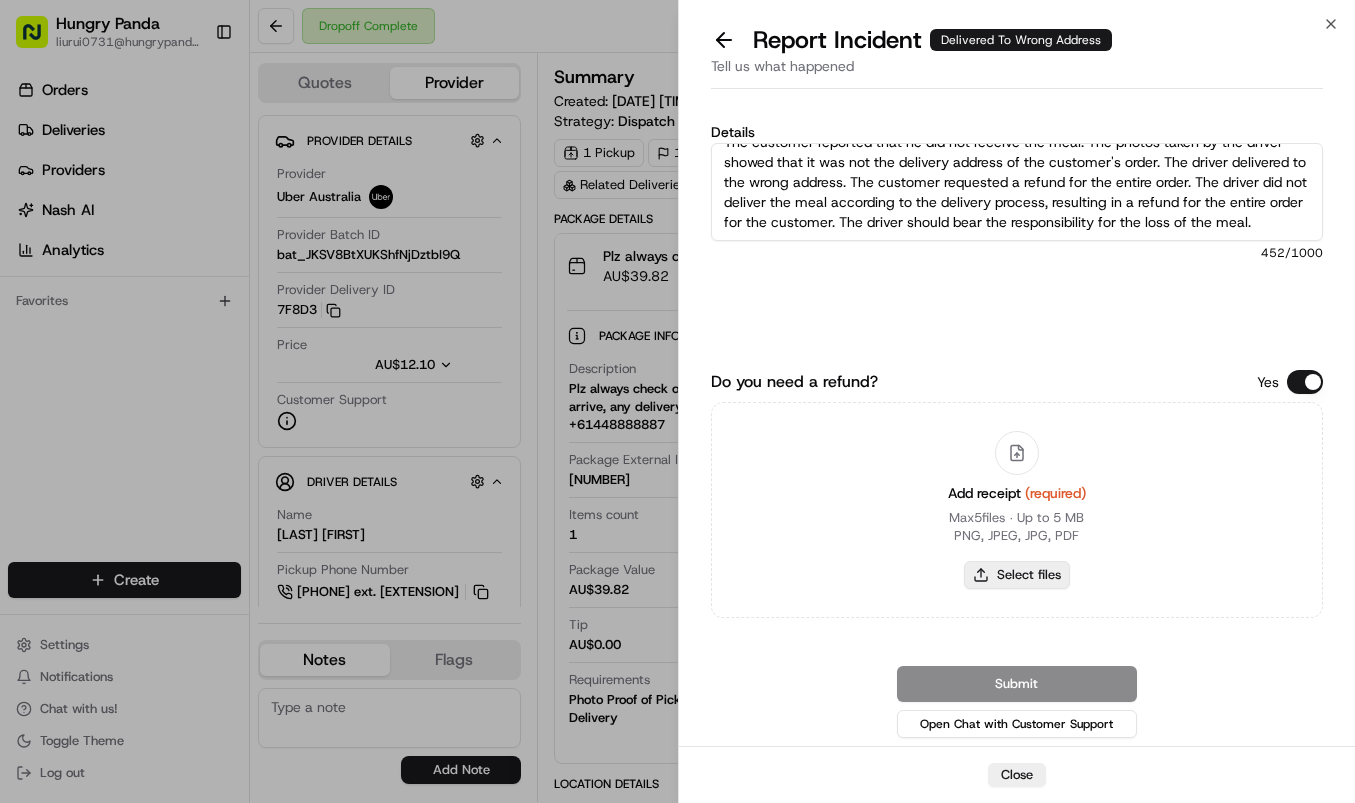 type on "The customer reported that he did not receive the meal. The photos taken by the driver showed that it was not the delivery address of the customer's order. The driver delivered to the wrong address. The customer requested a refund for the entire order. The driver did not deliver the meal according to the delivery process, resulting in a refund for the entire order for the customer. The driver should bear the responsibility for the loss of the meal." 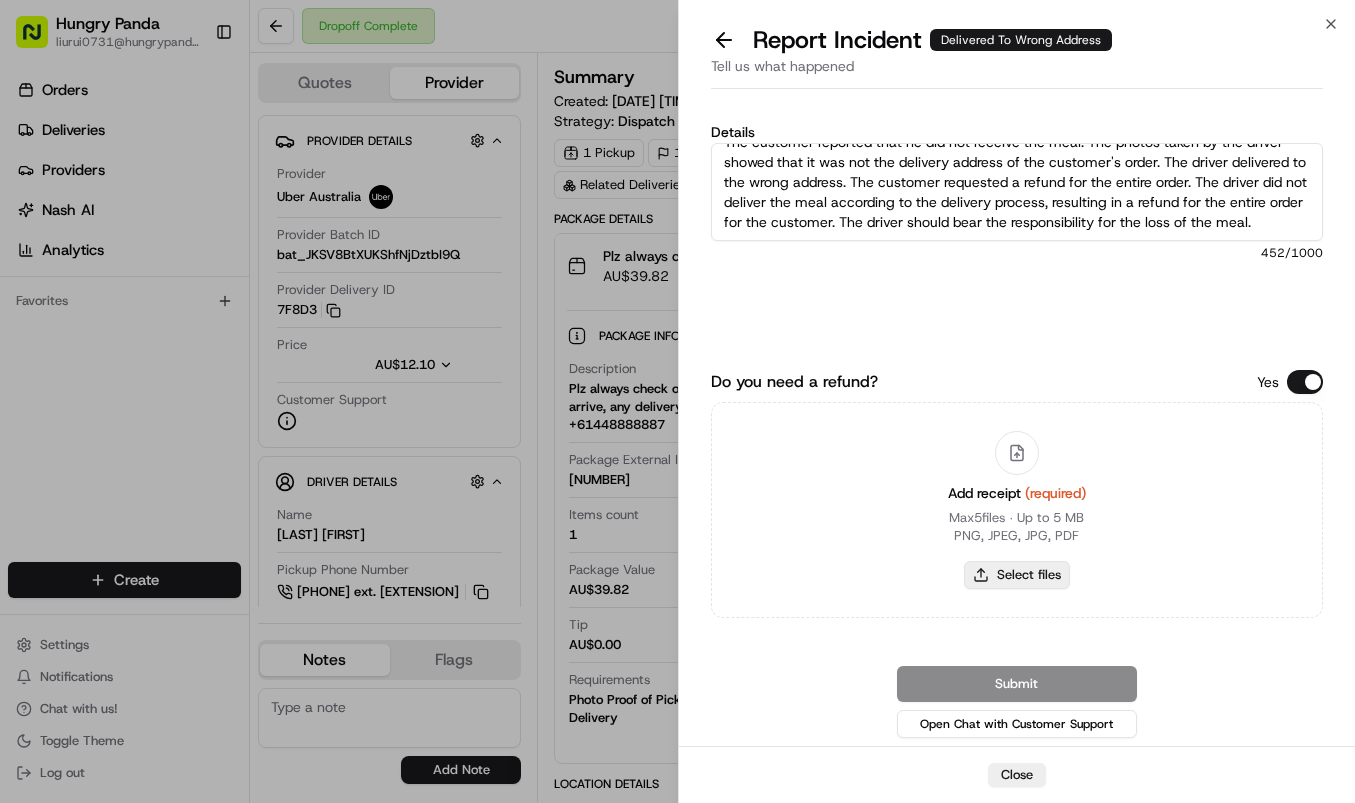 type on "C:\fakepath\4.jpg" 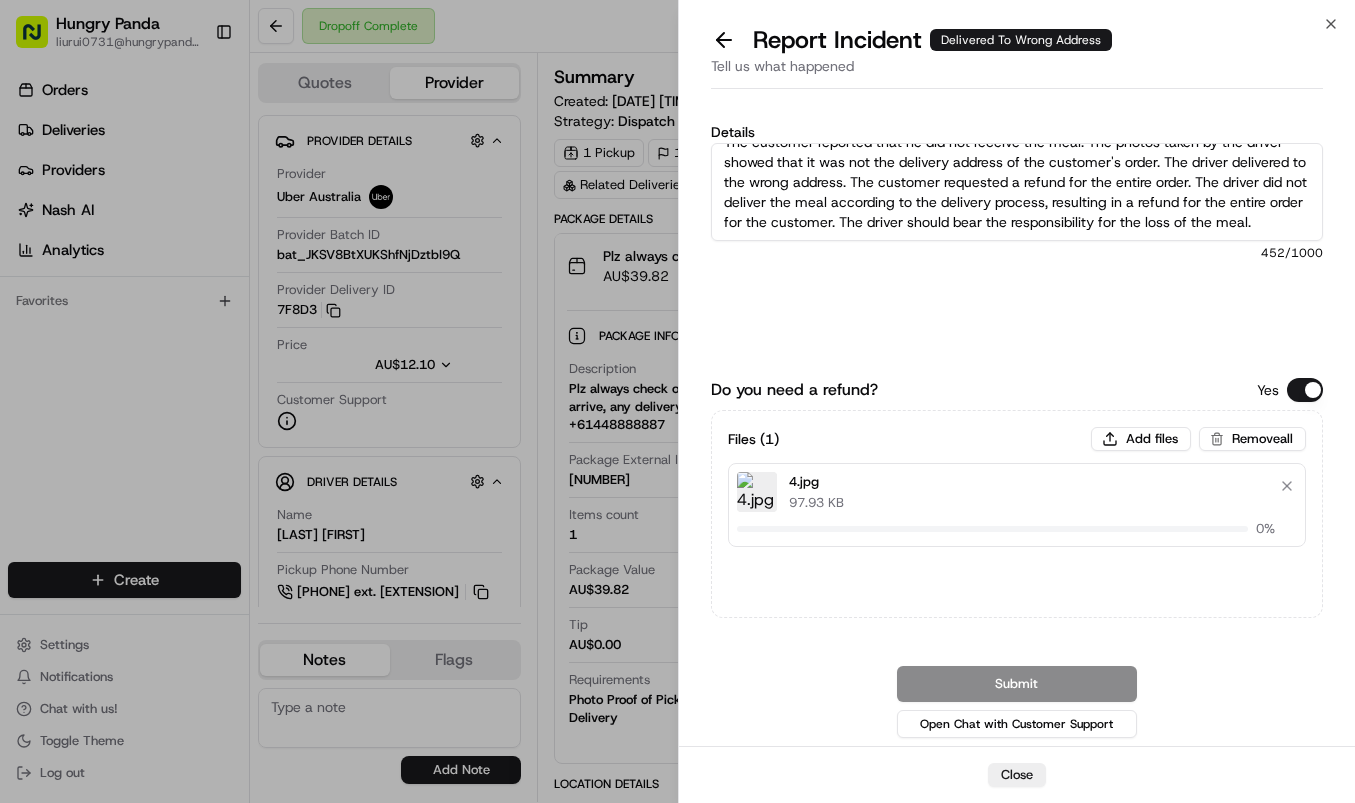 type 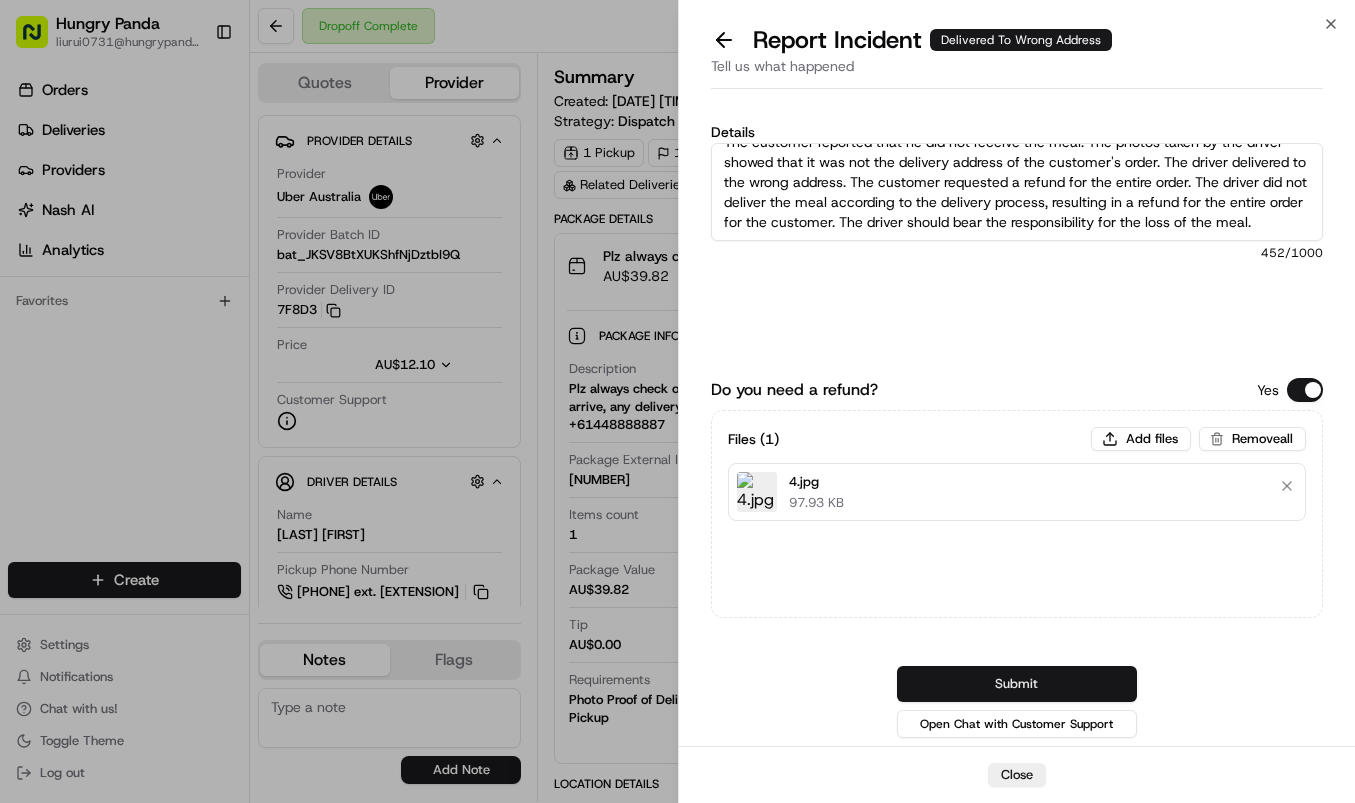 click on "Submit" at bounding box center [1017, 684] 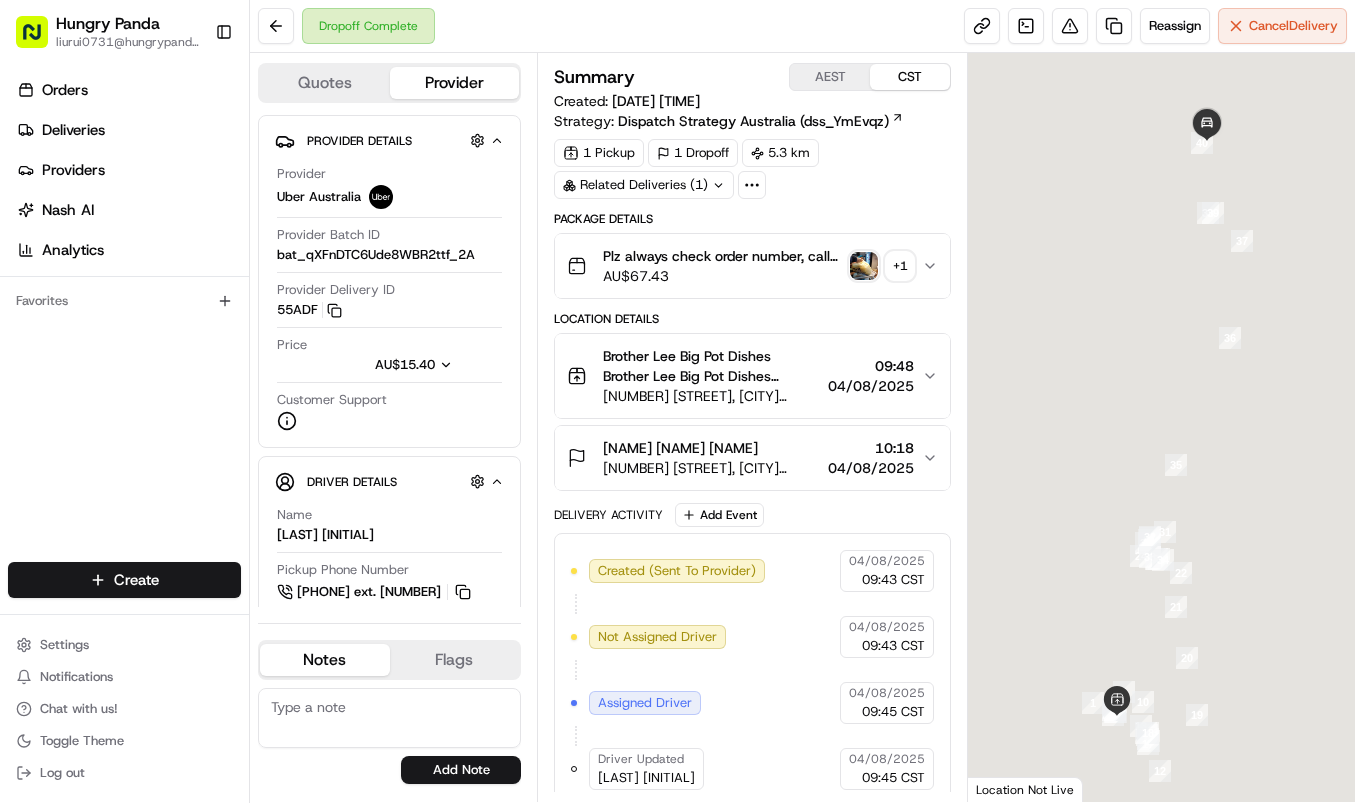 scroll, scrollTop: 0, scrollLeft: 0, axis: both 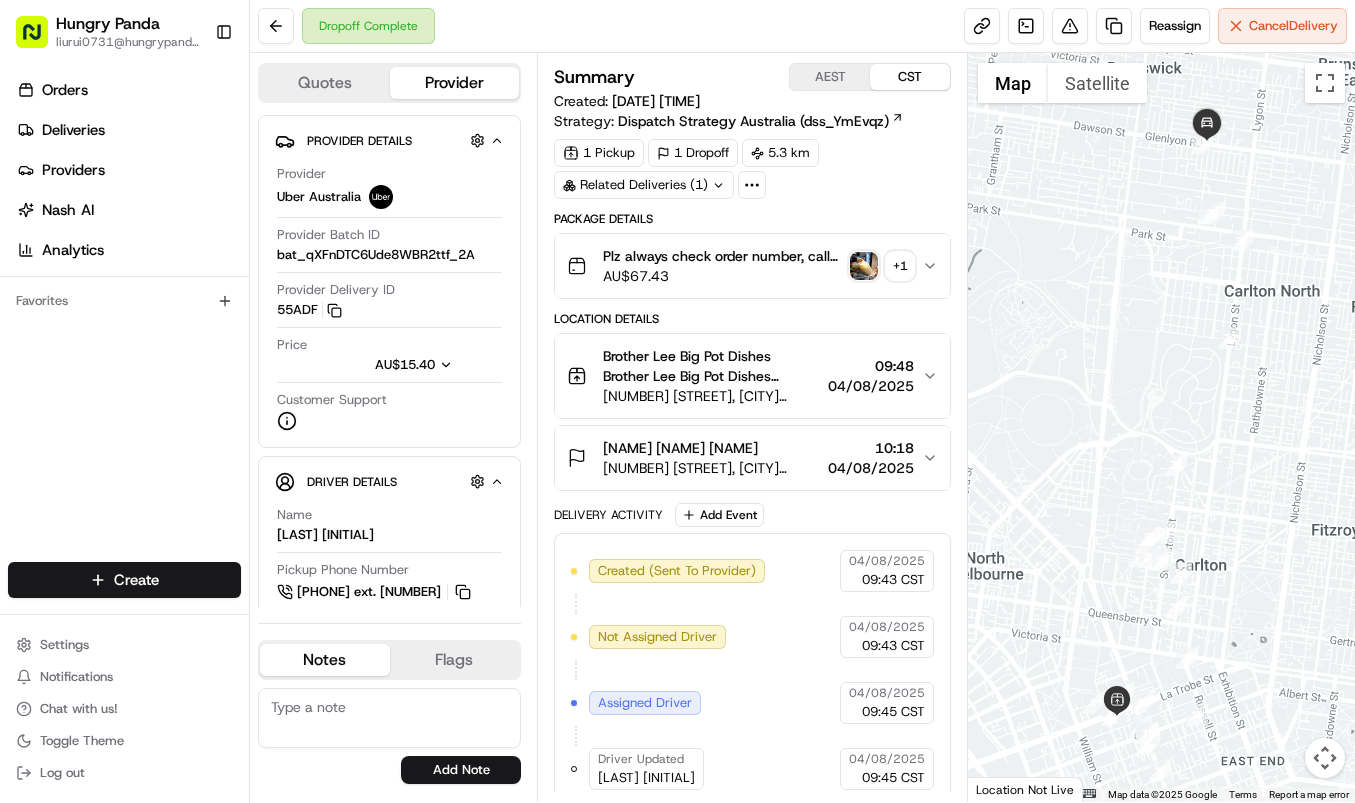click 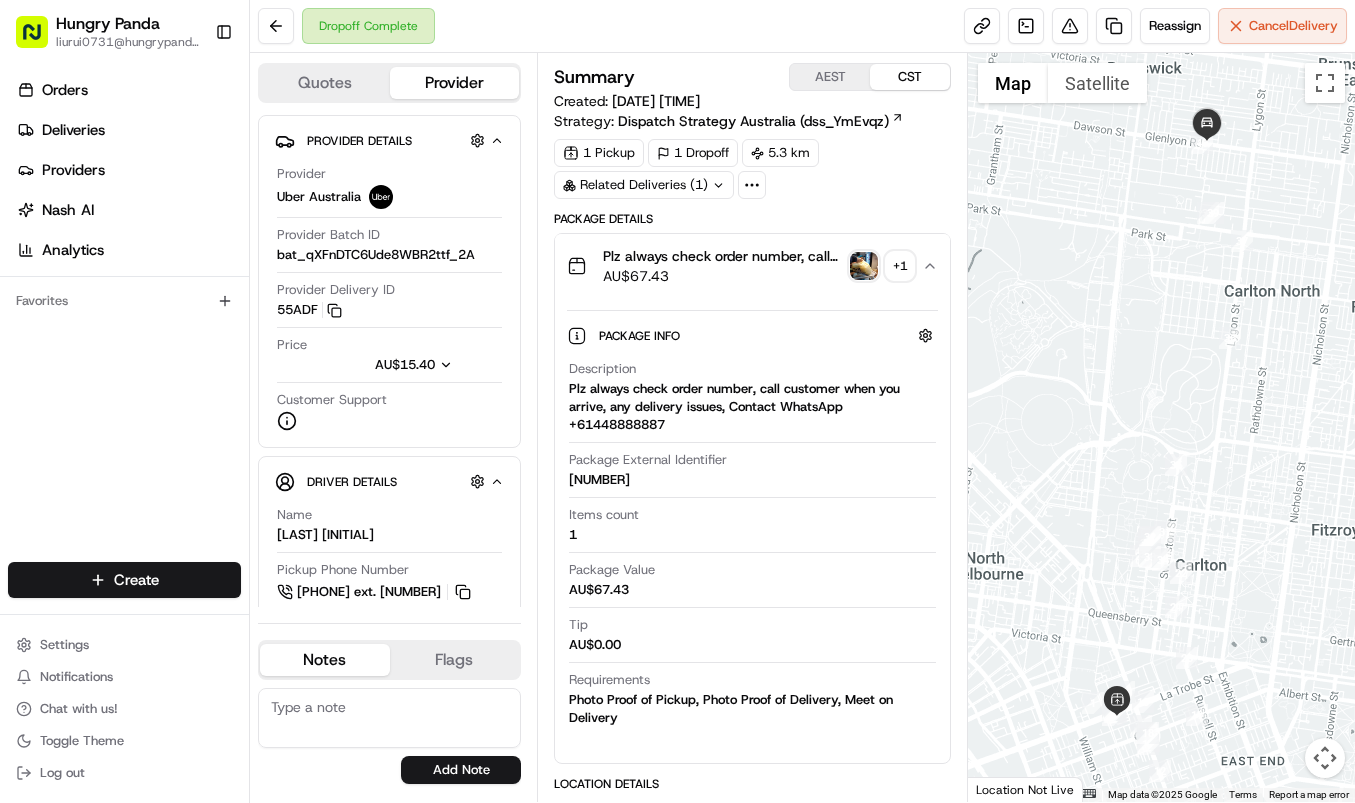 type 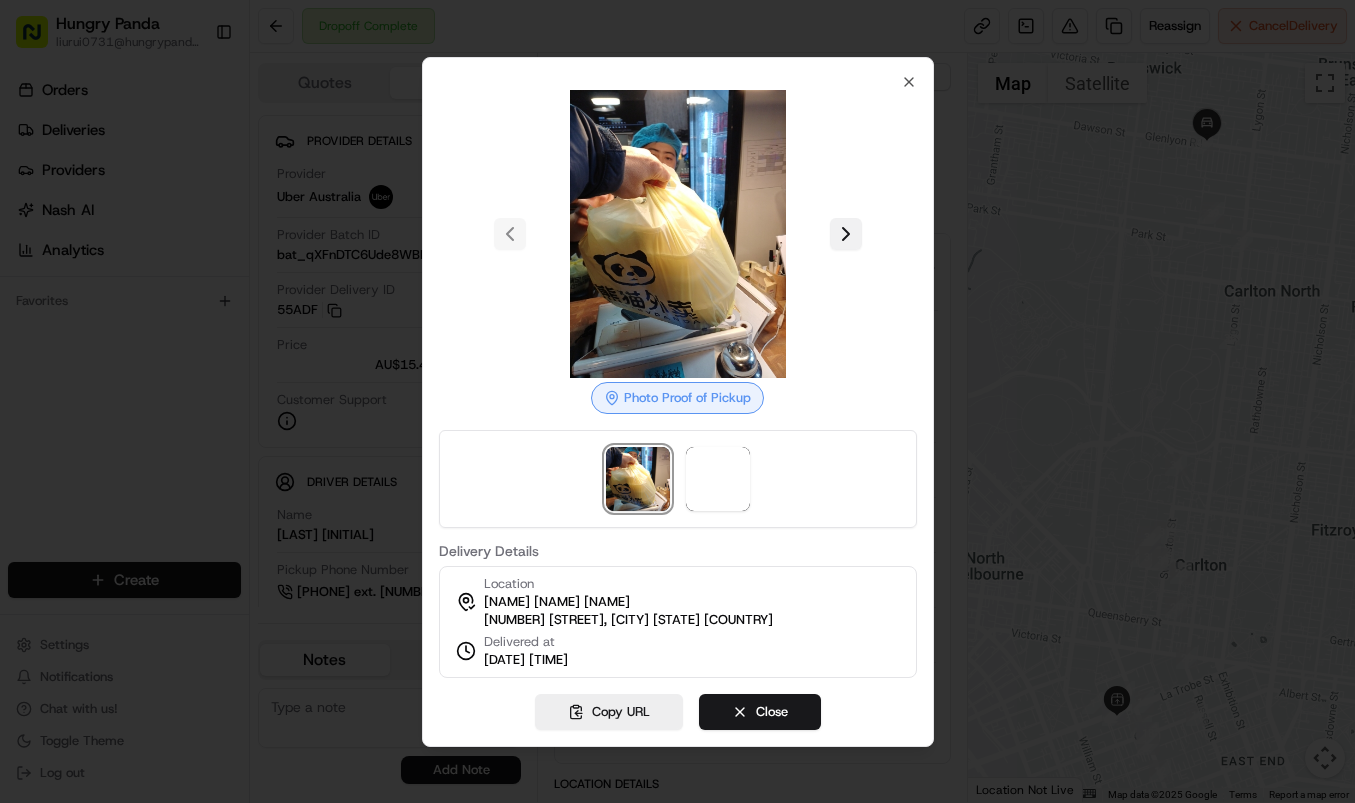 click at bounding box center [846, 234] 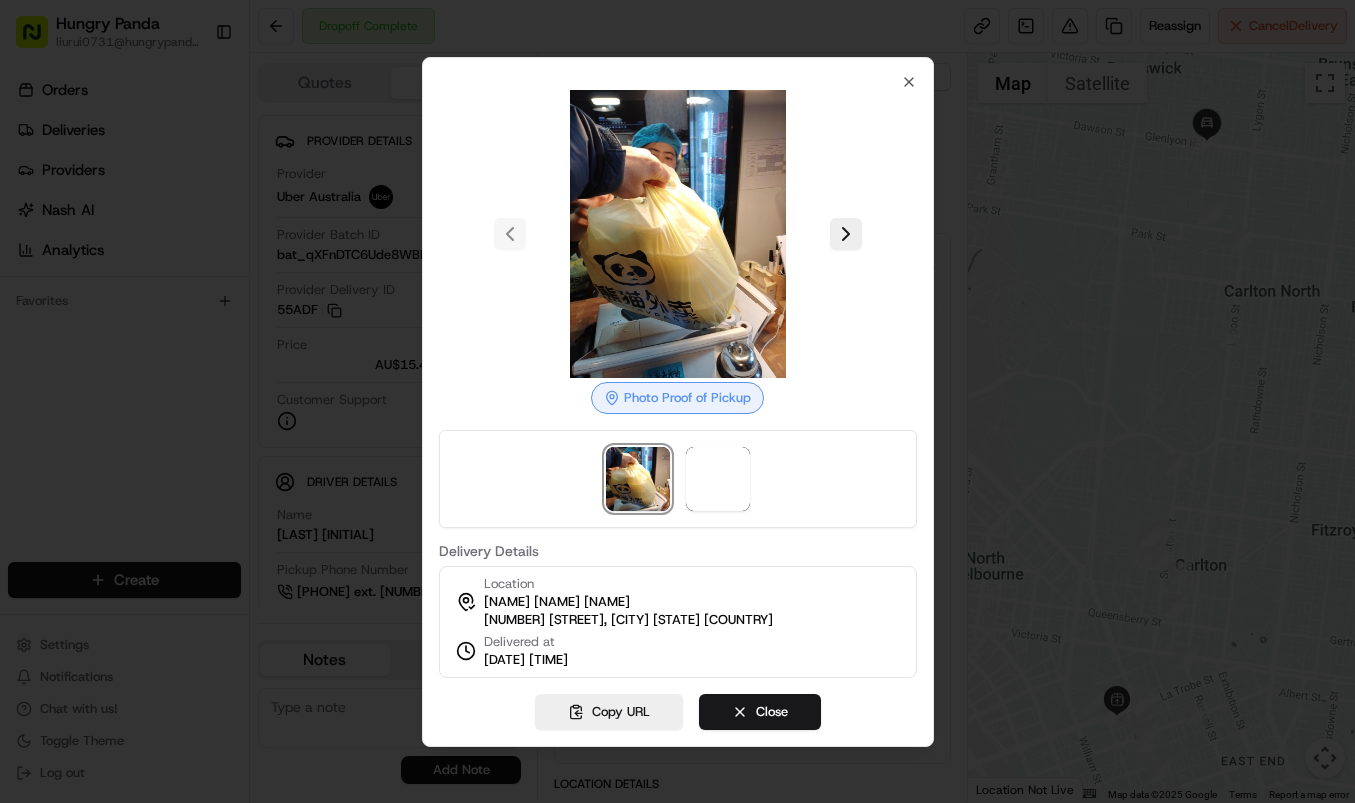 click at bounding box center [677, 401] 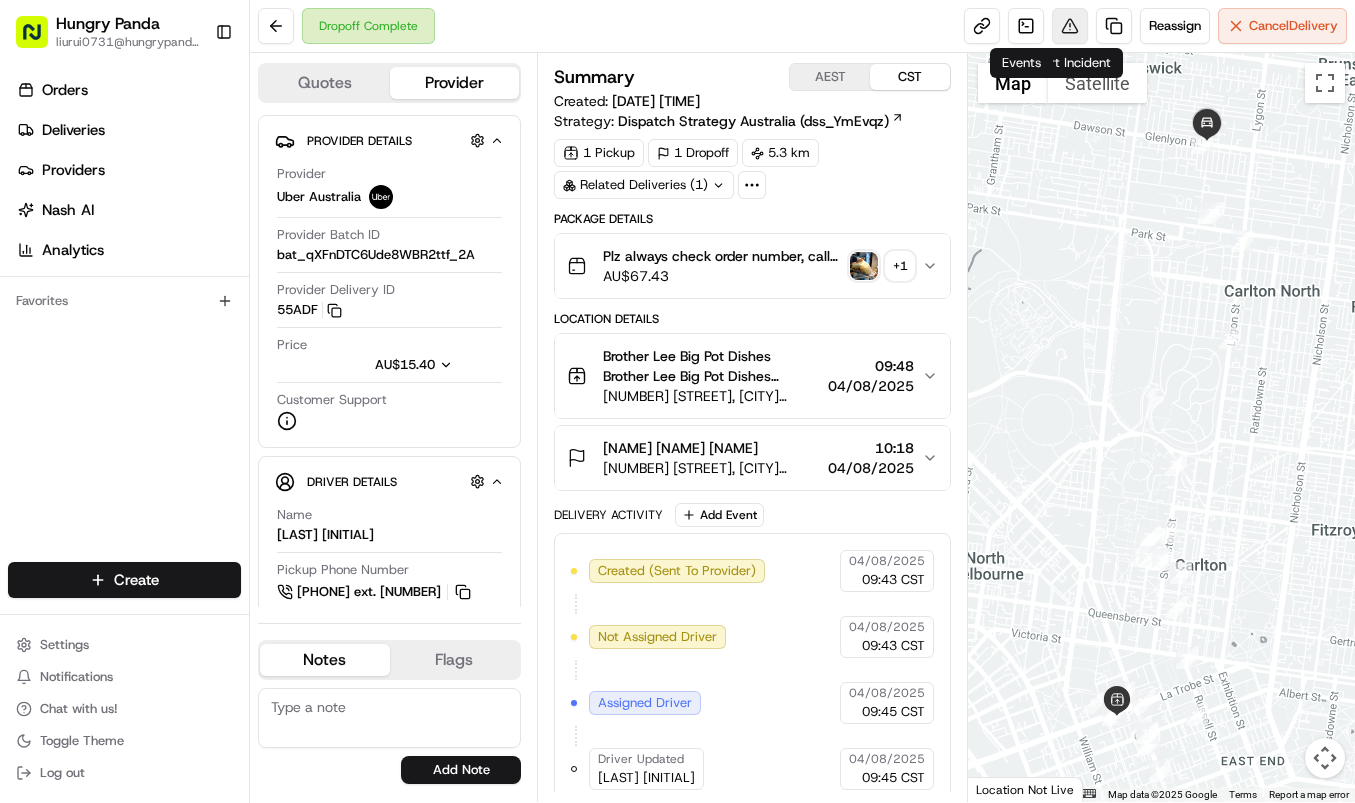 click on "Reassign Cancel  Delivery" at bounding box center [1155, 26] 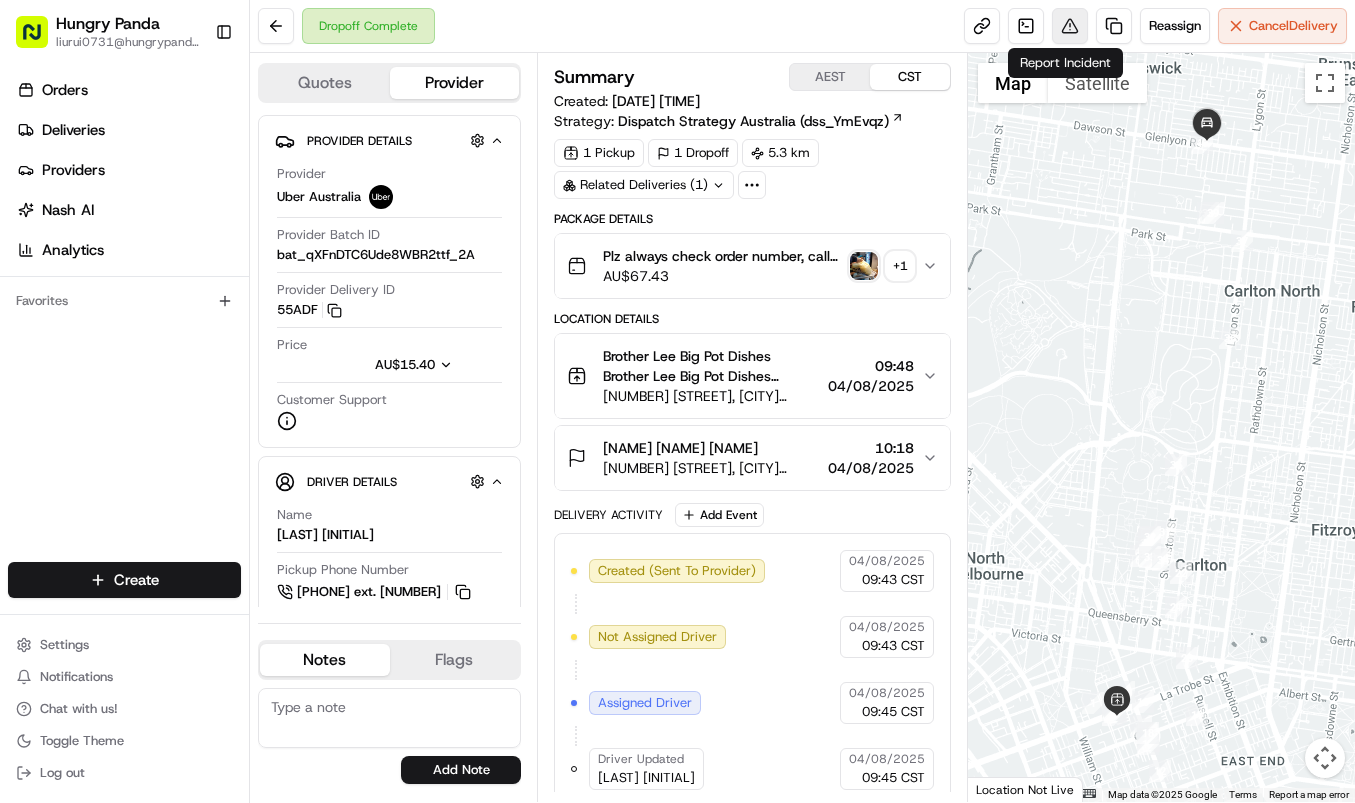 click at bounding box center (1070, 26) 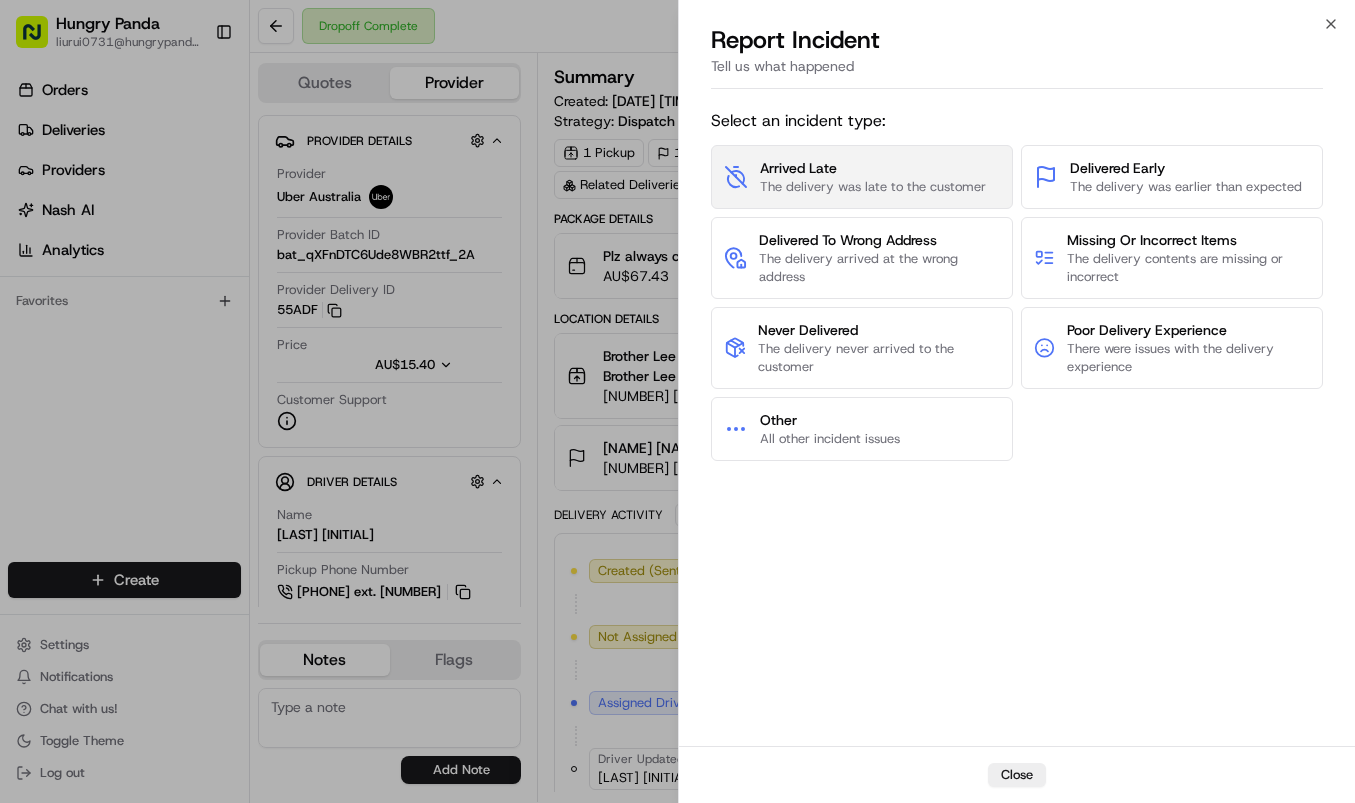 click on "Arrived Late" at bounding box center [873, 168] 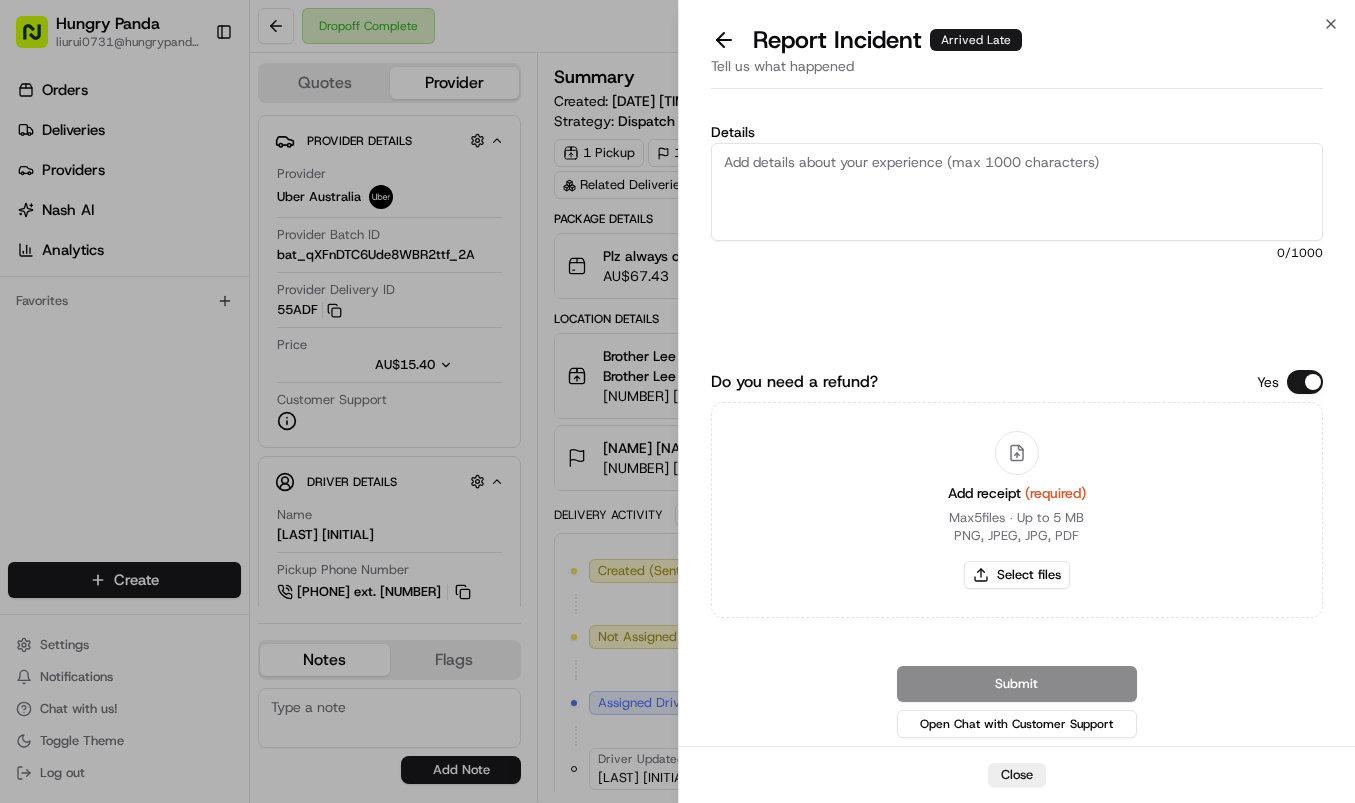 click on "Details" at bounding box center (1017, 192) 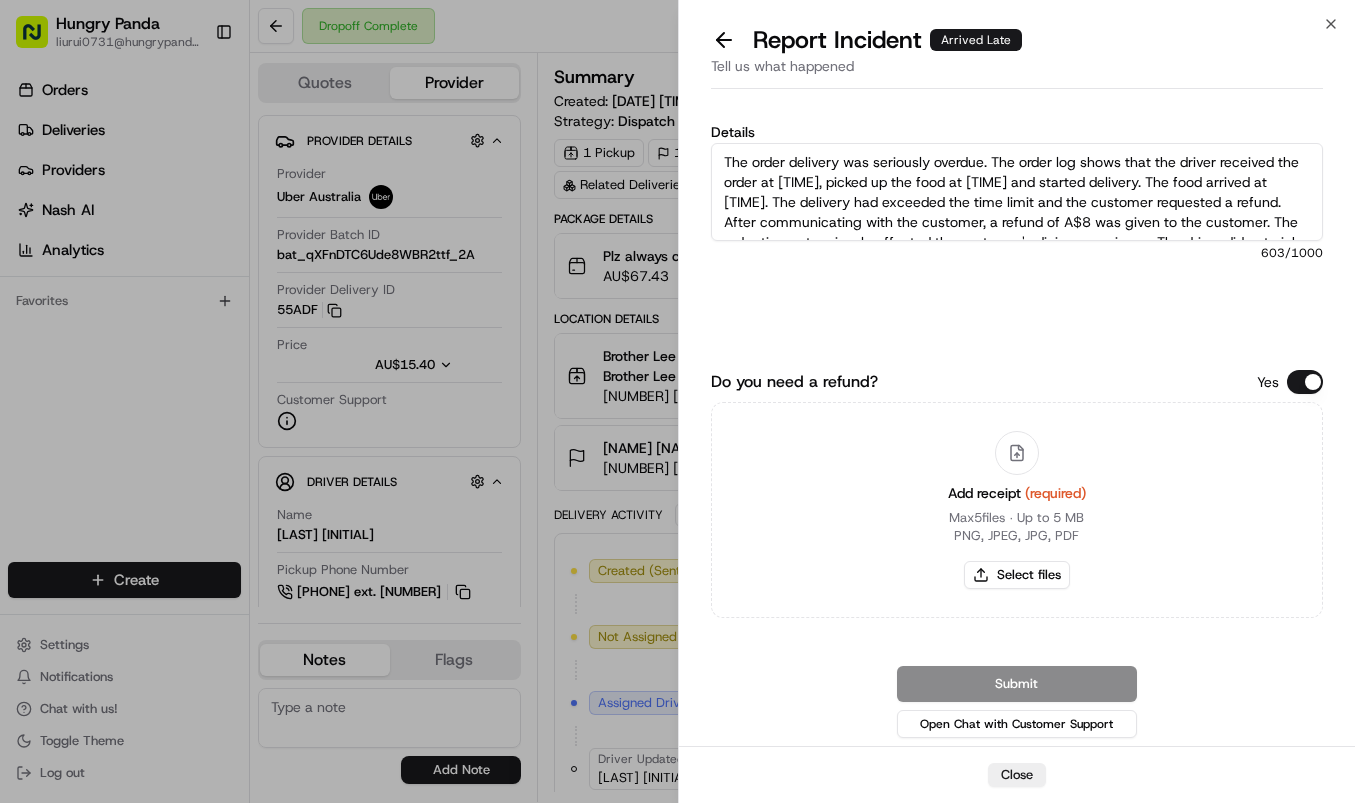 scroll, scrollTop: 71, scrollLeft: 0, axis: vertical 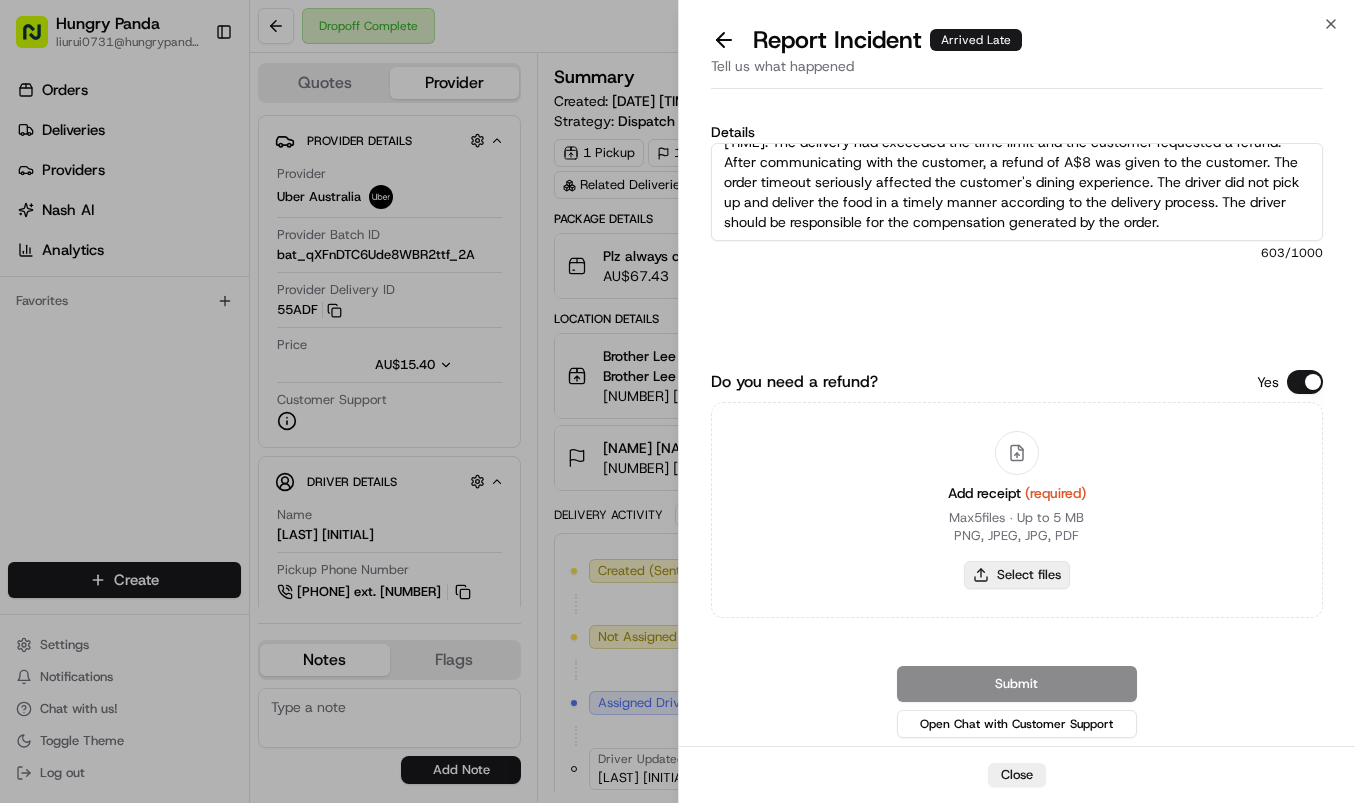 type on "The order delivery was seriously overdue. The order log shows that the driver received the order at 11:43:47, picked up the food at 12:17:03 and started delivery. The food arrived at 13:14:46. The delivery had exceeded the time limit and the customer requested a refund. After communicating with the customer, a refund of A$8 was given to the customer. The order timeout seriously affected the customer's dining experience. The driver did not pick up and deliver the food in a timely manner according to the delivery process. The driver should be responsible for the compensation generated by the order." 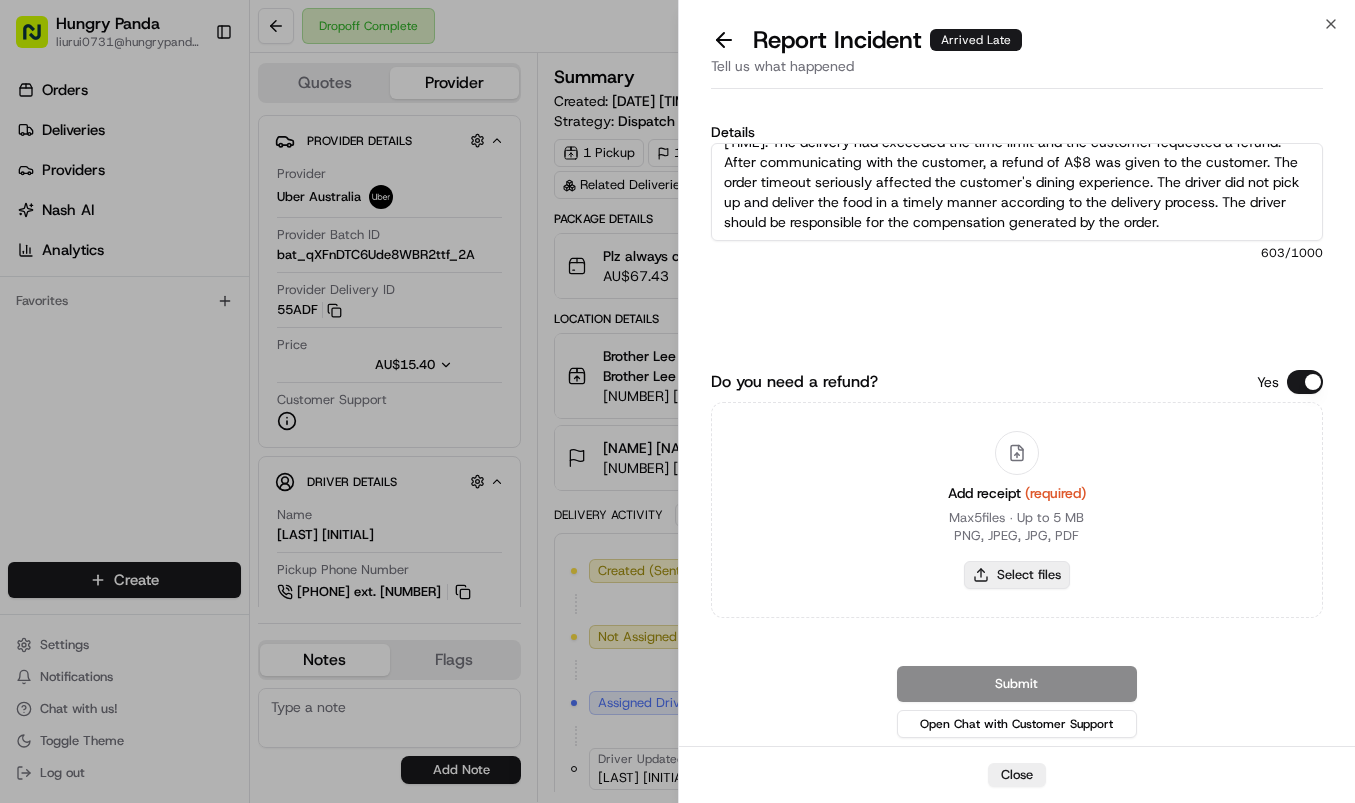 type on "C:\fakepath\5.jpg" 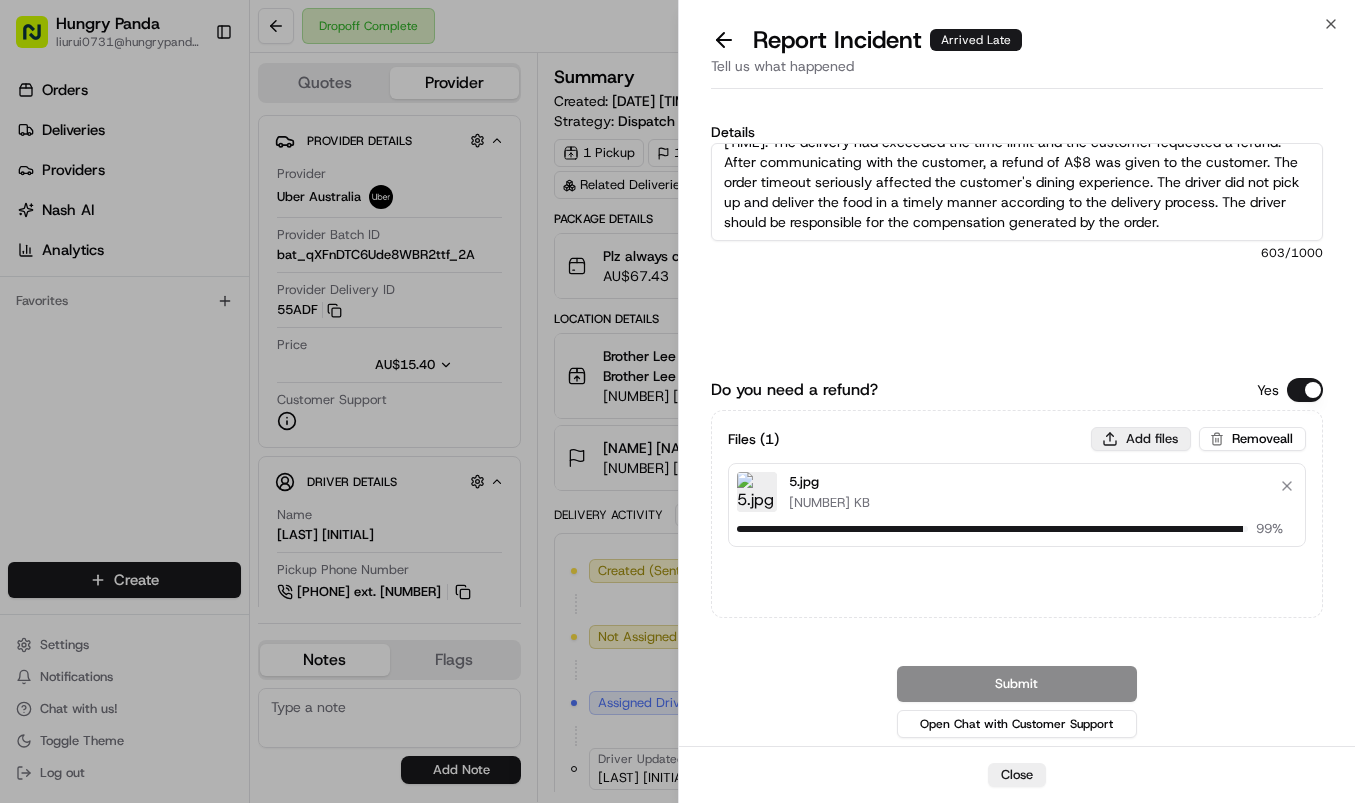type 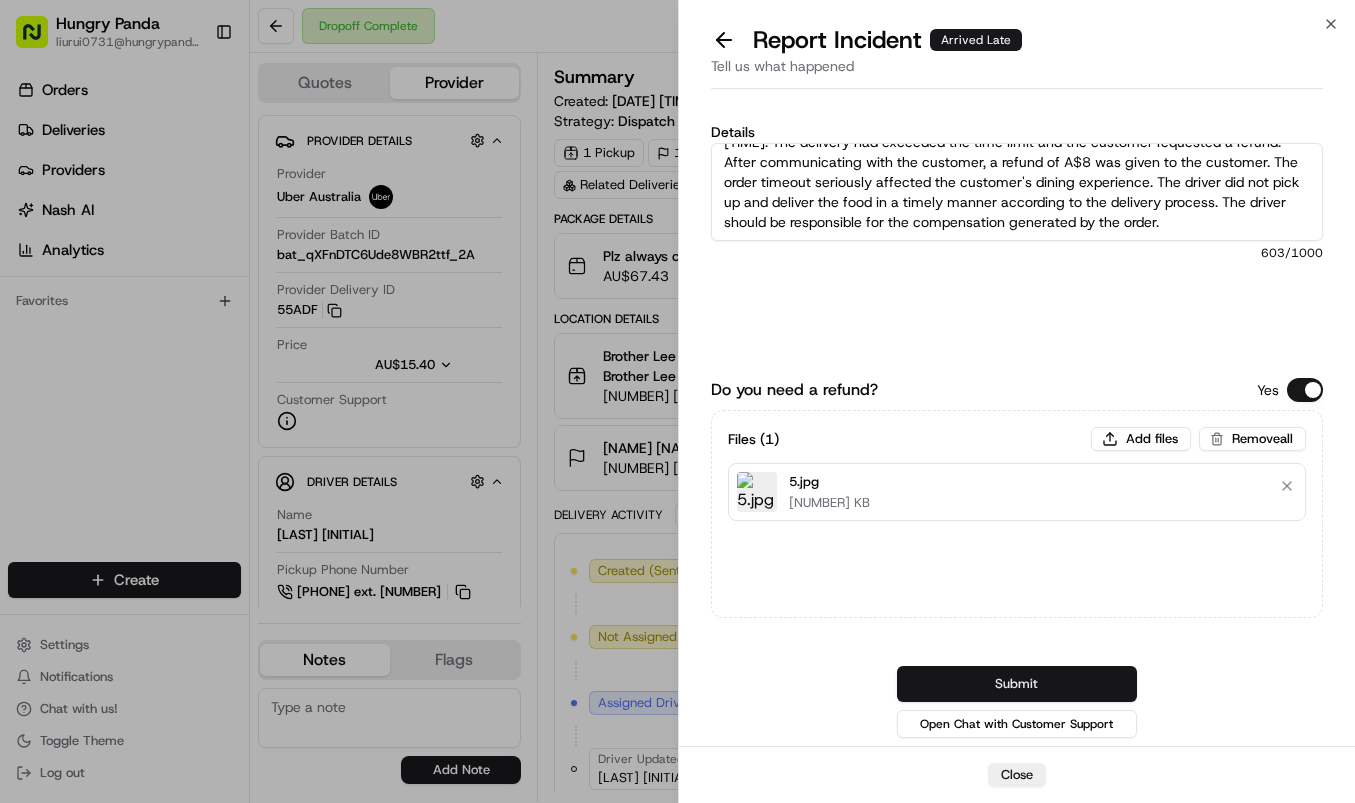 click on "Submit" at bounding box center [1017, 684] 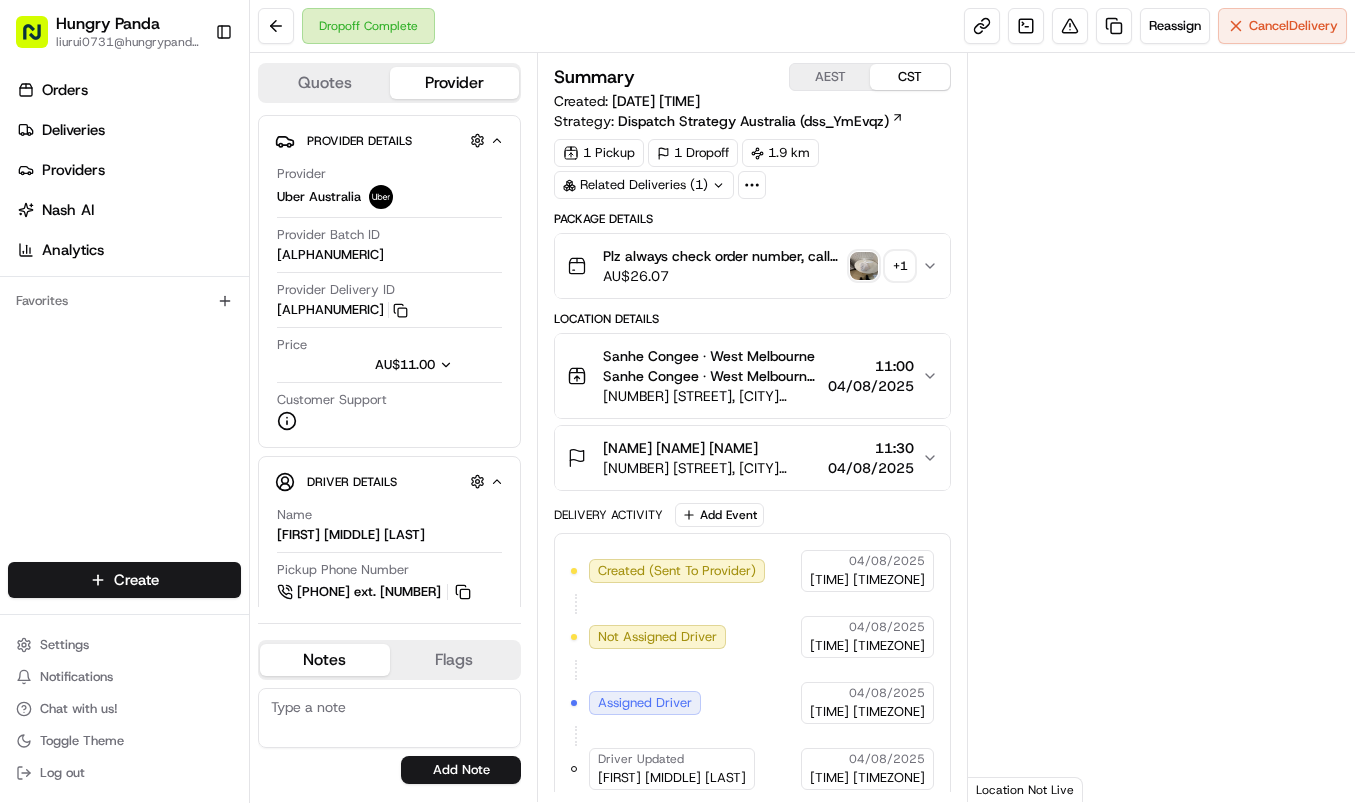 scroll, scrollTop: 0, scrollLeft: 0, axis: both 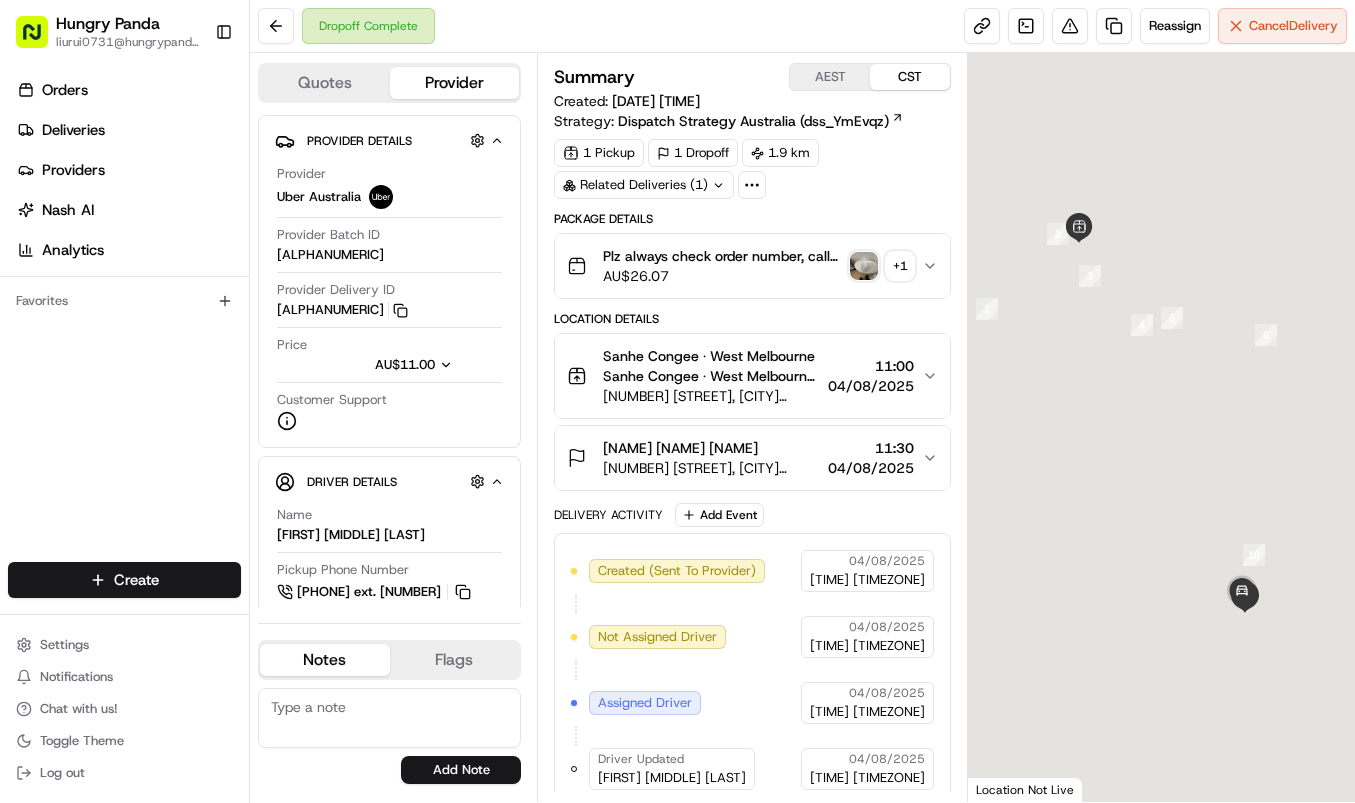 drag, startPoint x: 930, startPoint y: 260, endPoint x: 1036, endPoint y: 215, distance: 115.15642 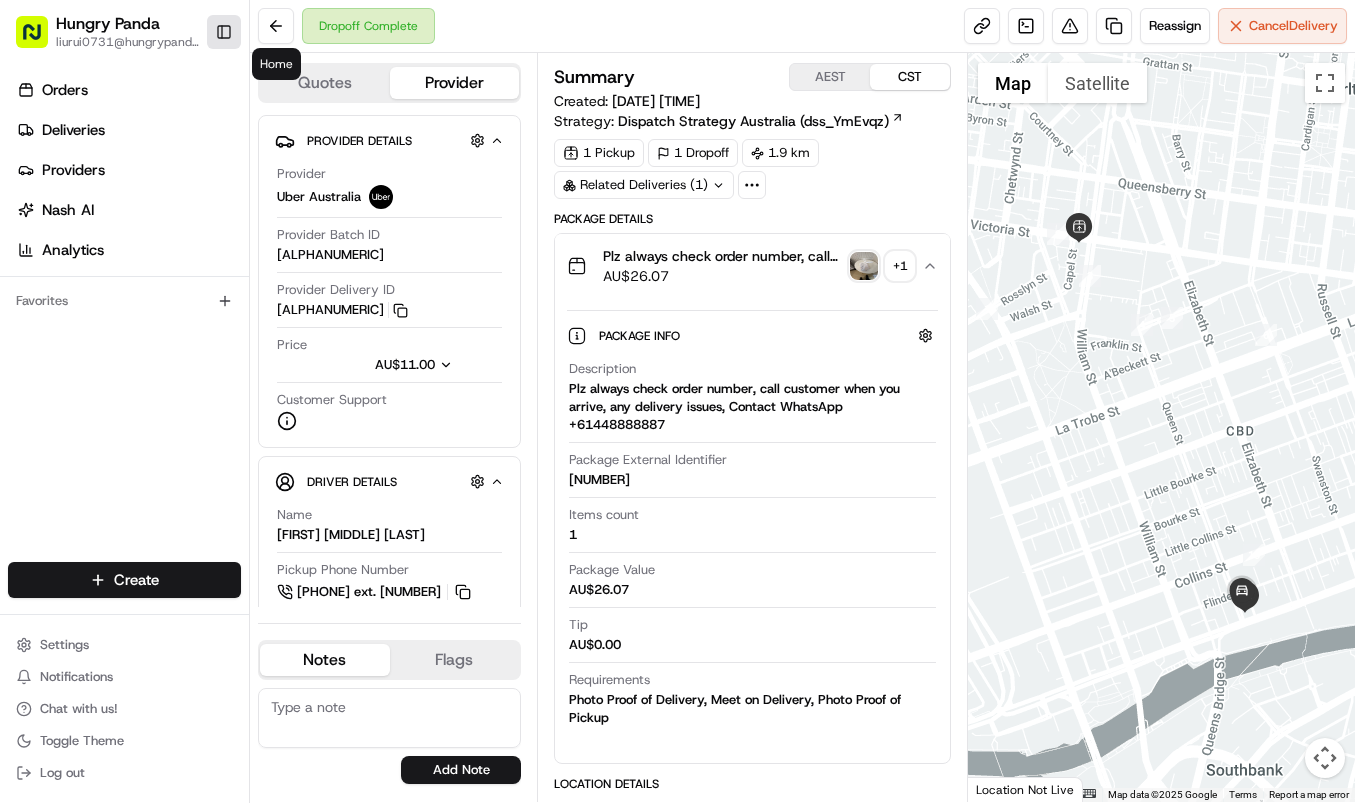type 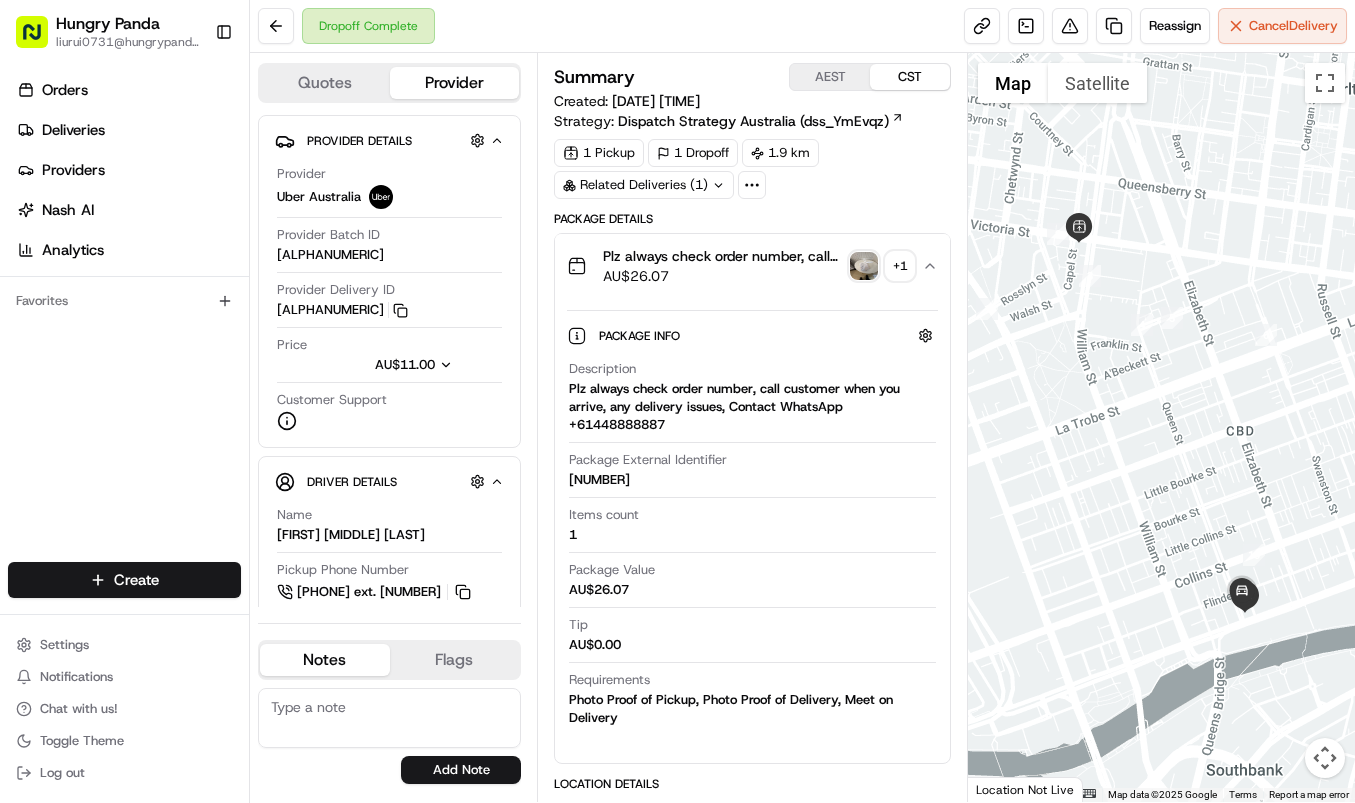 click on "1   Pickup 1   Dropoff 1.9 km Related Deliveries   (1)" at bounding box center [752, 169] 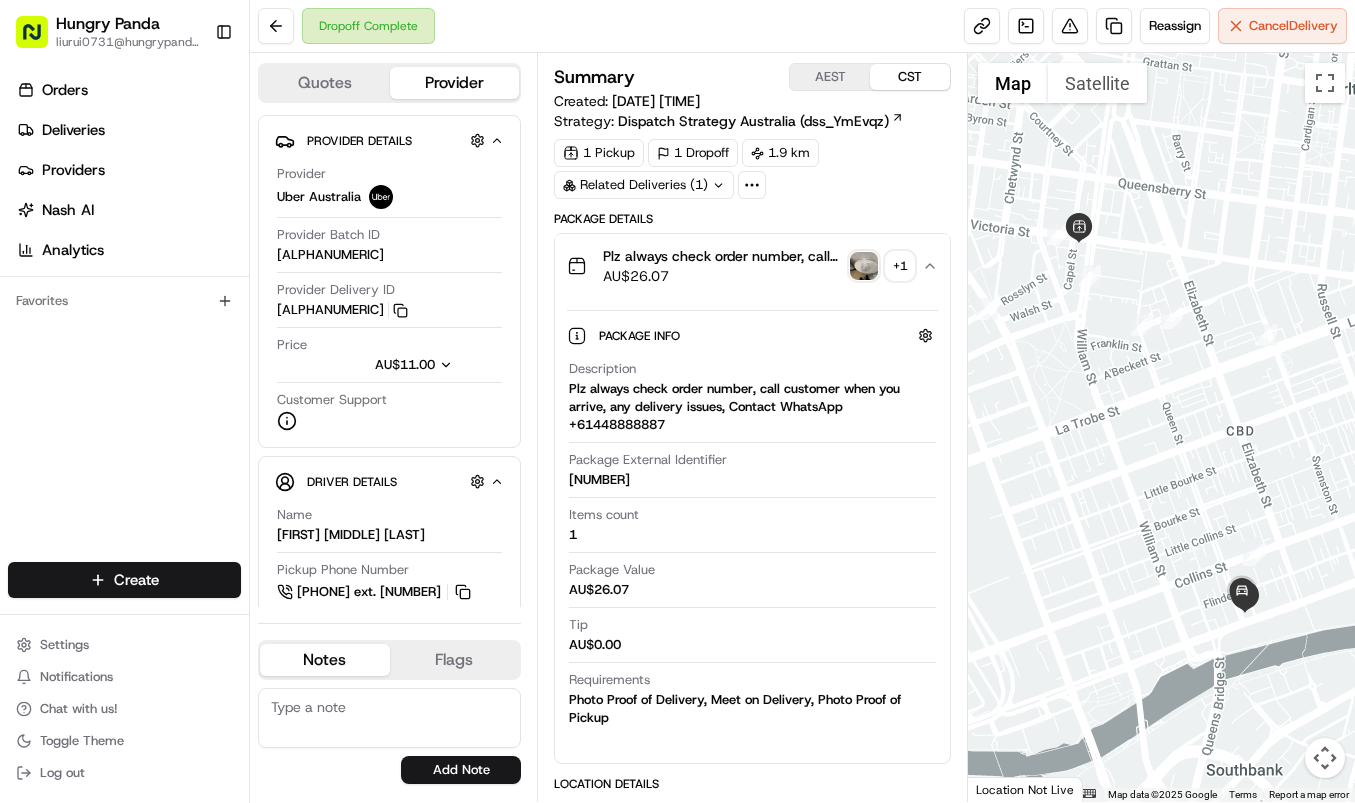 click at bounding box center [864, 266] 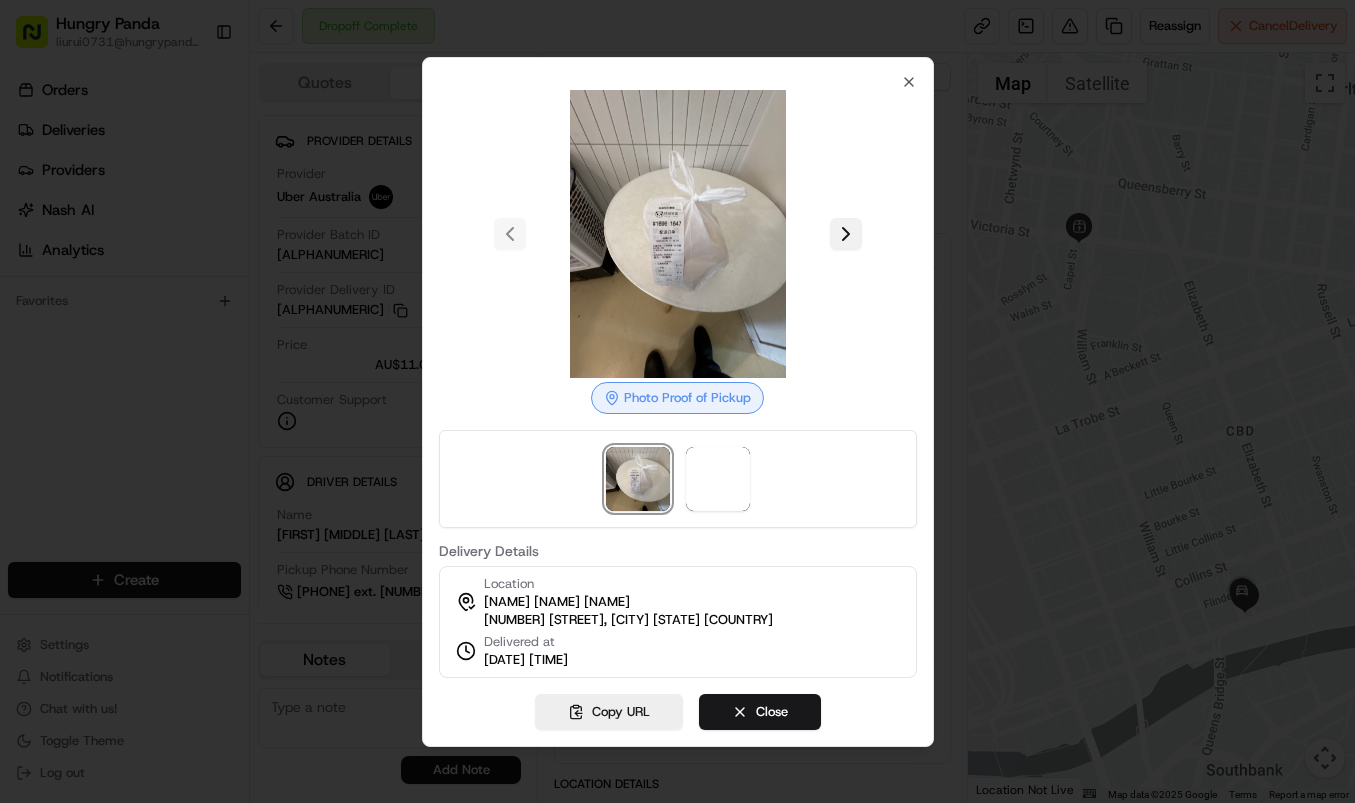 click at bounding box center [846, 234] 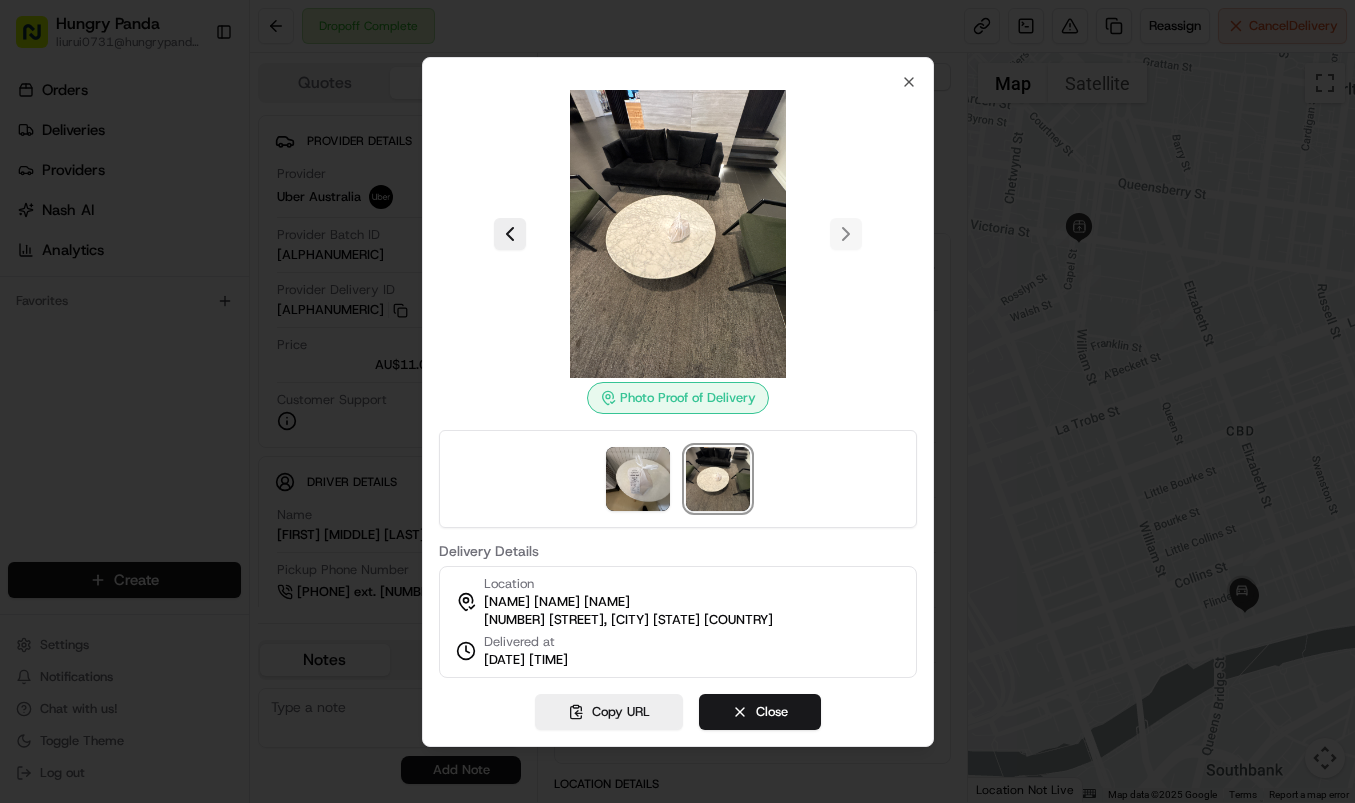 click at bounding box center (677, 401) 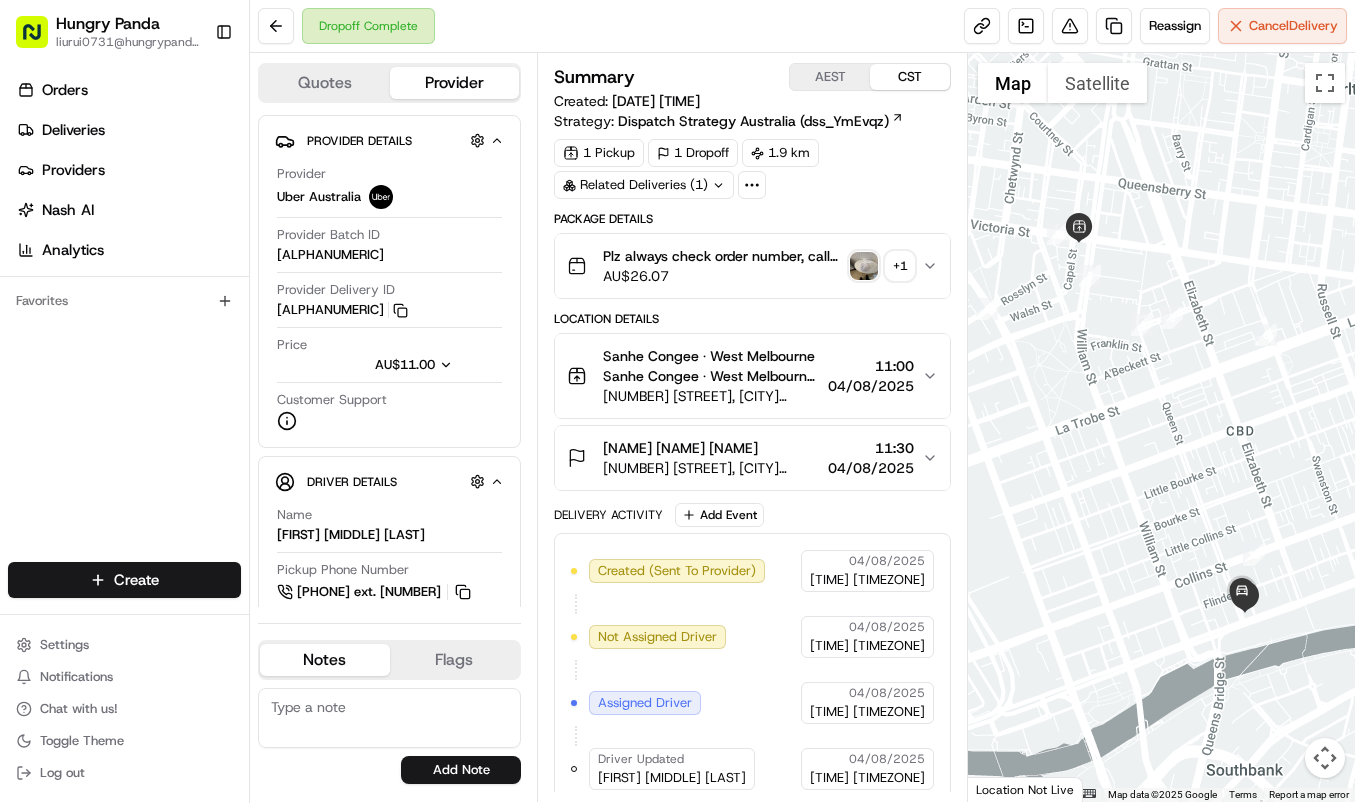 click 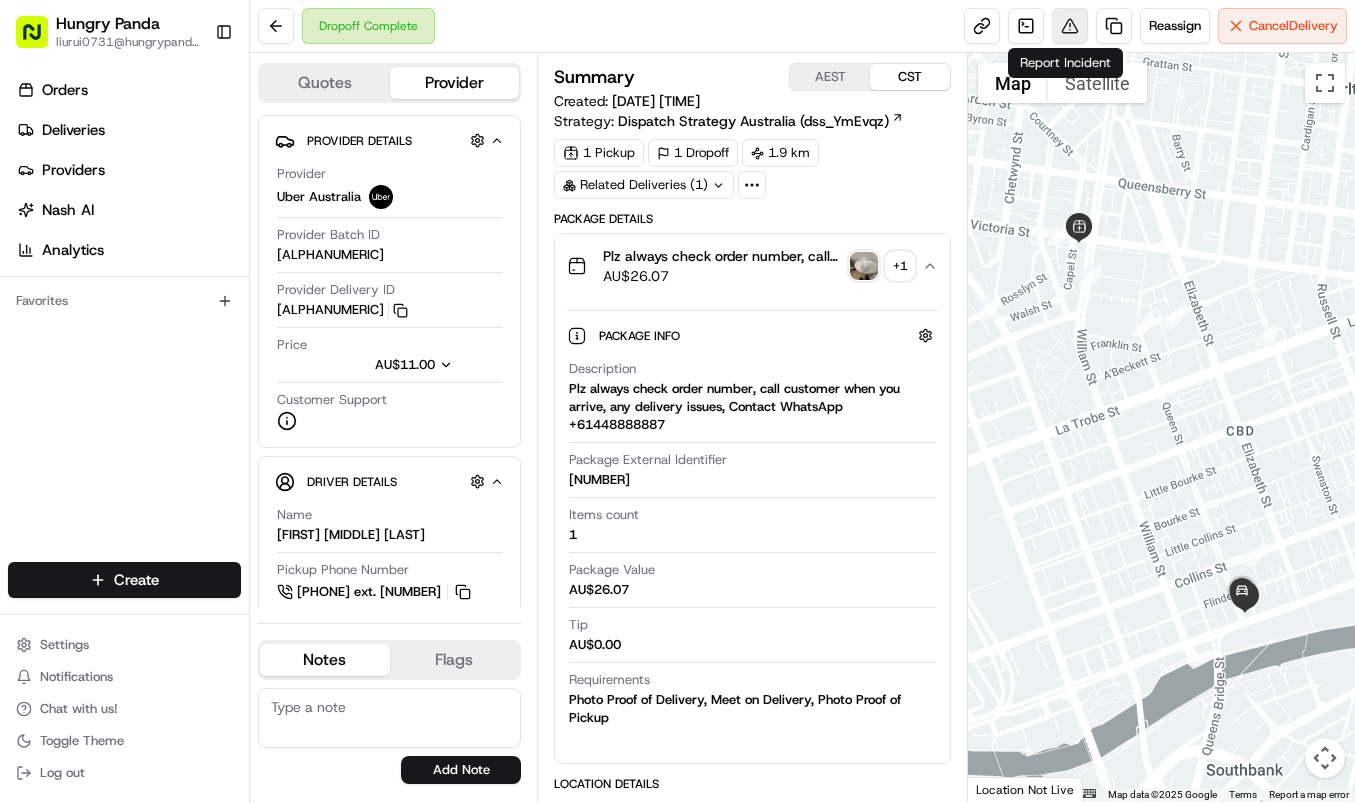 click at bounding box center [1070, 26] 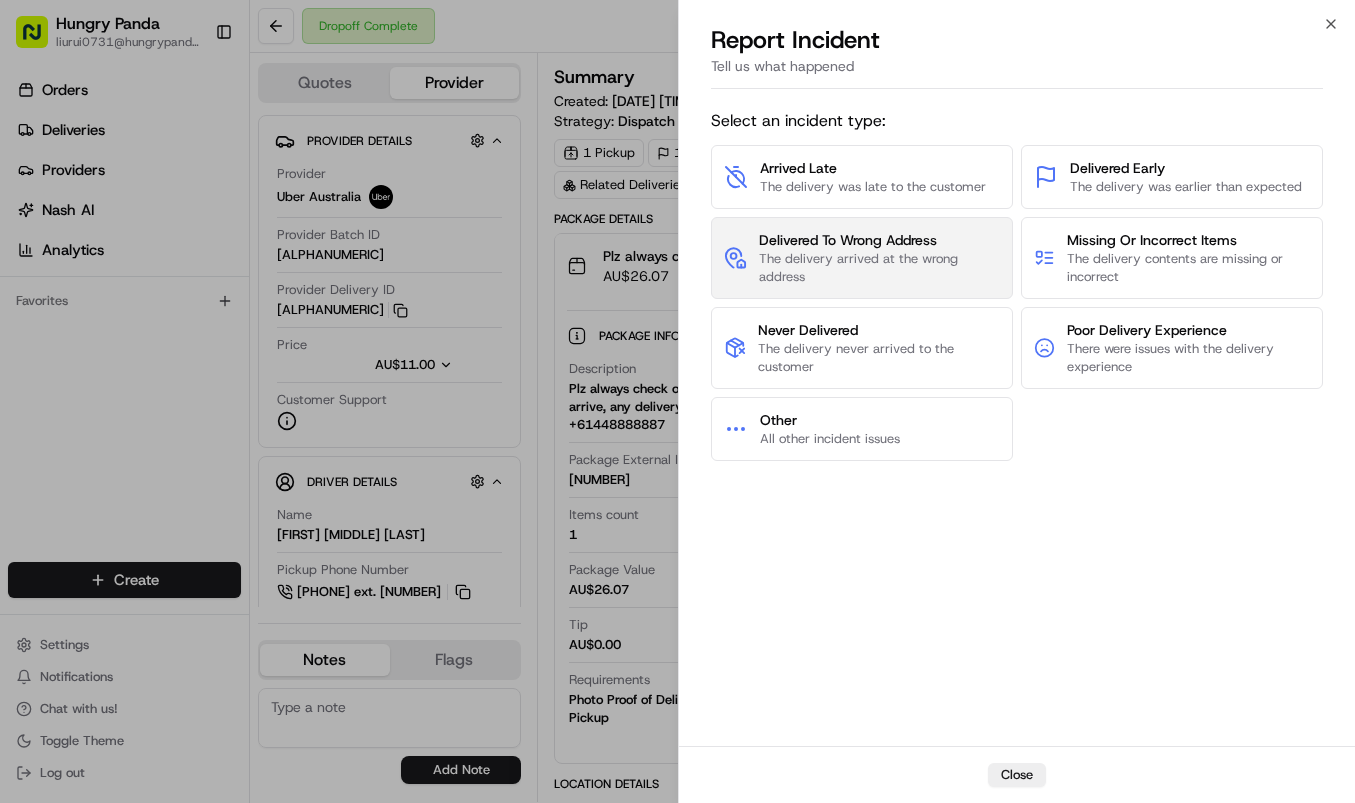 click on "The delivery arrived at the wrong address" at bounding box center (879, 268) 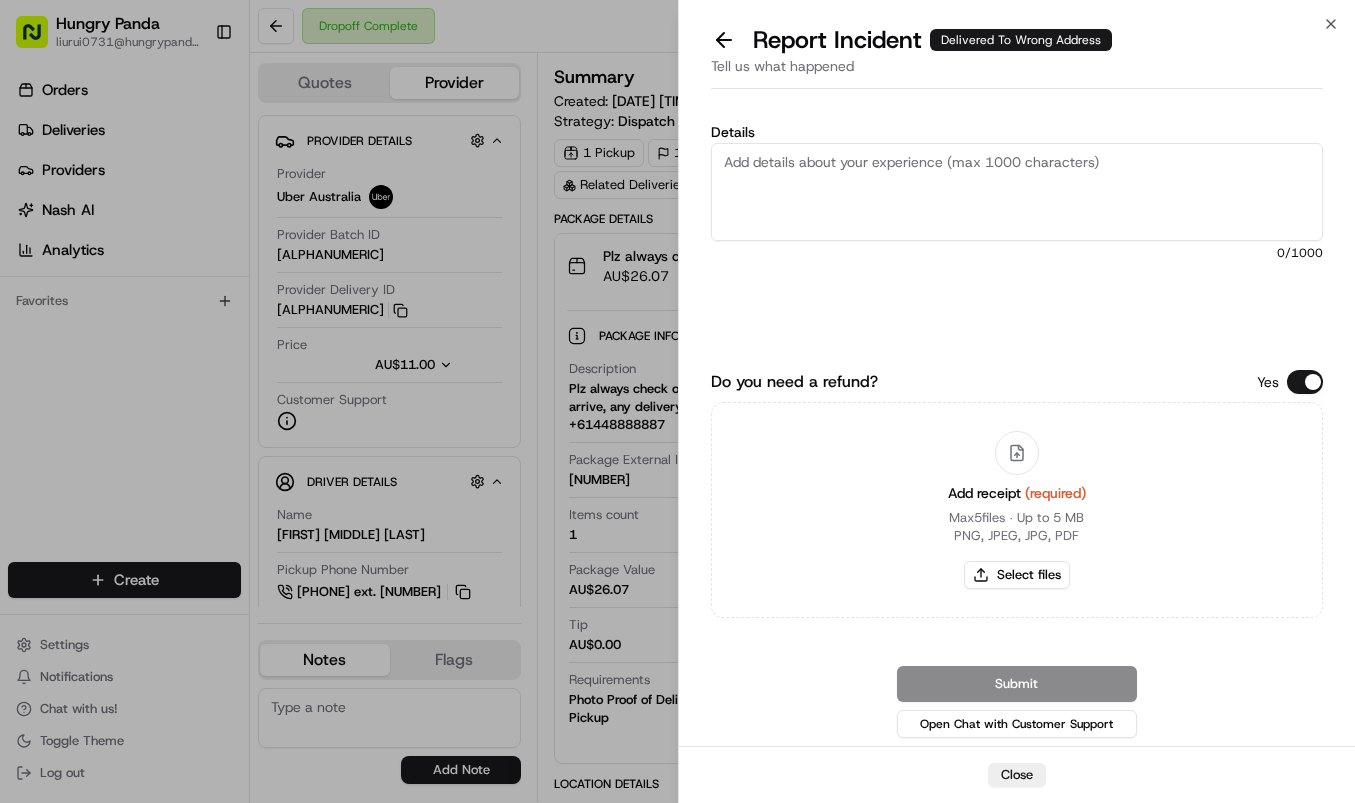 click on "Details" at bounding box center [1017, 192] 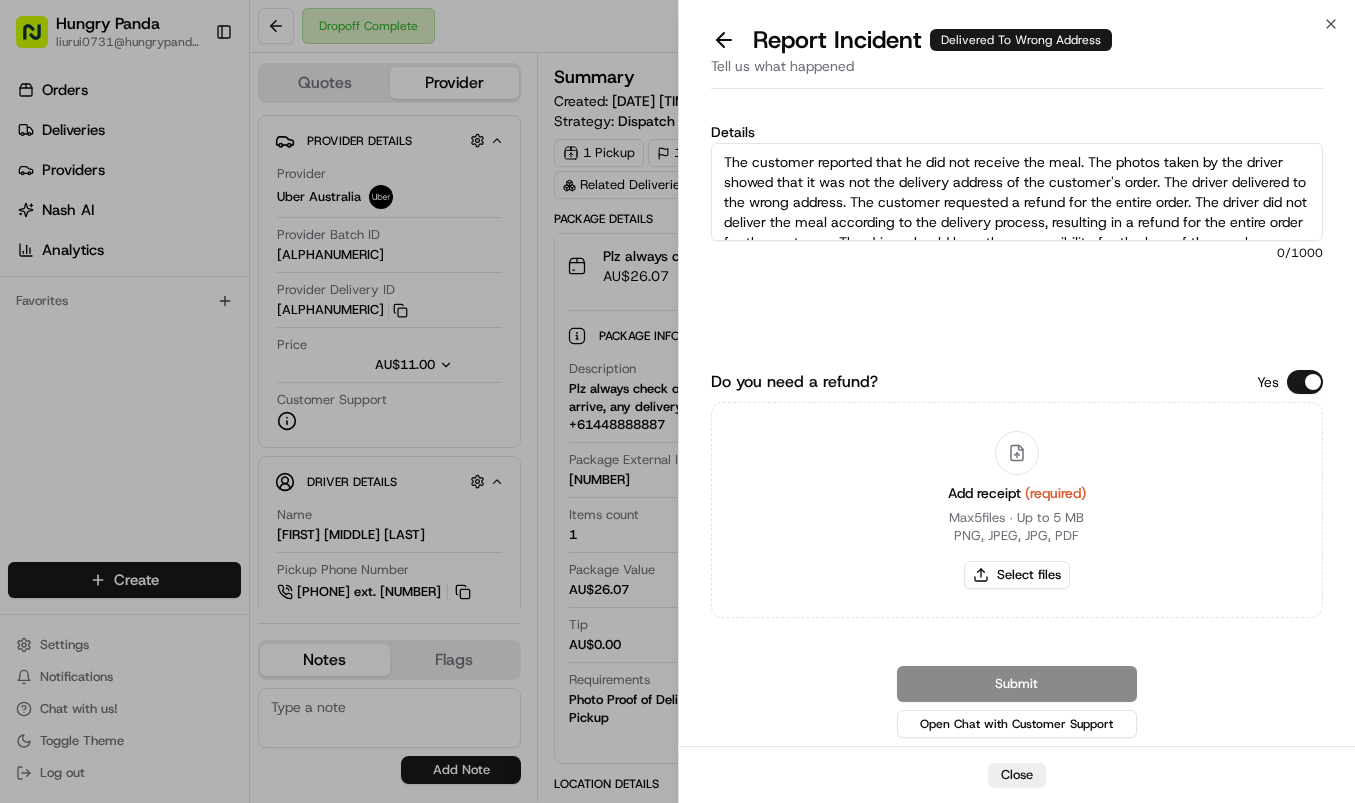 scroll, scrollTop: 31, scrollLeft: 0, axis: vertical 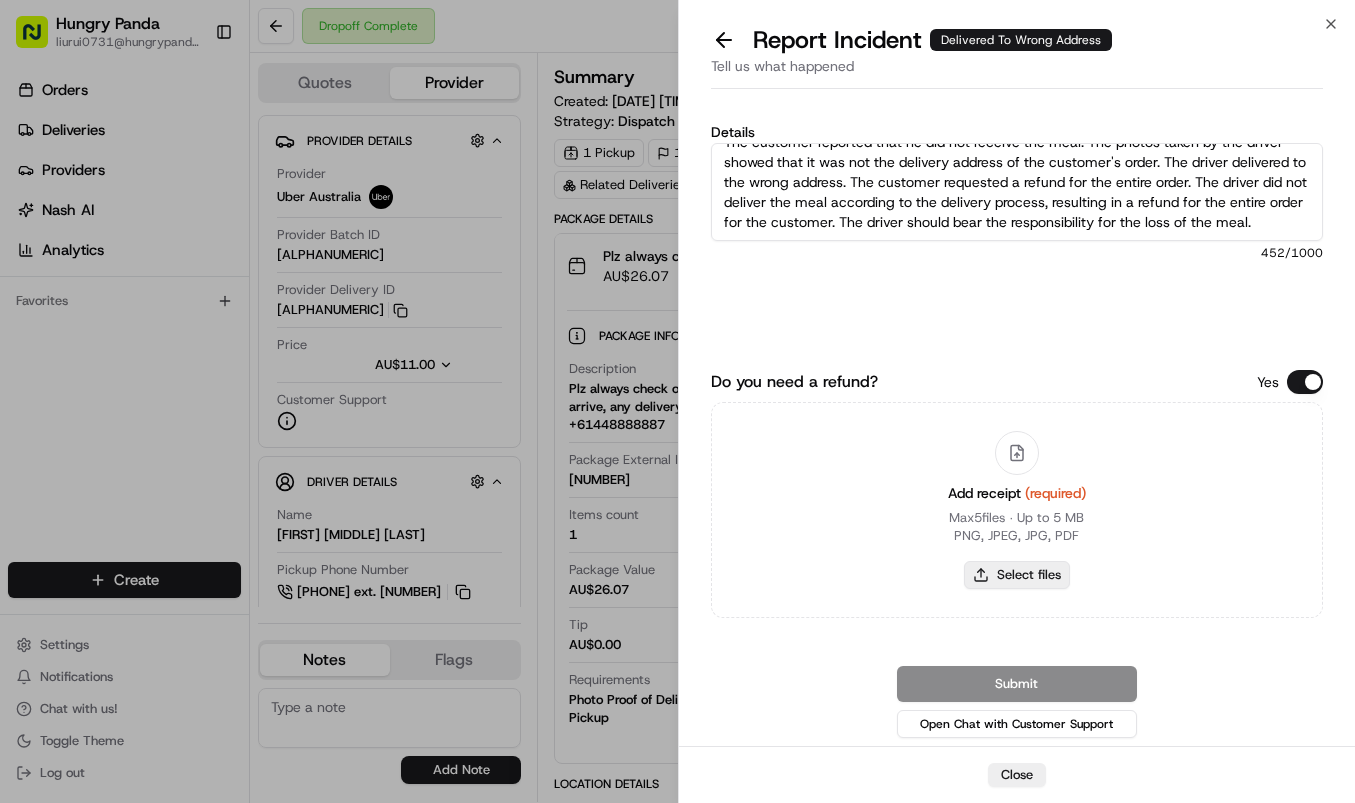 type on "The customer reported that he did not receive the meal. The photos taken by the driver showed that it was not the delivery address of the customer's order. The driver delivered to the wrong address. The customer requested a refund for the entire order. The driver did not deliver the meal according to the delivery process, resulting in a refund for the entire order for the customer. The driver should bear the responsibility for the loss of the meal." 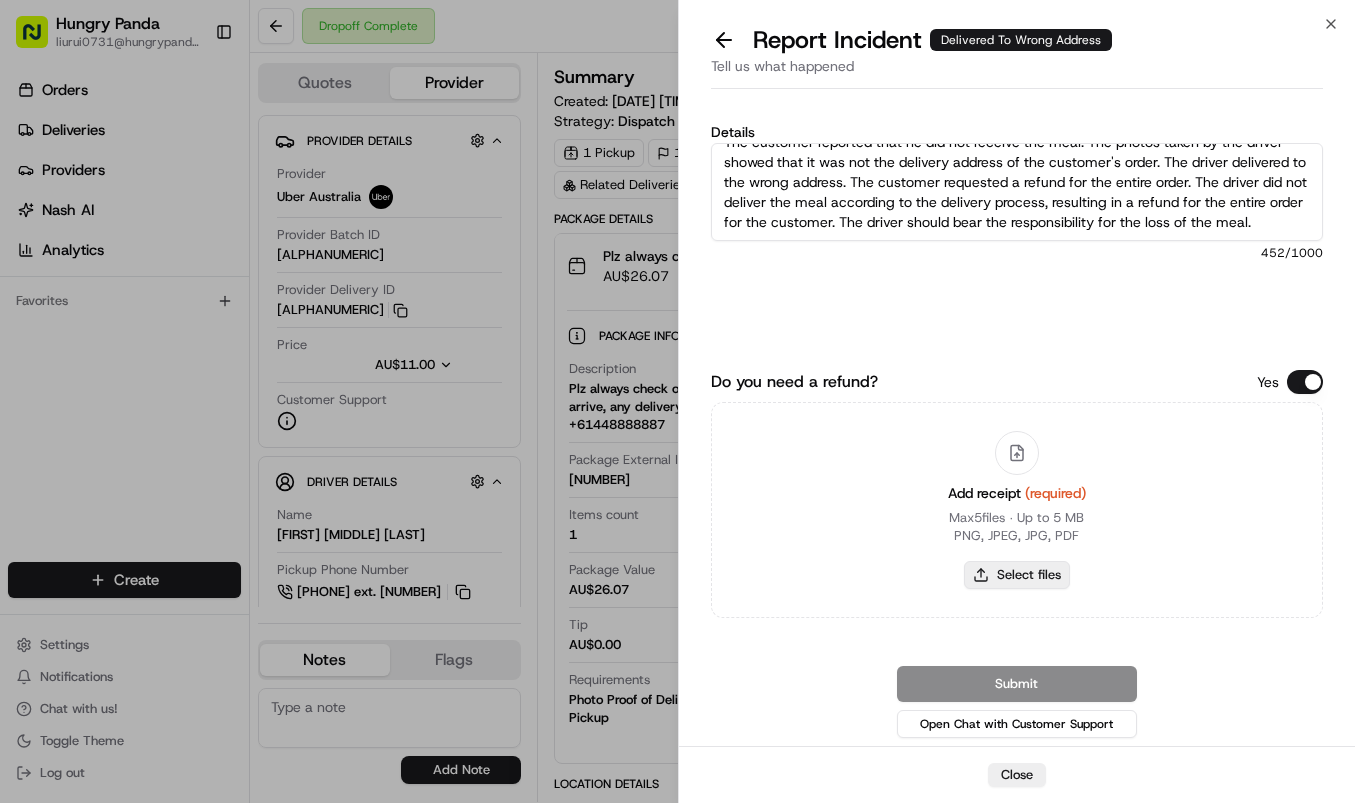 type on "C:\fakepath\6.jpg" 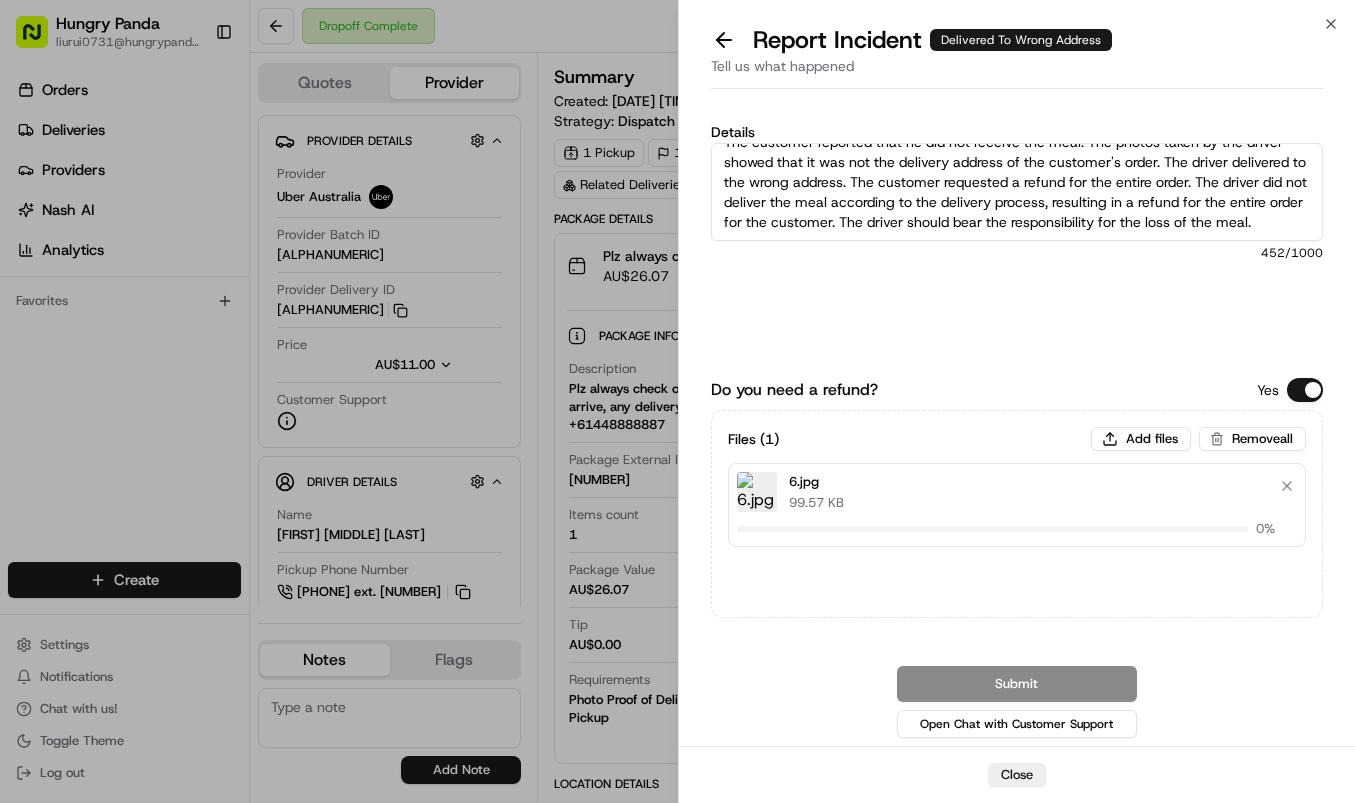 type 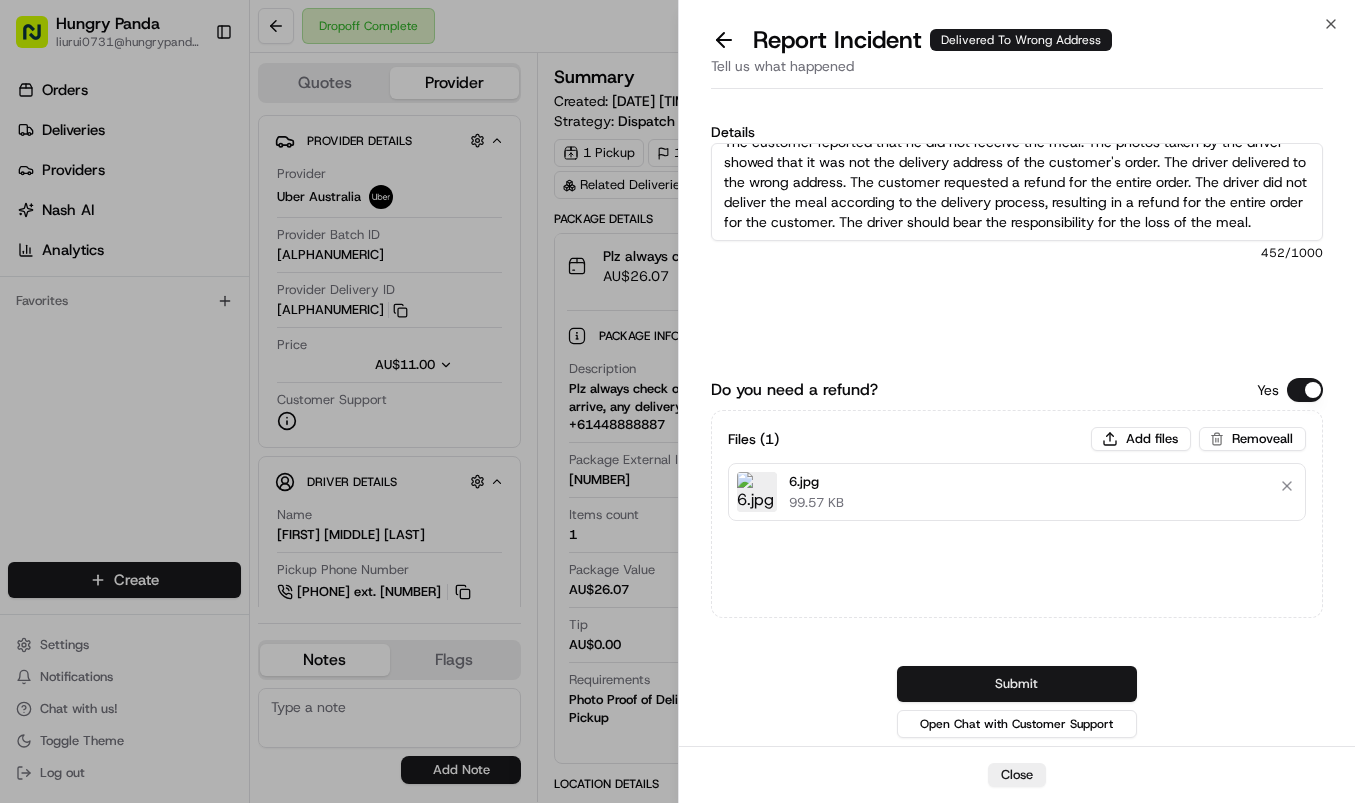 click on "Submit" at bounding box center (1017, 684) 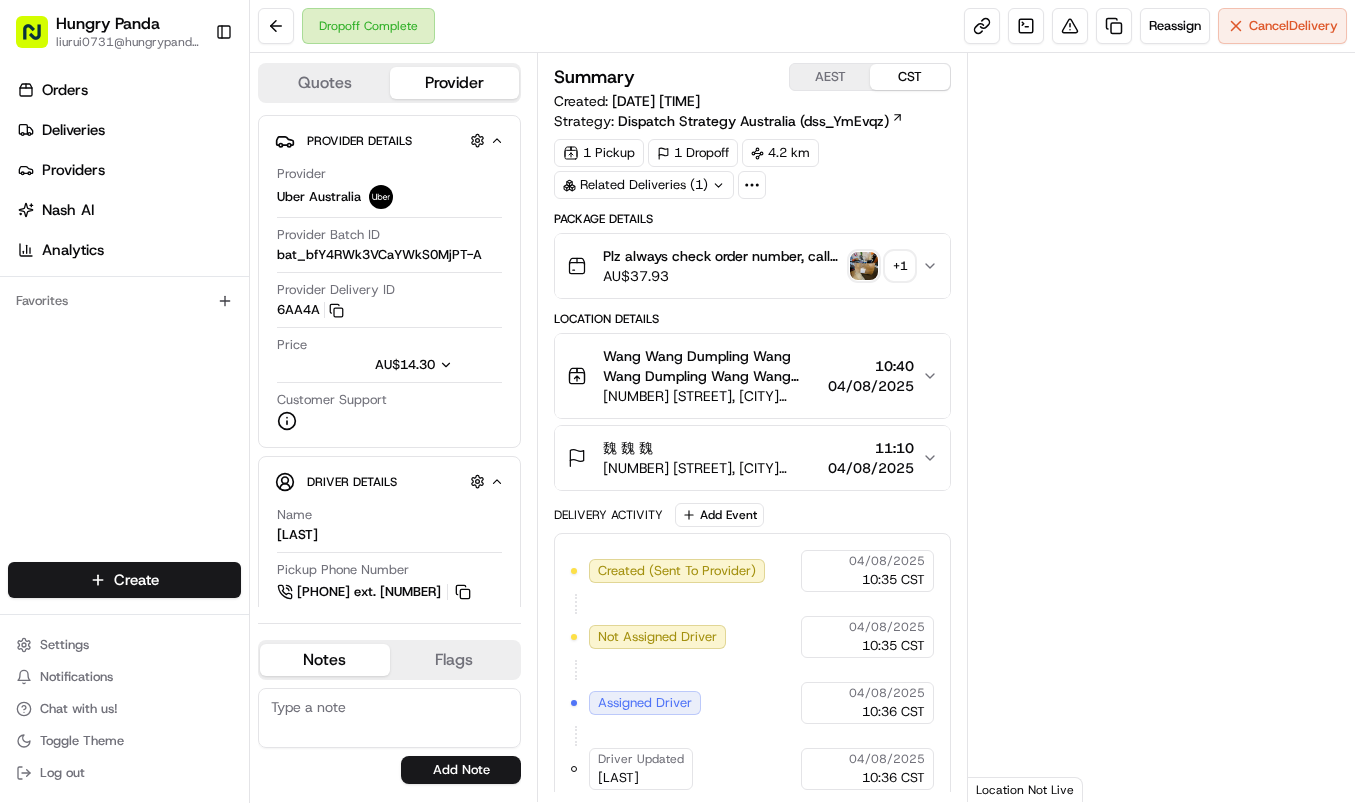 scroll, scrollTop: 0, scrollLeft: 0, axis: both 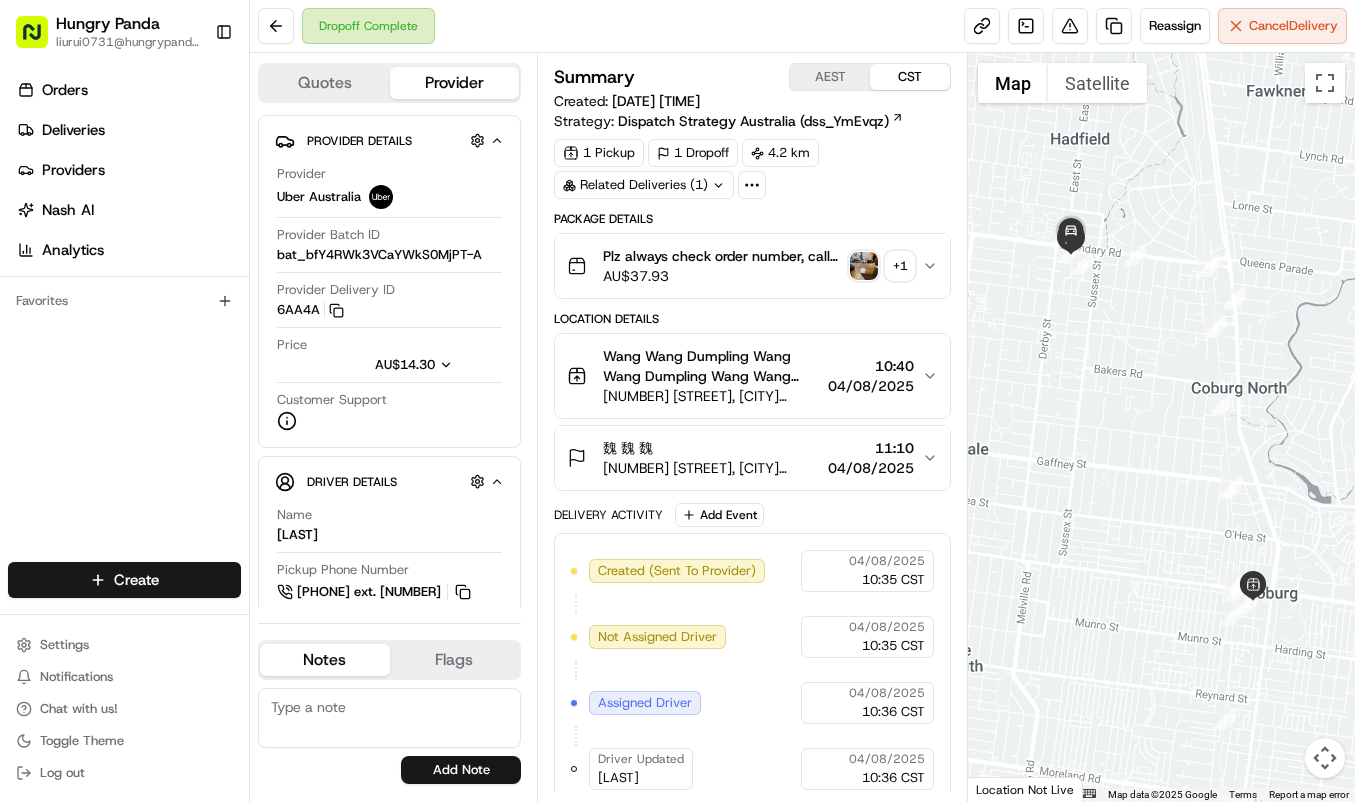click 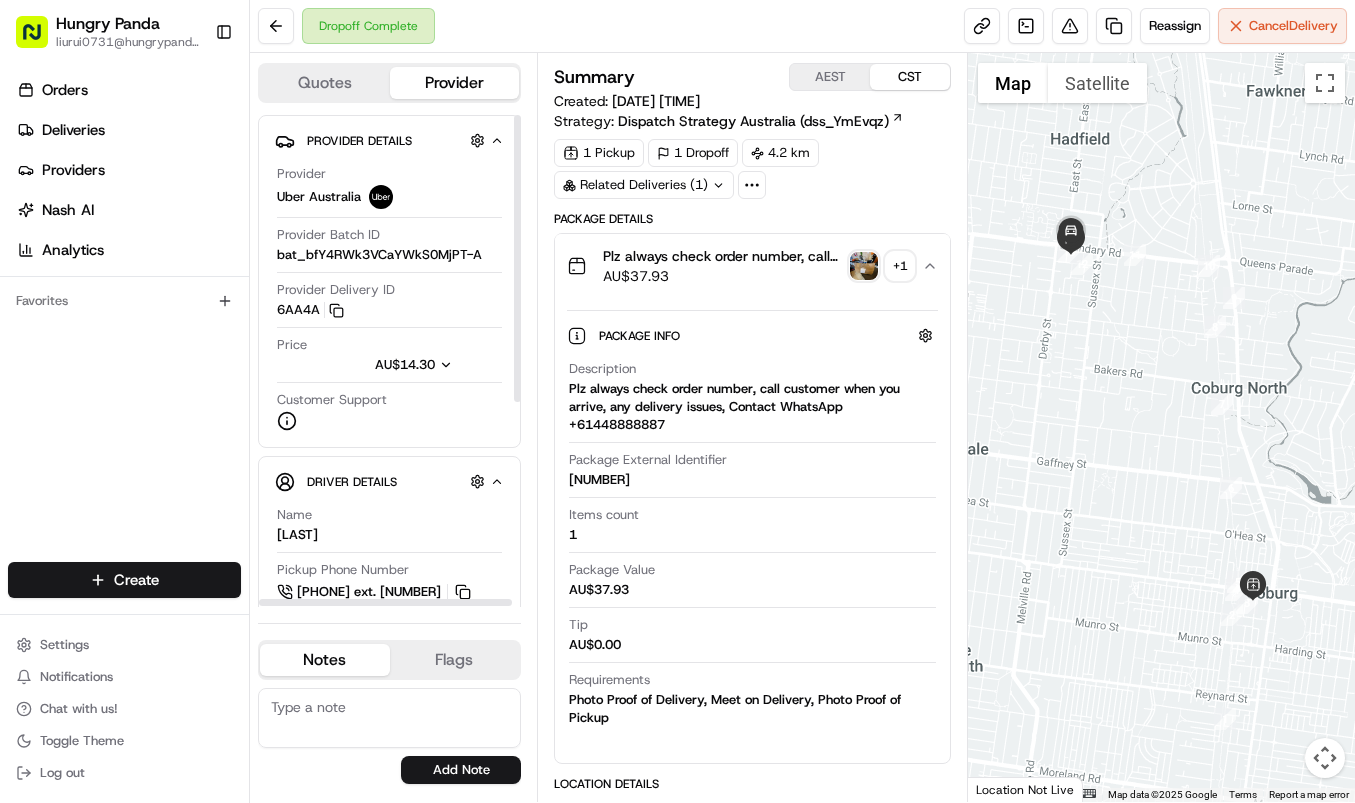 type 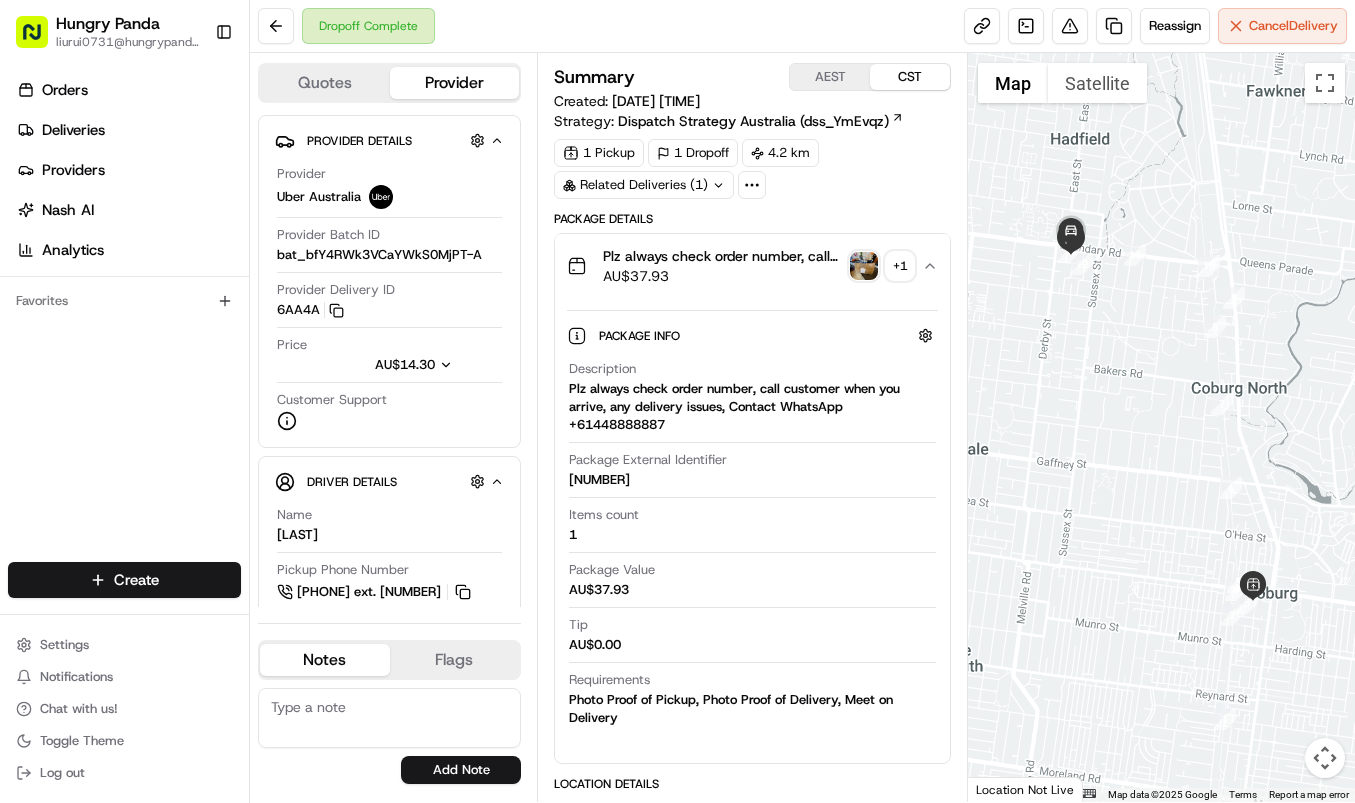 click at bounding box center (864, 266) 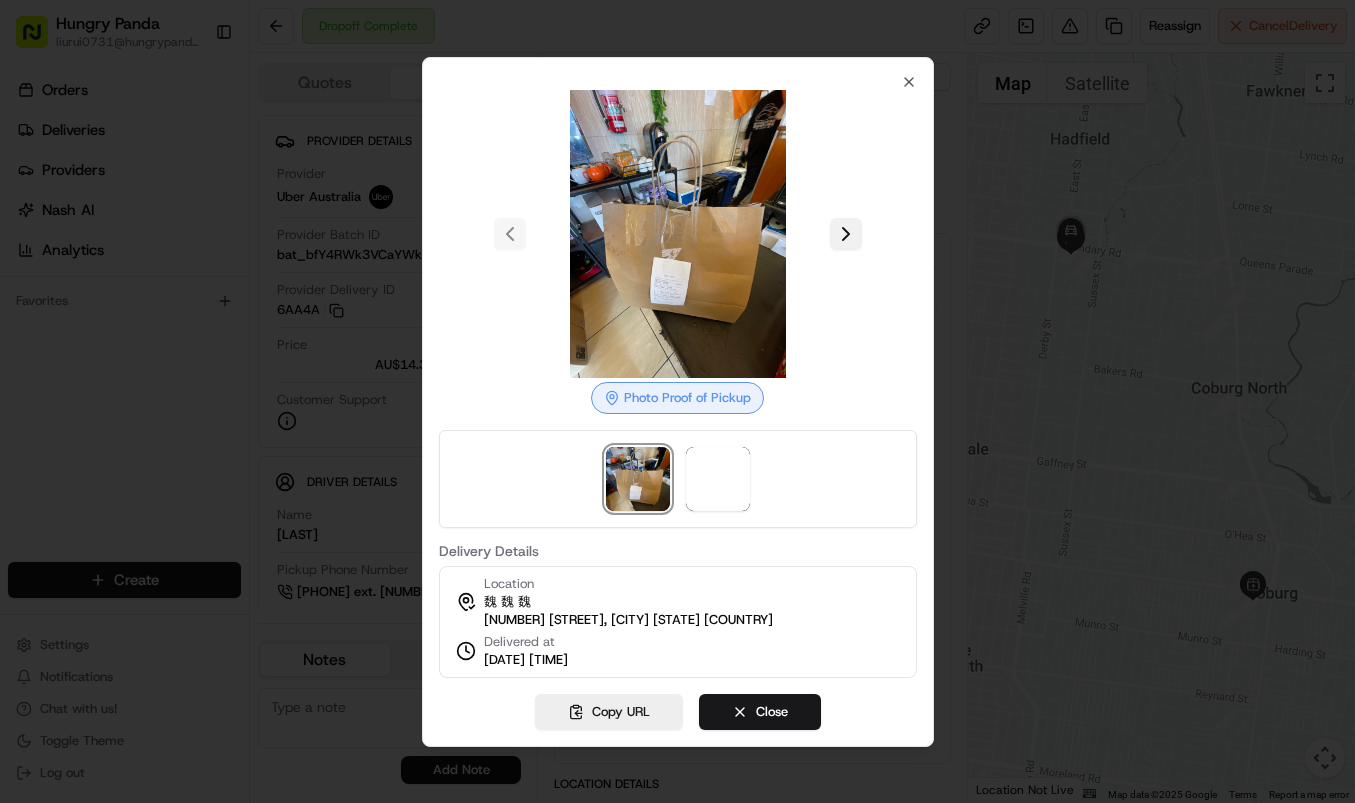 click at bounding box center (846, 234) 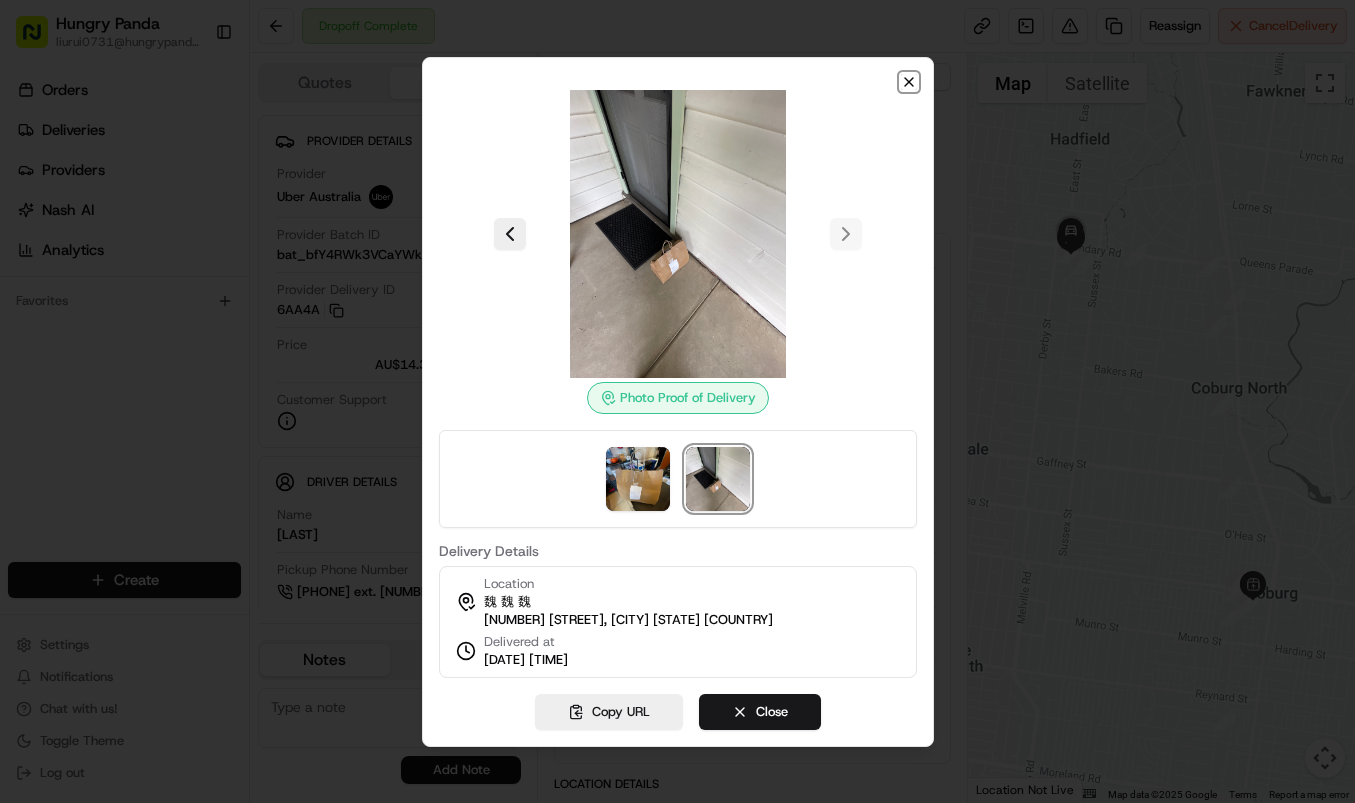 click 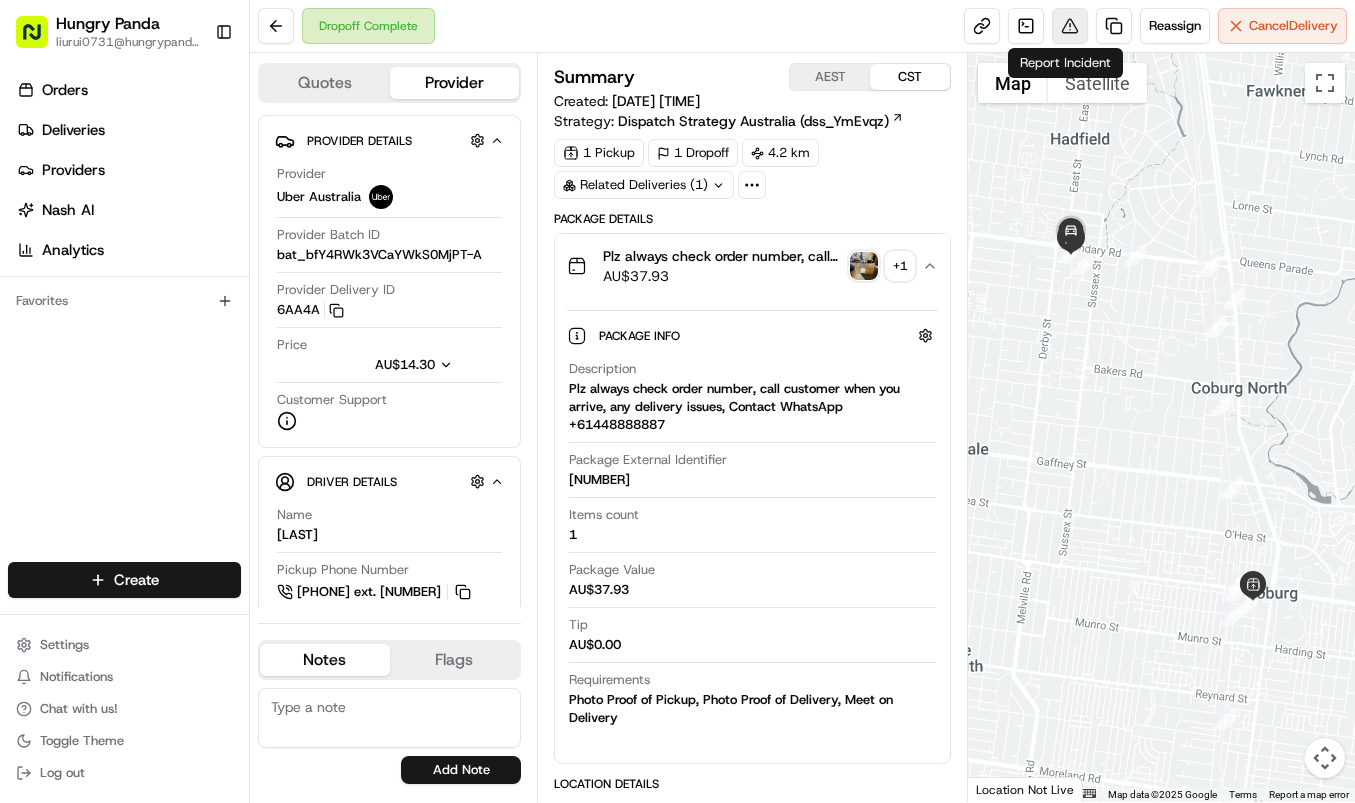 click at bounding box center (1070, 26) 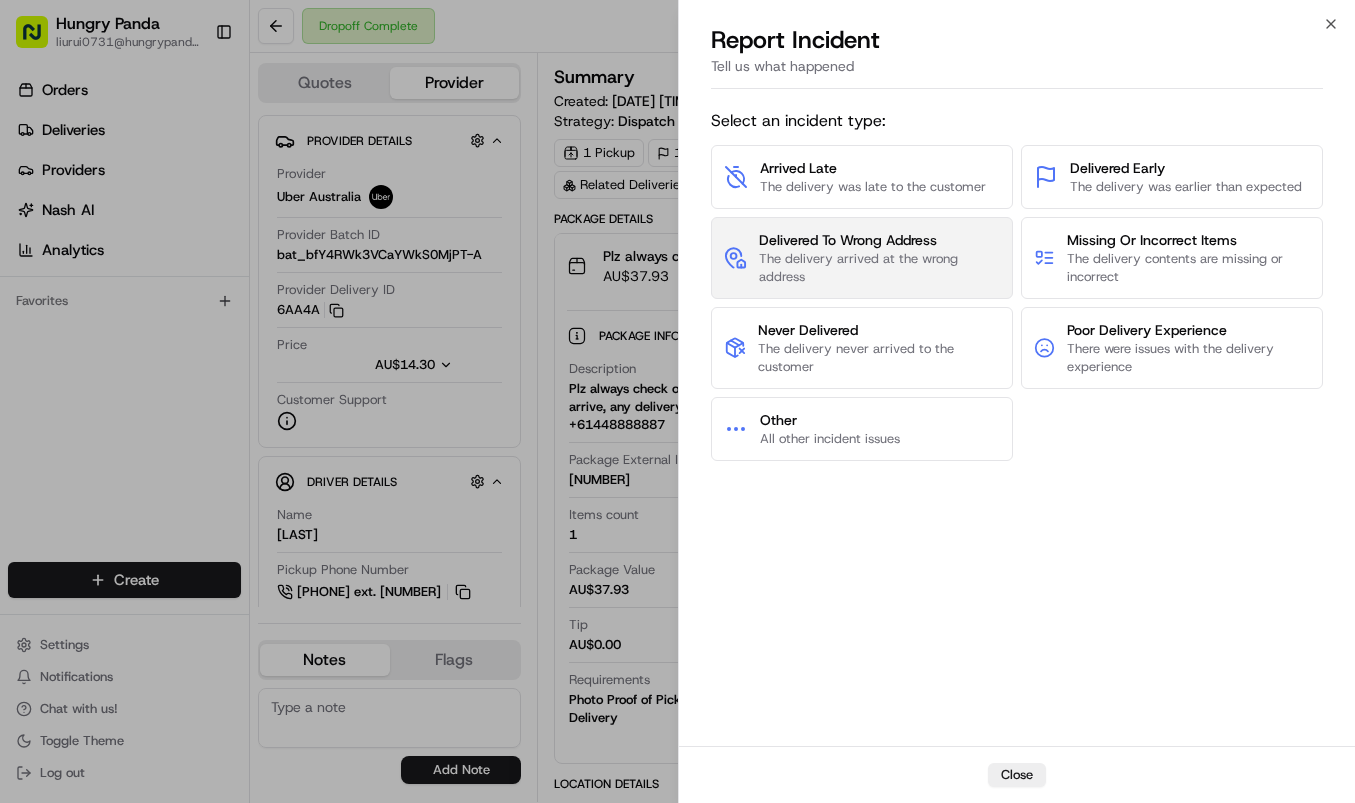 click on "The delivery arrived at the wrong address" at bounding box center (879, 268) 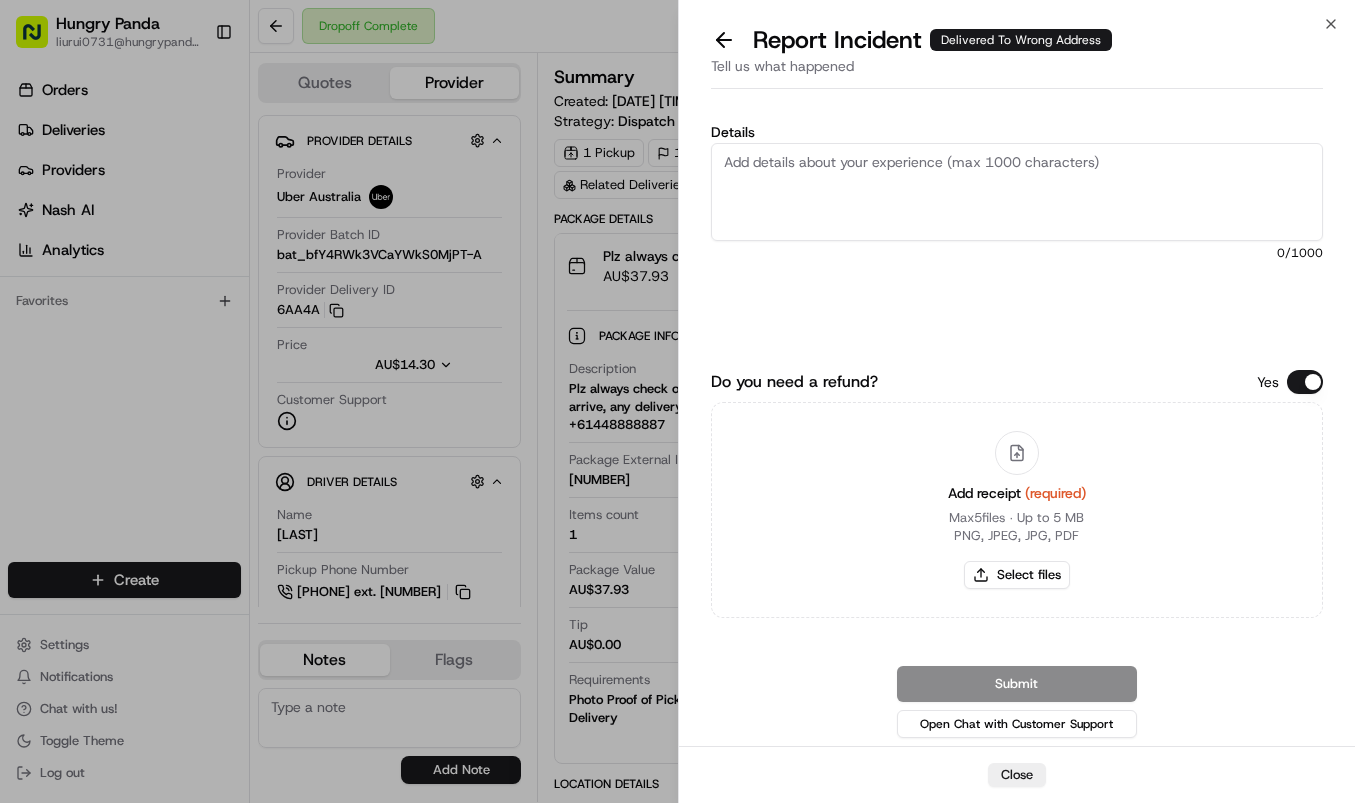 click on "Details" at bounding box center [1017, 192] 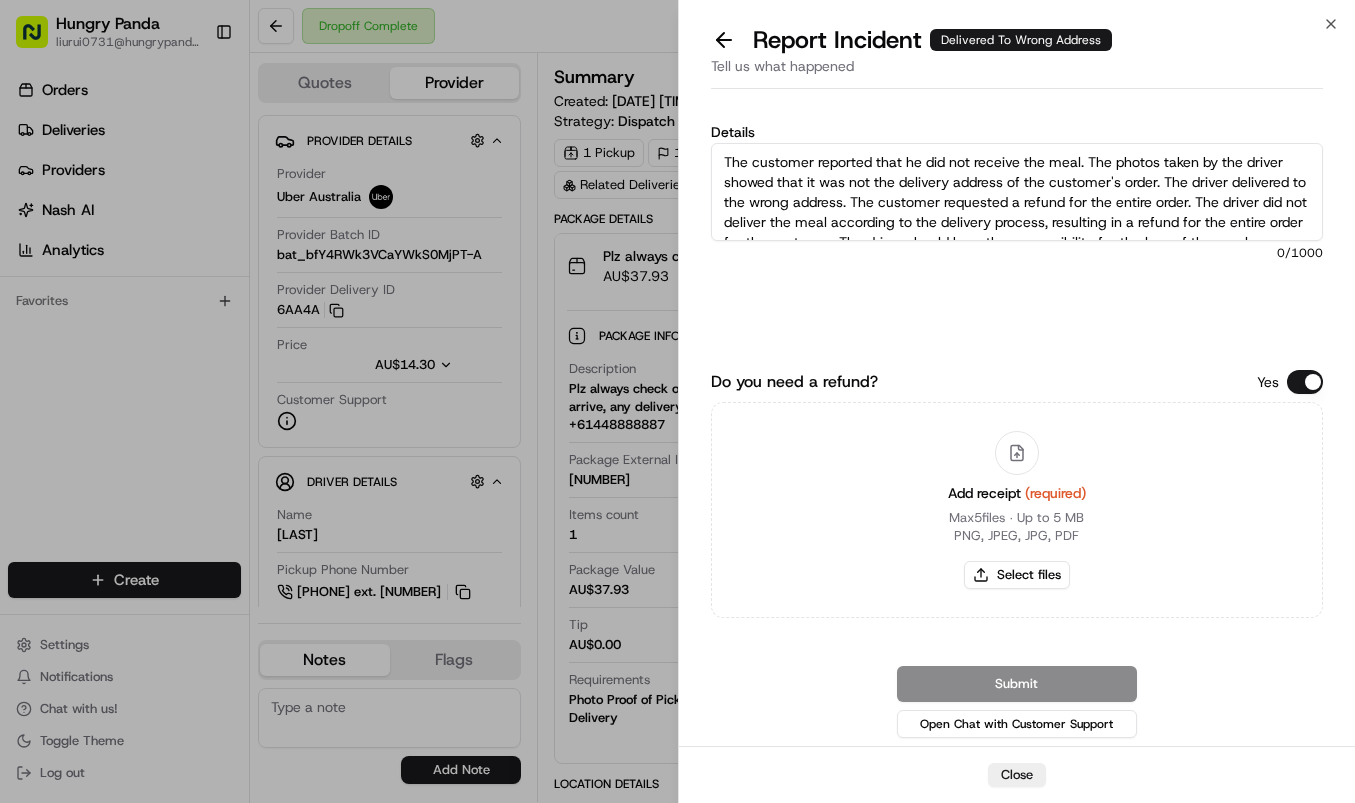 scroll, scrollTop: 31, scrollLeft: 0, axis: vertical 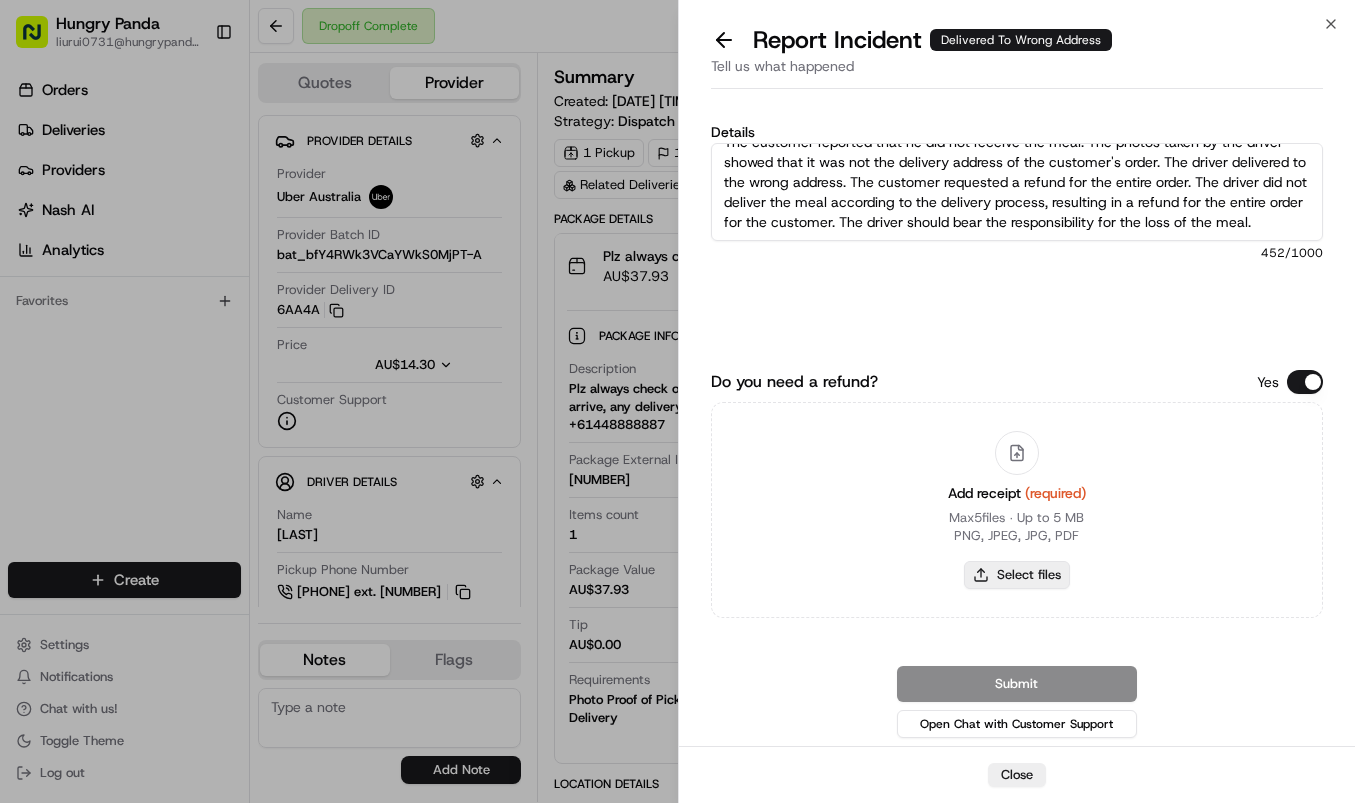 type on "The customer reported that he did not receive the meal. The photos taken by the driver showed that it was not the delivery address of the customer's order. The driver delivered to the wrong address. The customer requested a refund for the entire order. The driver did not deliver the meal according to the delivery process, resulting in a refund for the entire order for the customer. The driver should bear the responsibility for the loss of the meal." 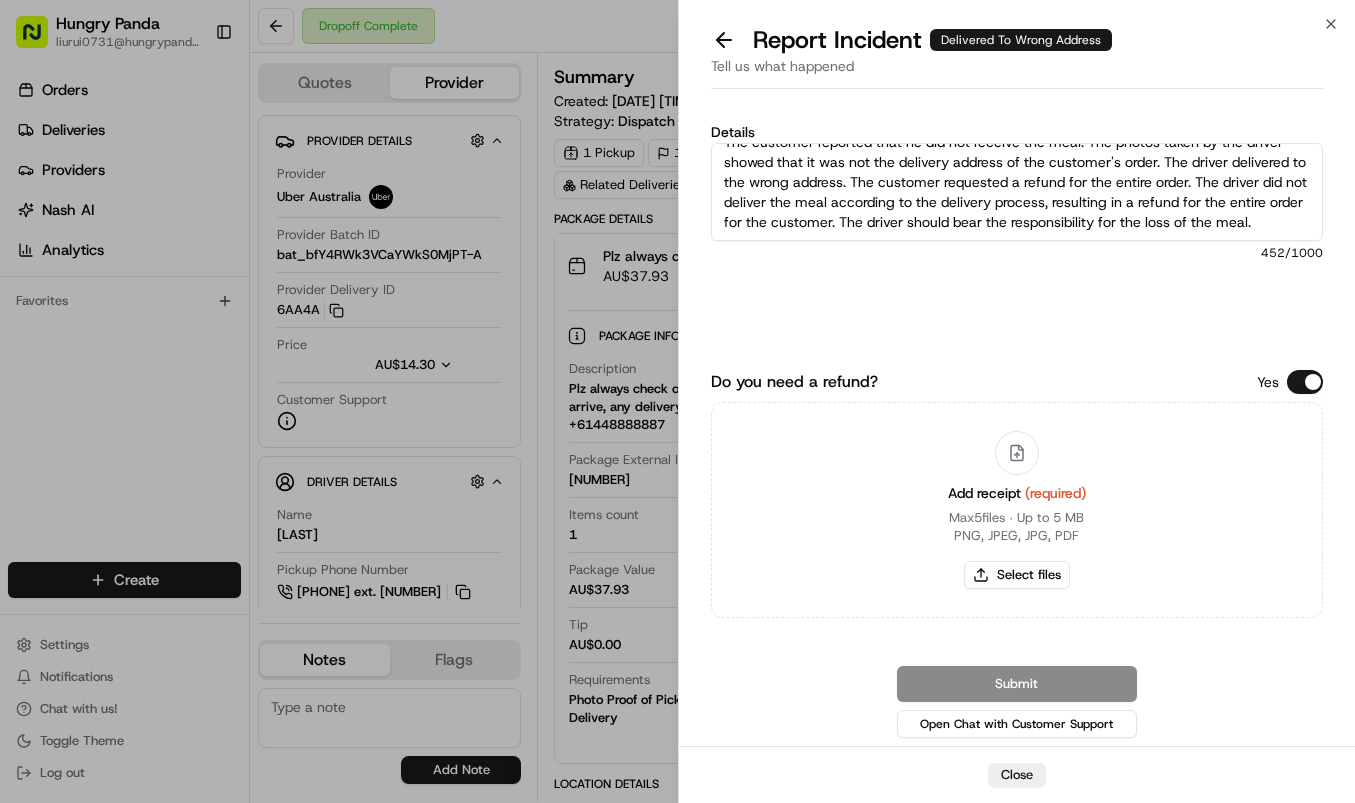 type on "C:\fakepath\7.jpg" 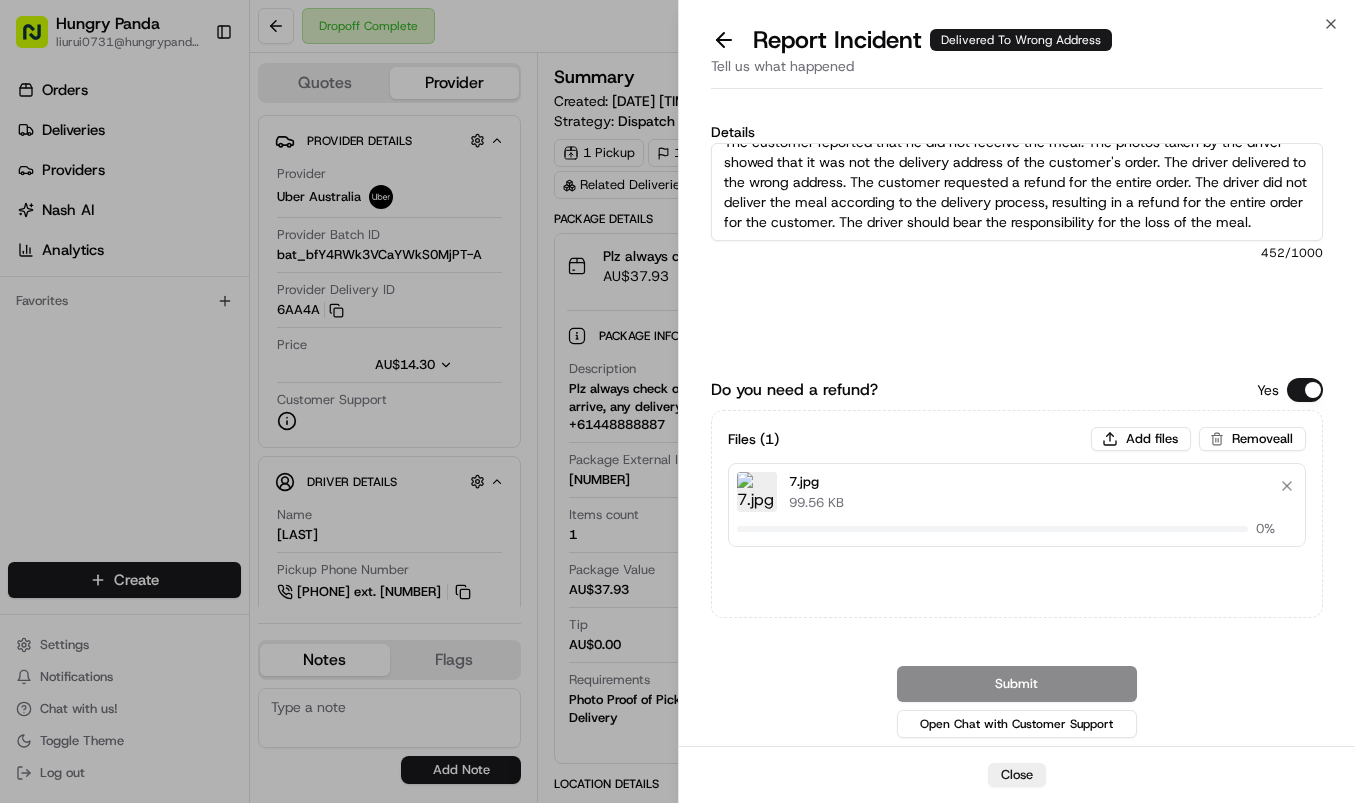 type 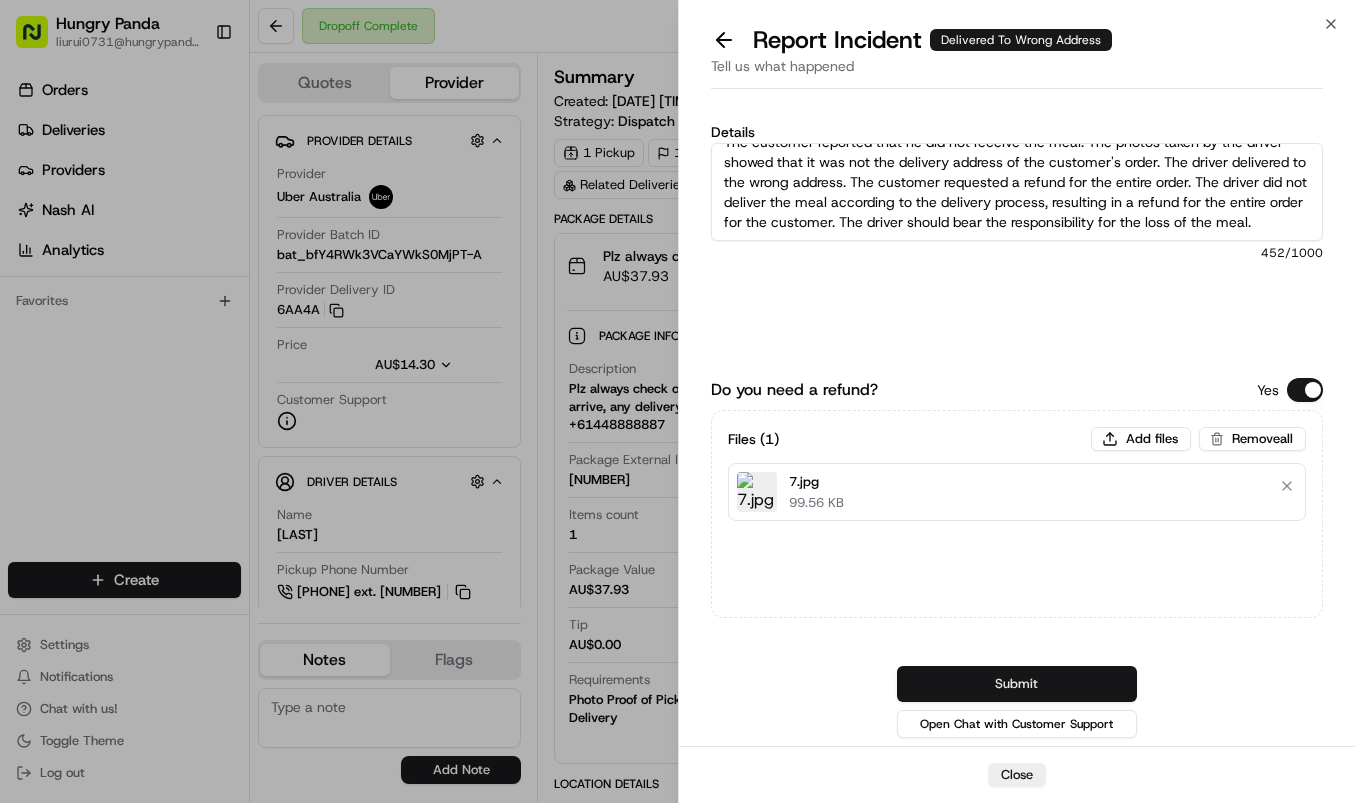 click on "Submit" at bounding box center (1017, 684) 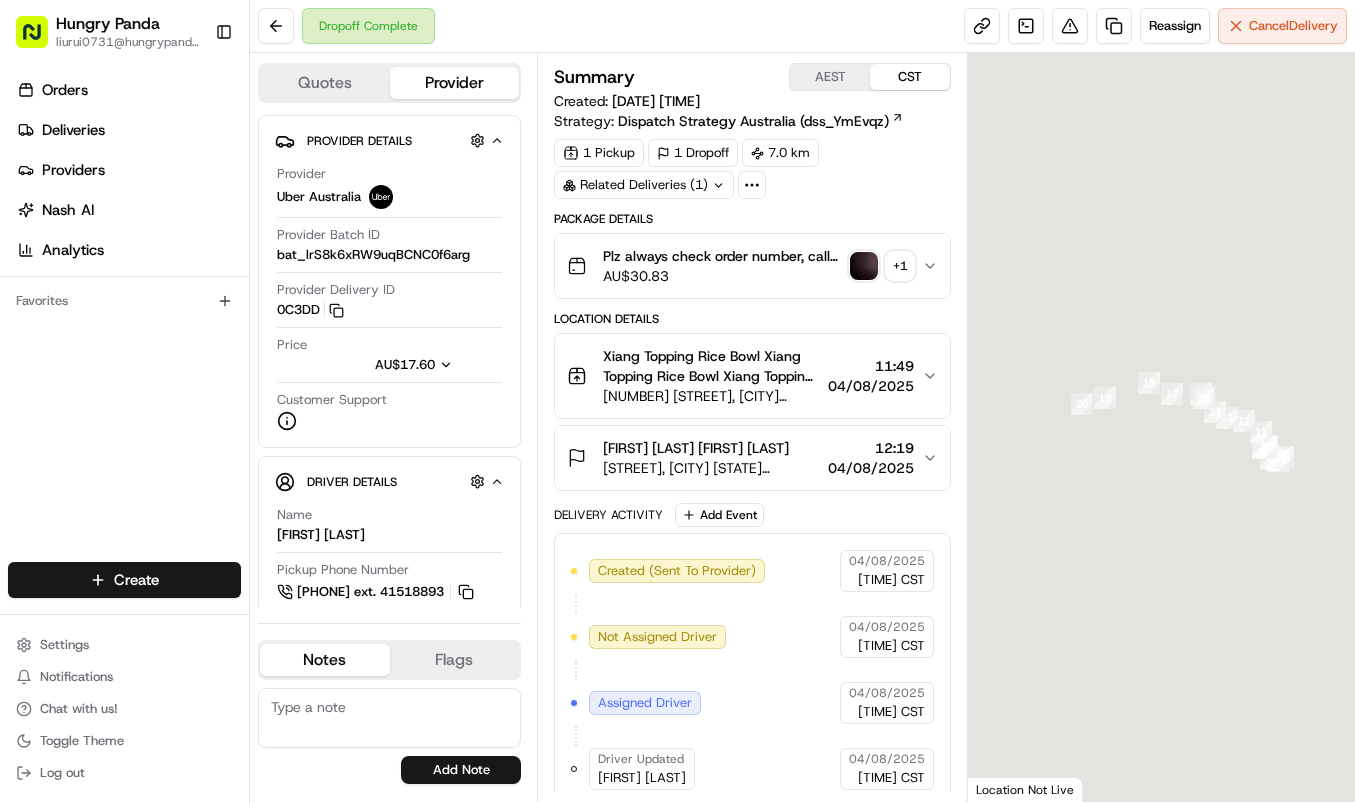 scroll, scrollTop: 0, scrollLeft: 0, axis: both 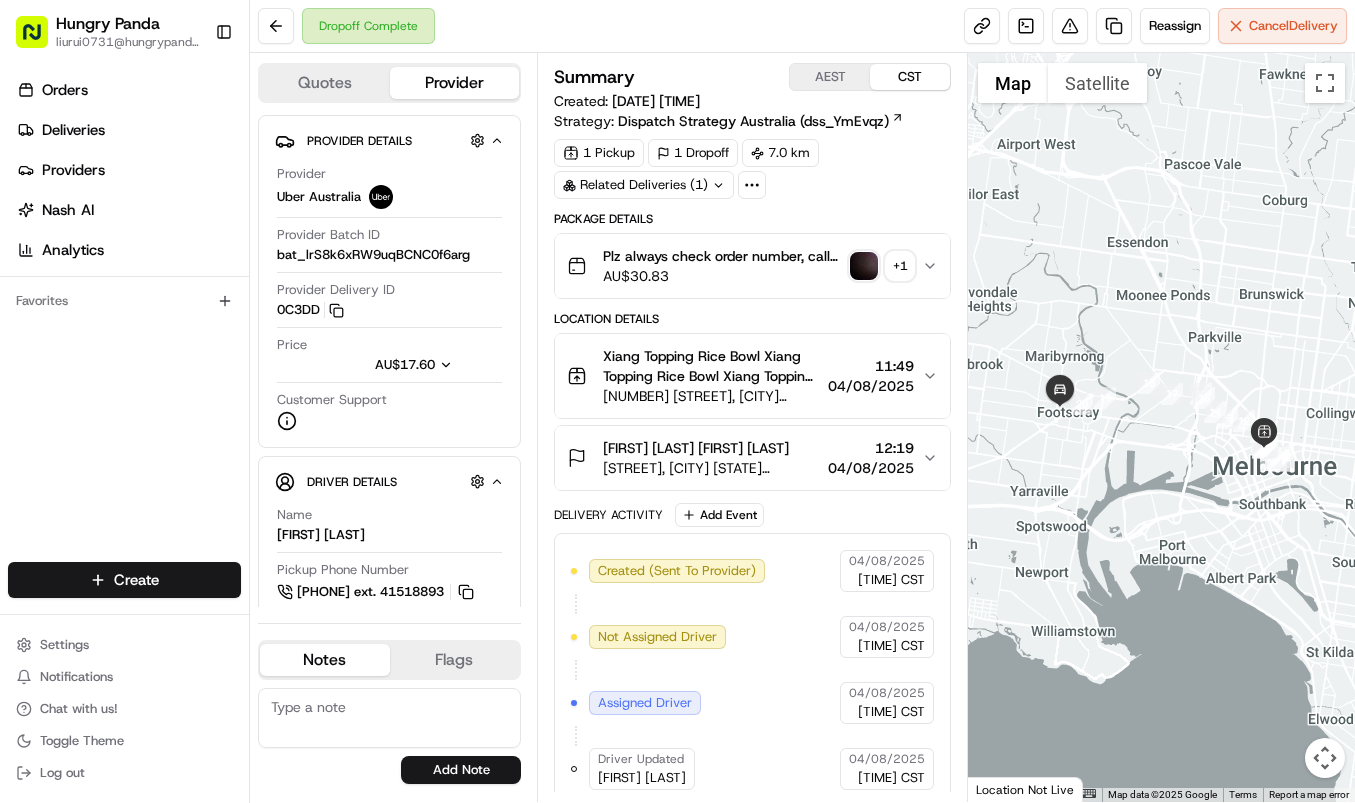 drag, startPoint x: 920, startPoint y: 261, endPoint x: 925, endPoint y: 250, distance: 12.083046 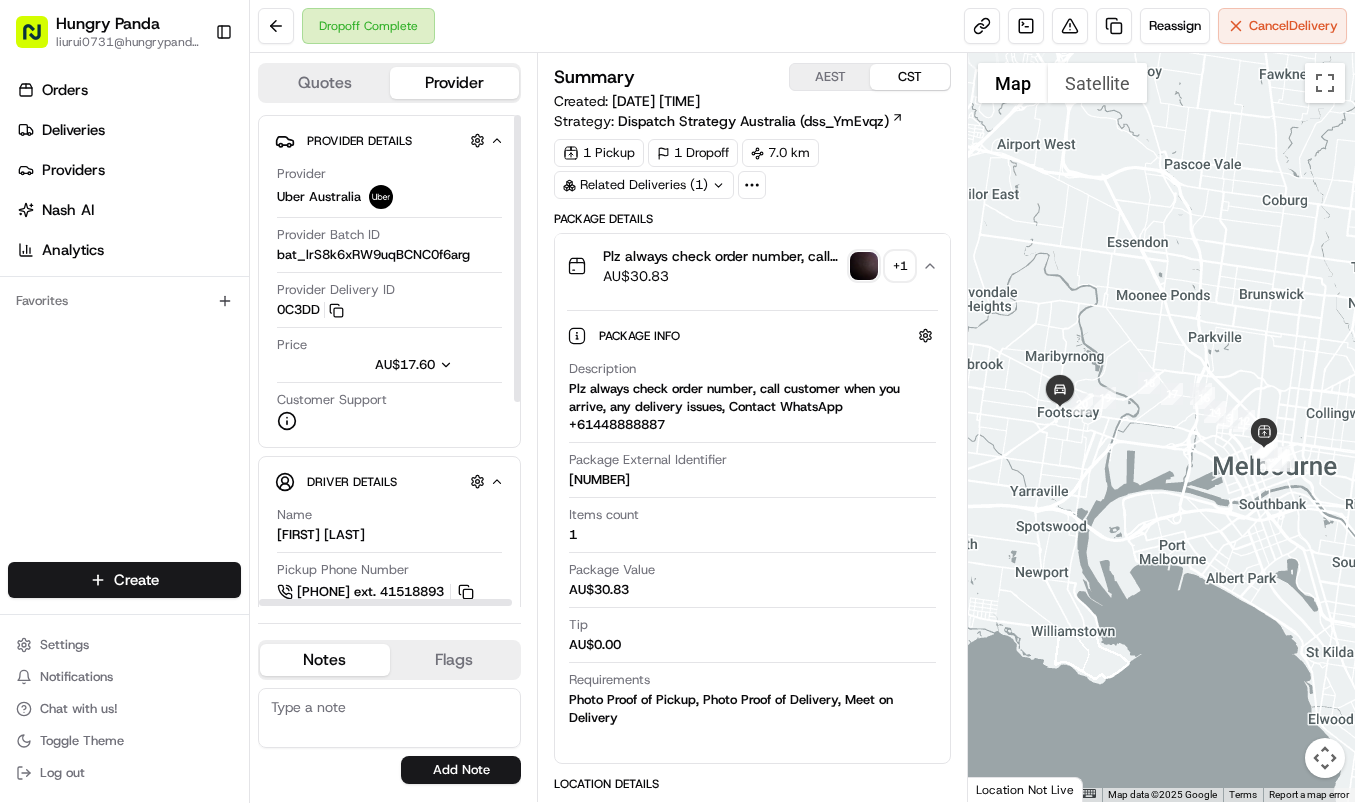 type 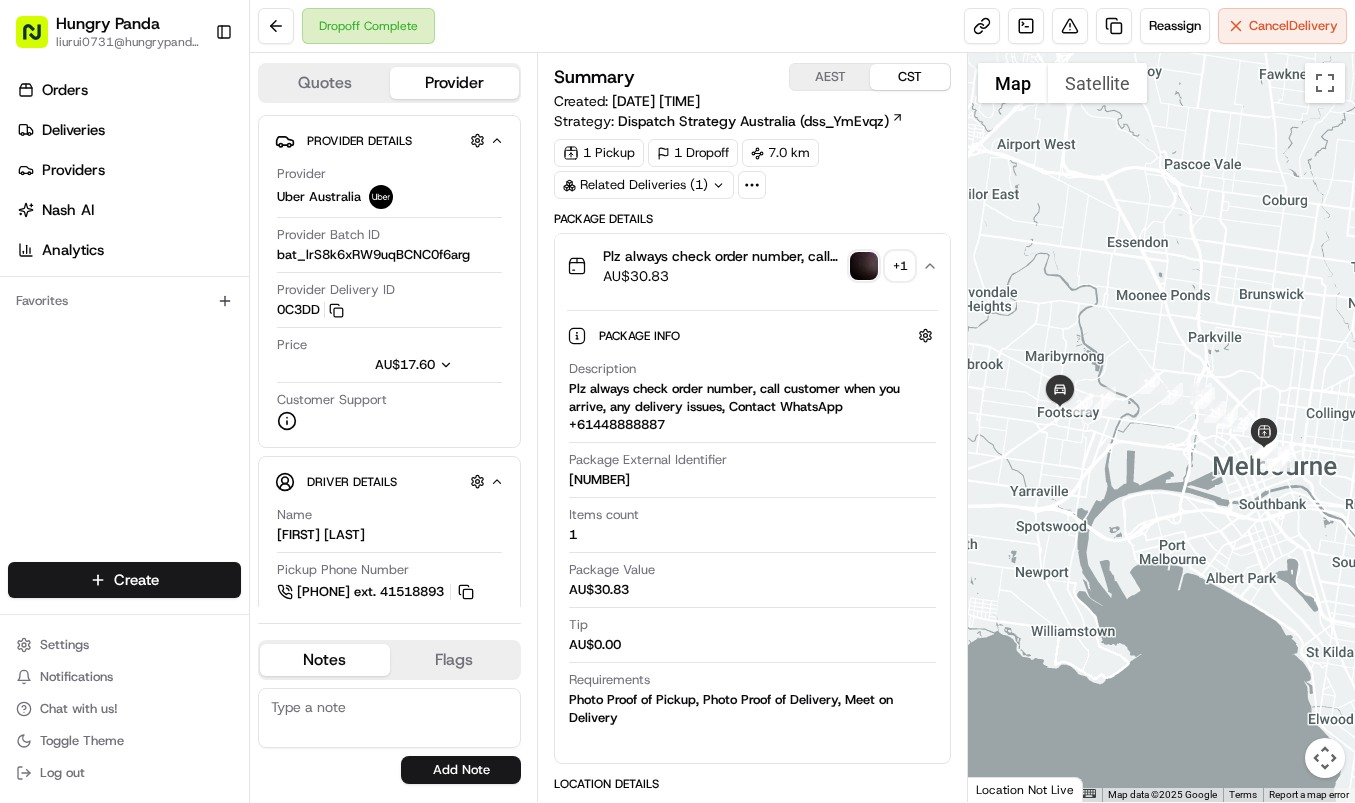 click at bounding box center [864, 266] 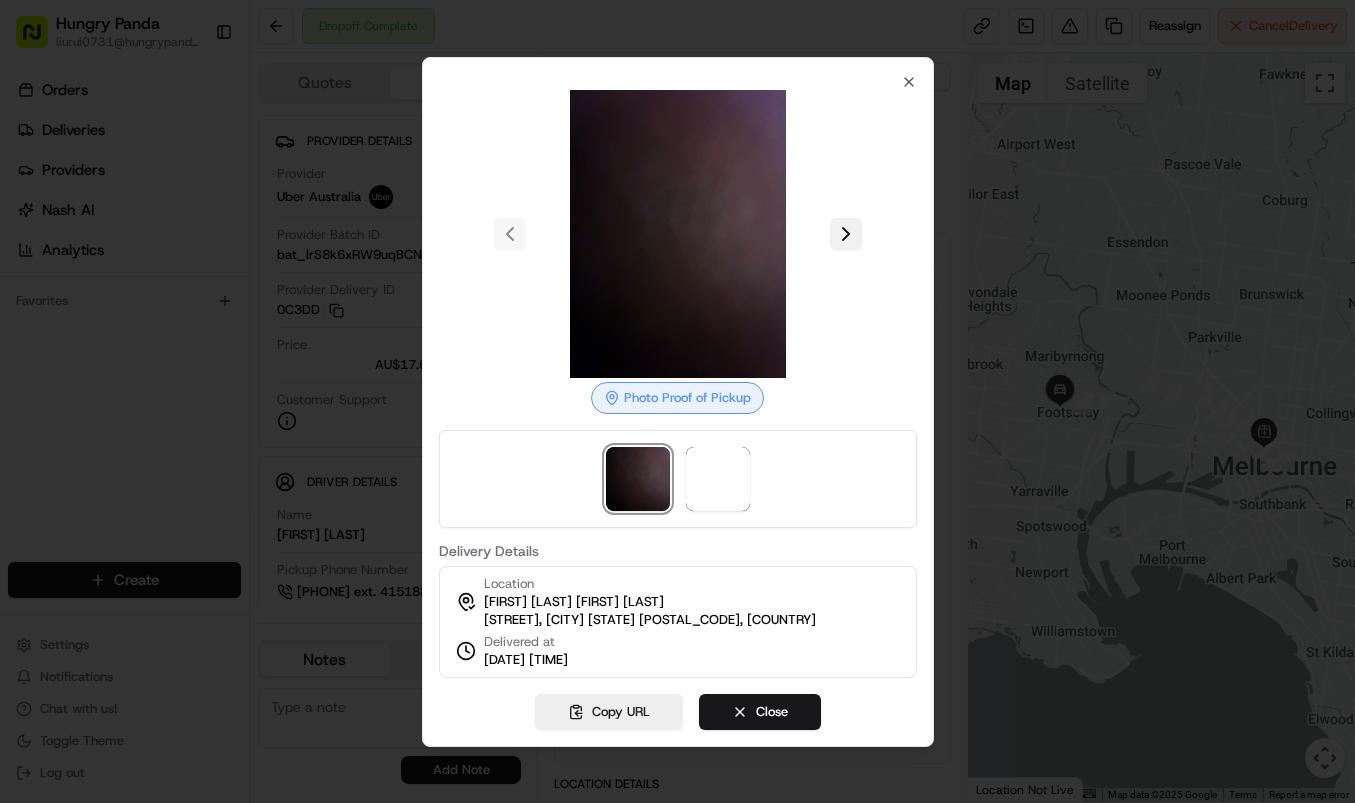 click at bounding box center (846, 234) 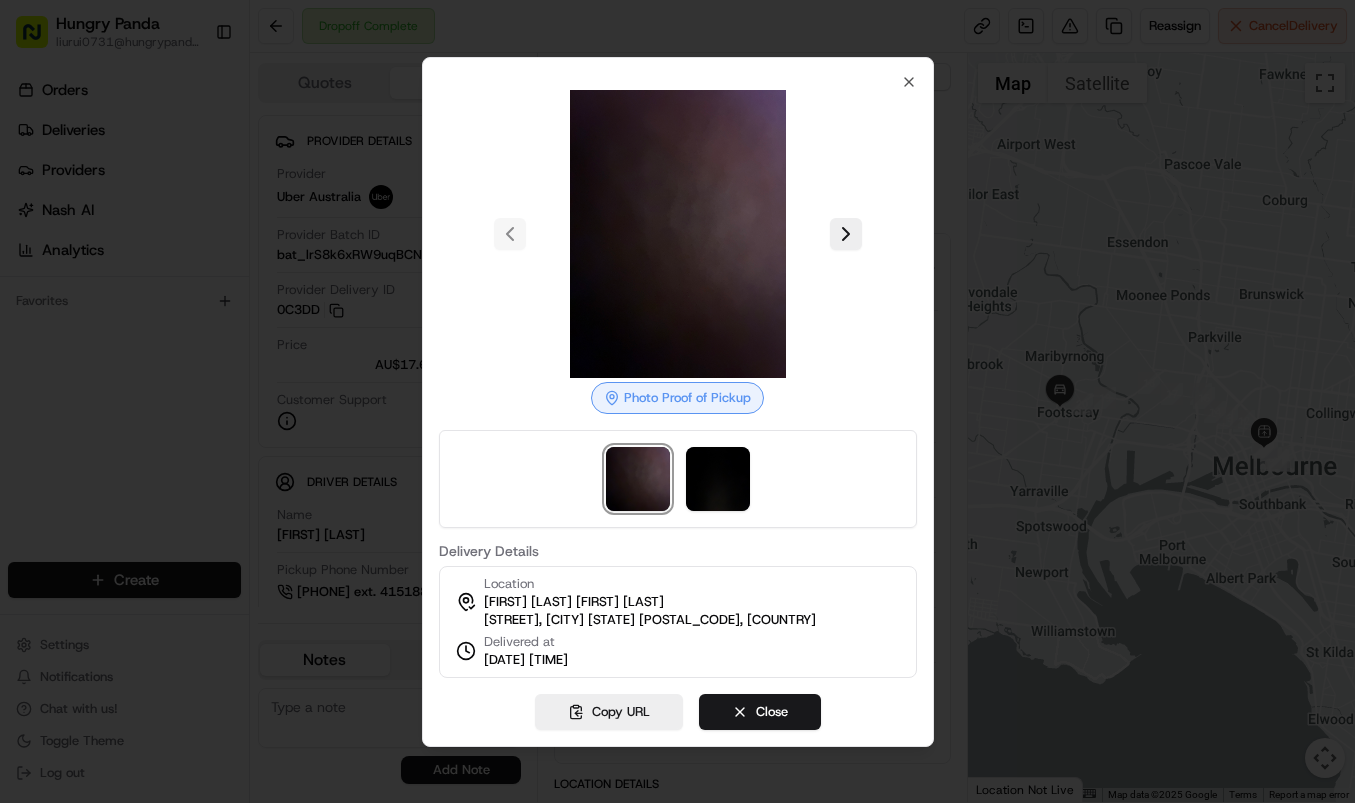click at bounding box center [677, 401] 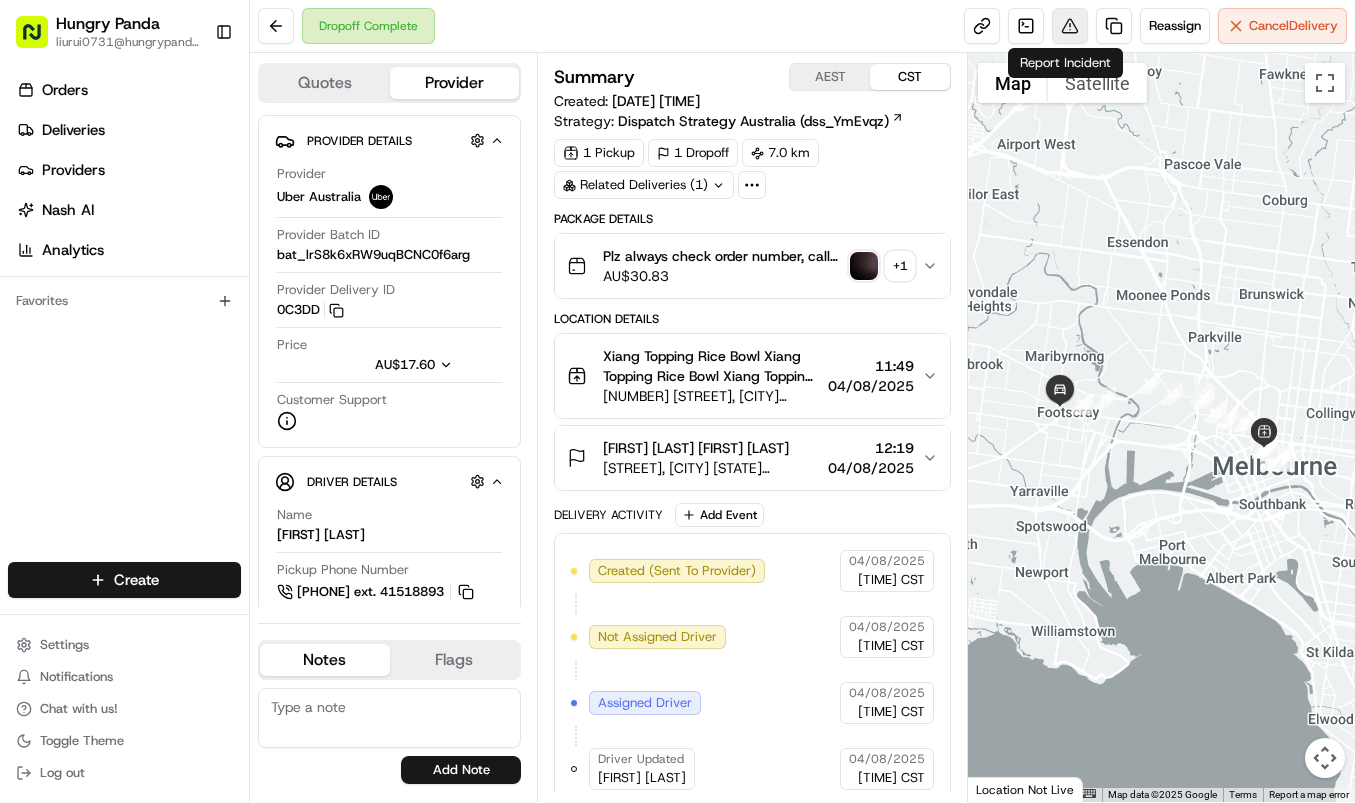 click at bounding box center [1070, 26] 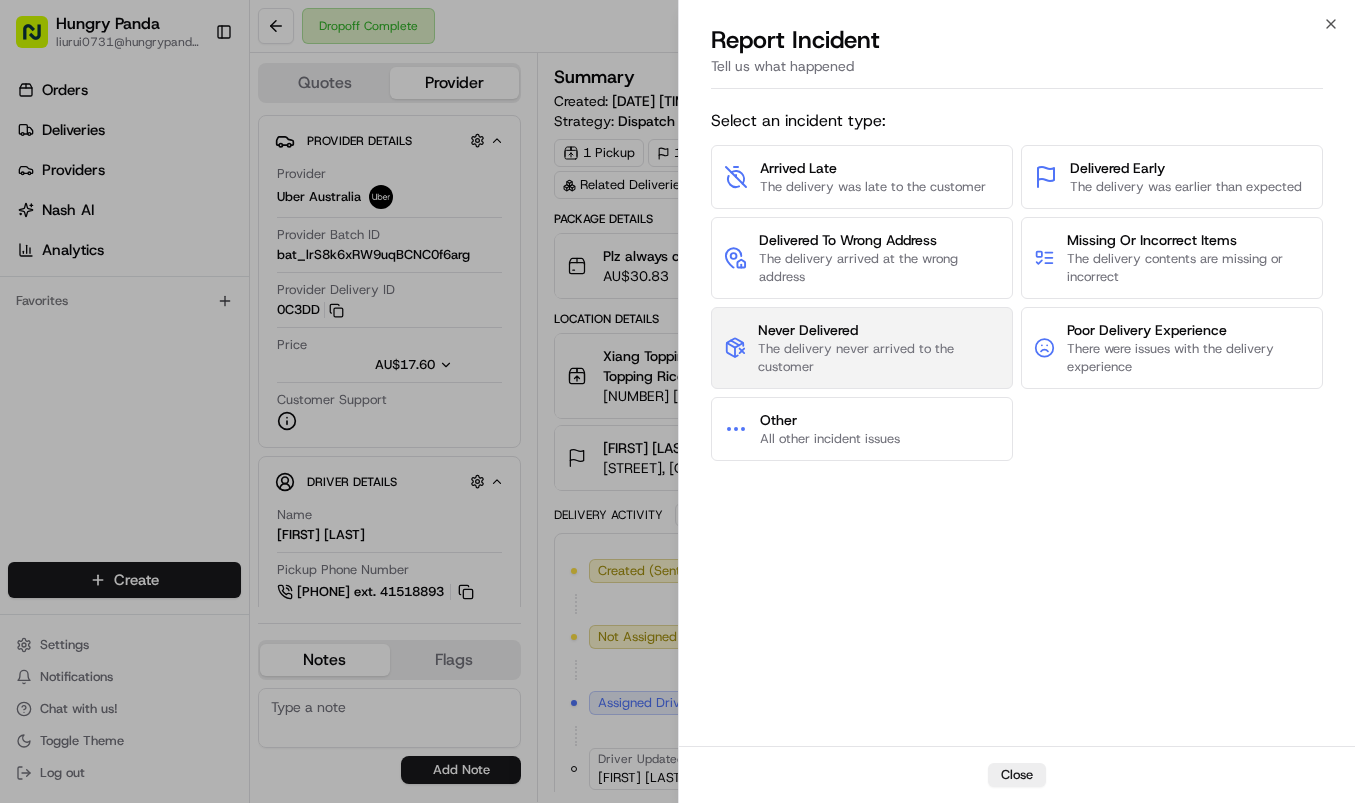 click on "The delivery never arrived to the customer" at bounding box center [879, 358] 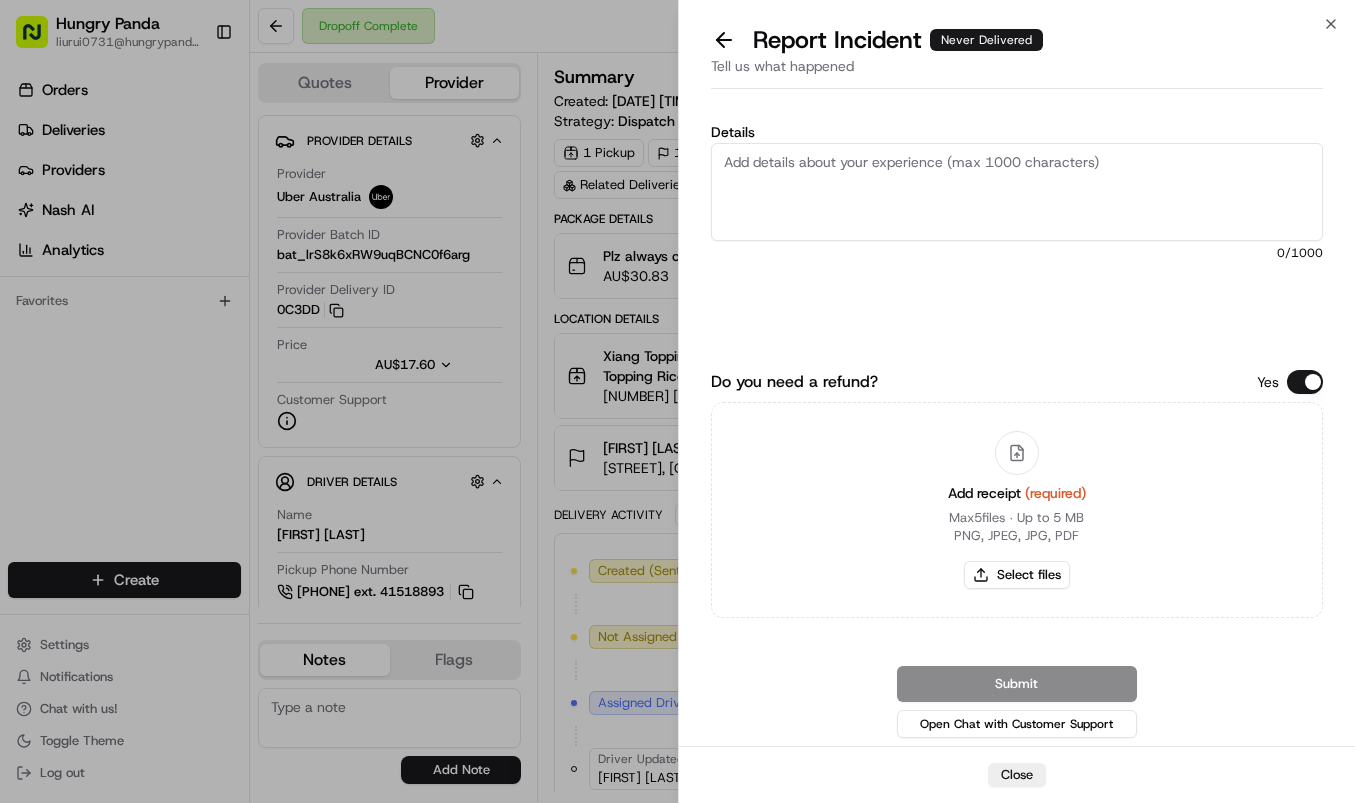 click on "Details" at bounding box center (1017, 192) 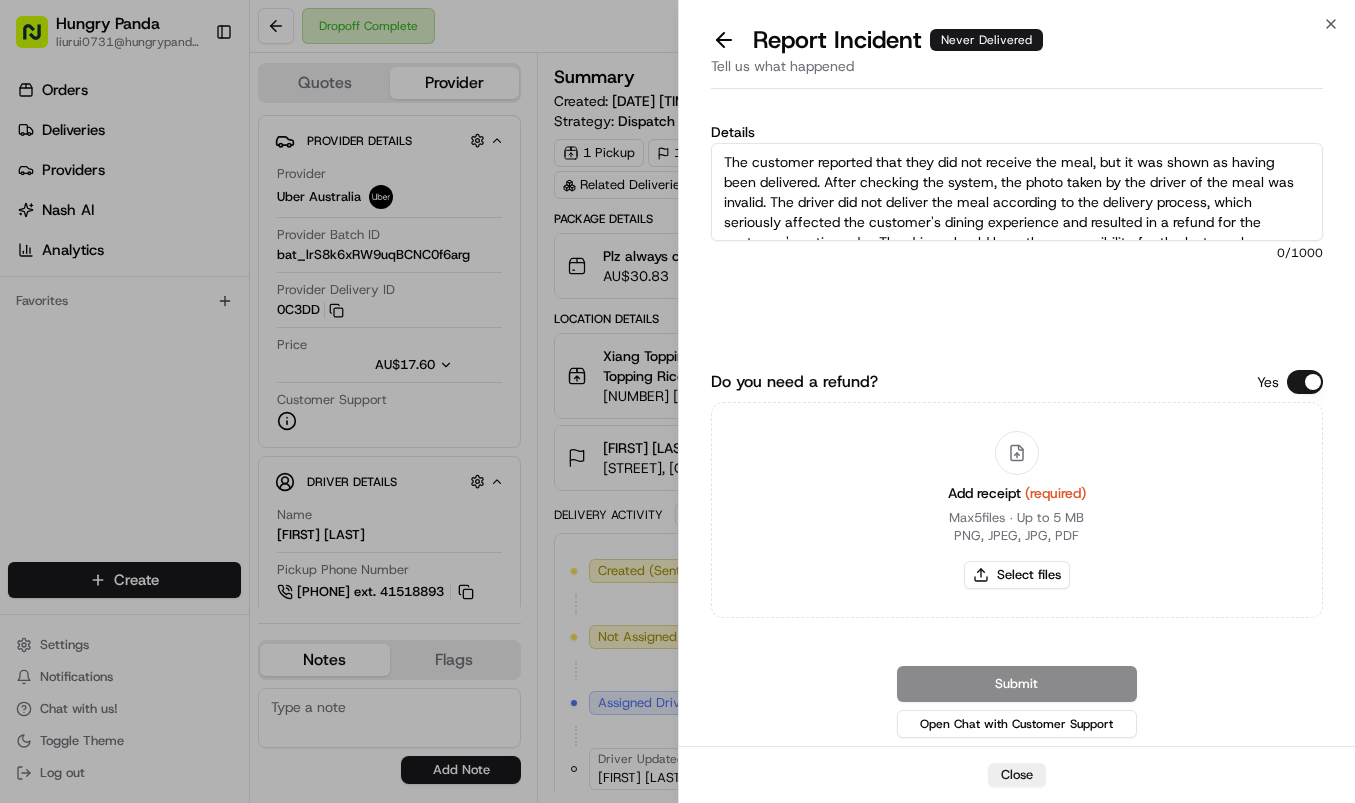scroll, scrollTop: 11, scrollLeft: 0, axis: vertical 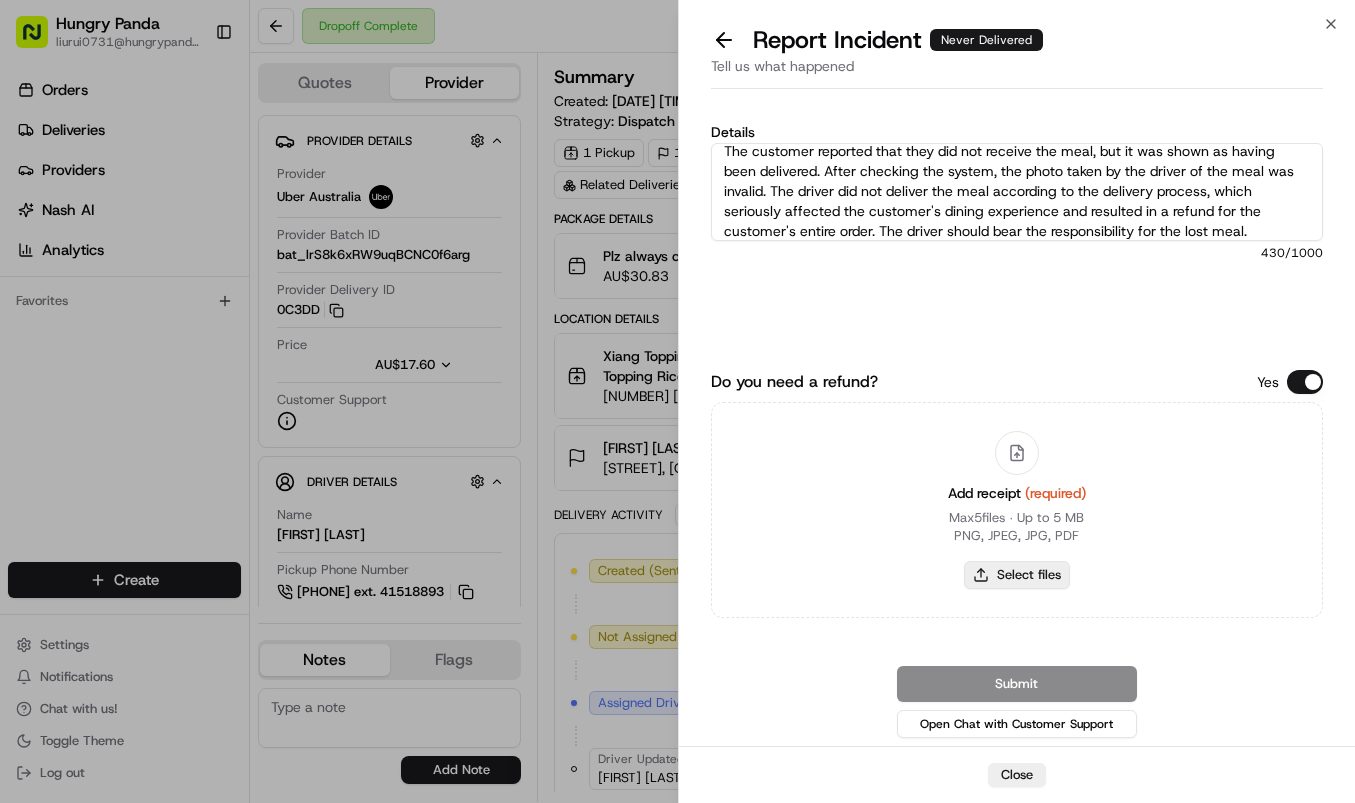type on "The customer reported that they did not receive the meal, but it was shown as having been delivered. After checking the system, the photo taken by the driver of the meal was invalid. The driver did not deliver the meal according to the delivery process, which seriously affected the customer's dining experience and resulted in a refund for the customer's entire order. The driver should bear the responsibility for the lost meal." 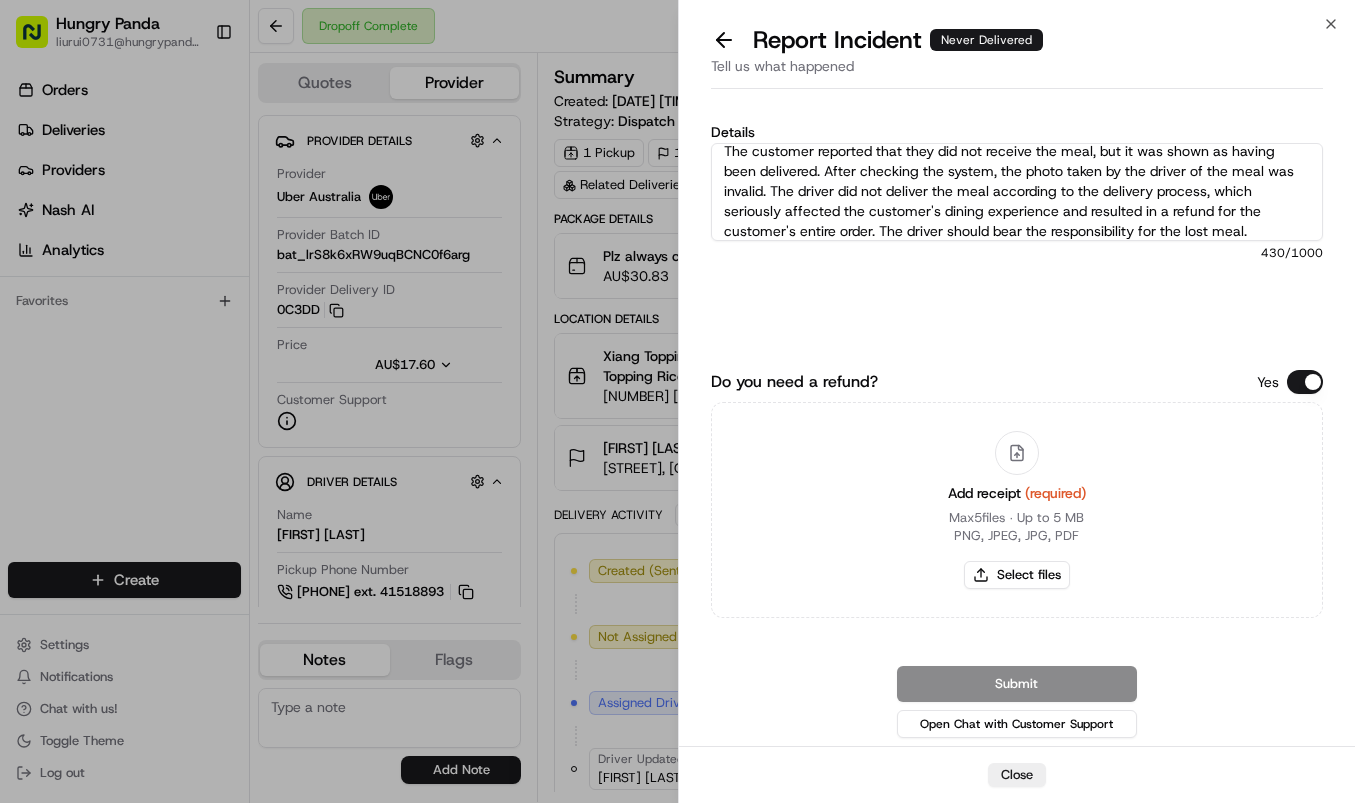 type on "C:\fakepath\8.jpg" 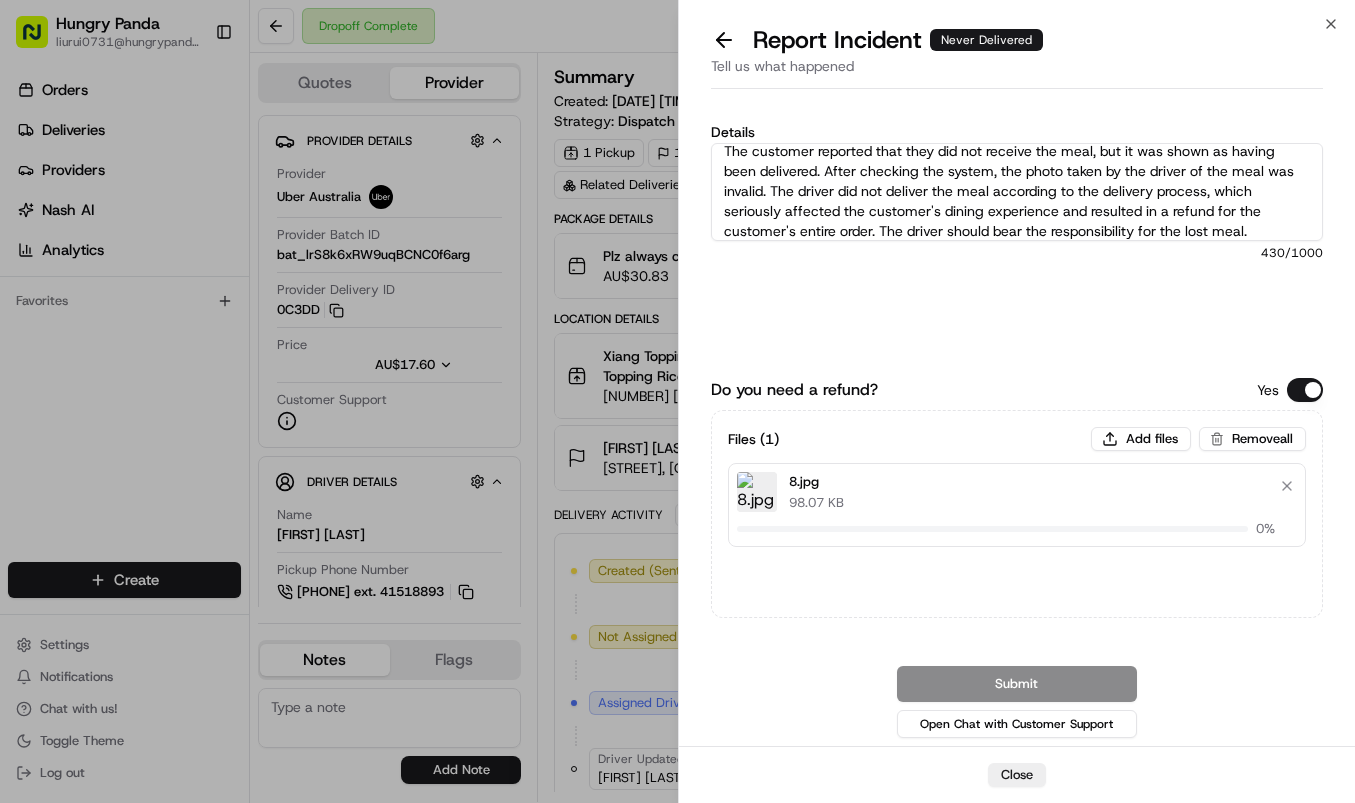 type 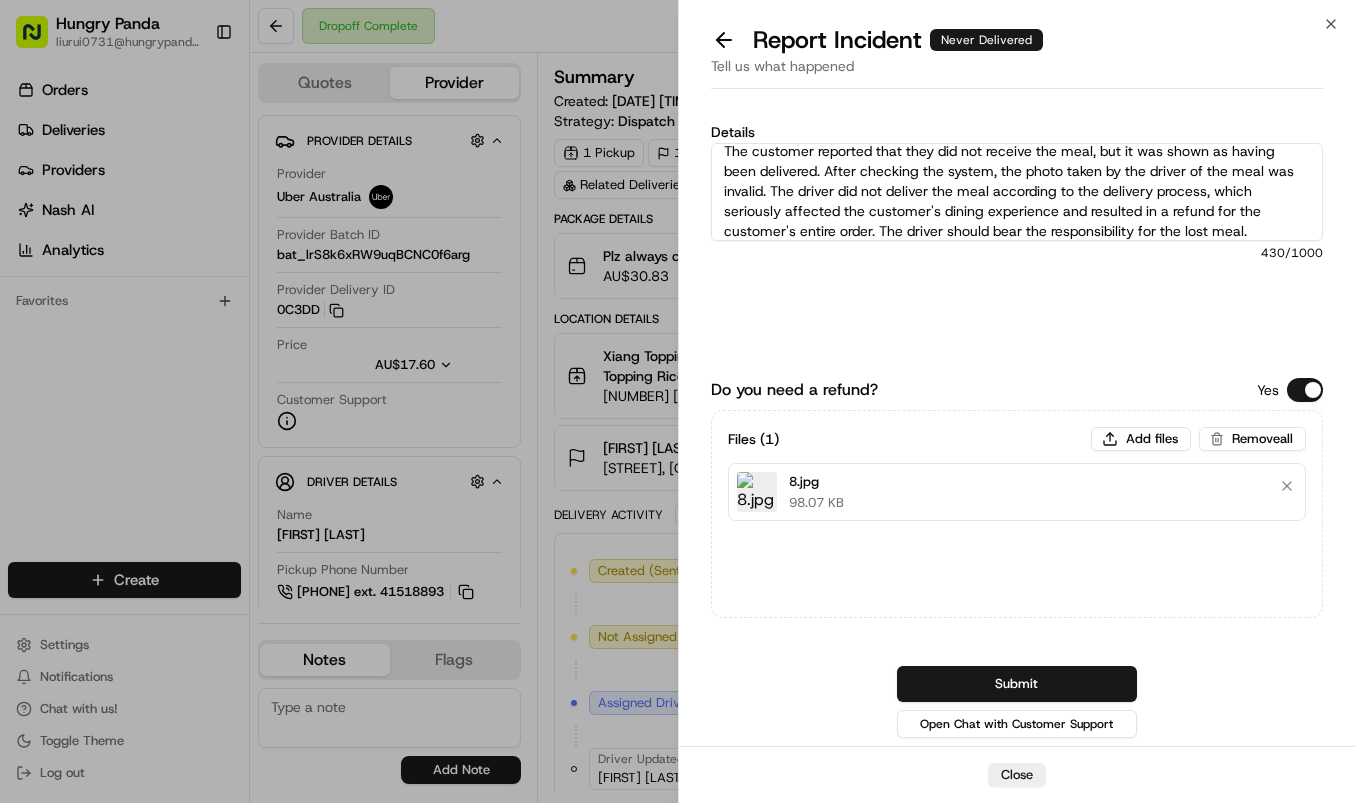 click on "Do you need a refund? Yes Files ( 1 ) Add files Remove  all 8.jpg 98.07 KB Submit Open Chat with Customer Support" at bounding box center [1017, 560] 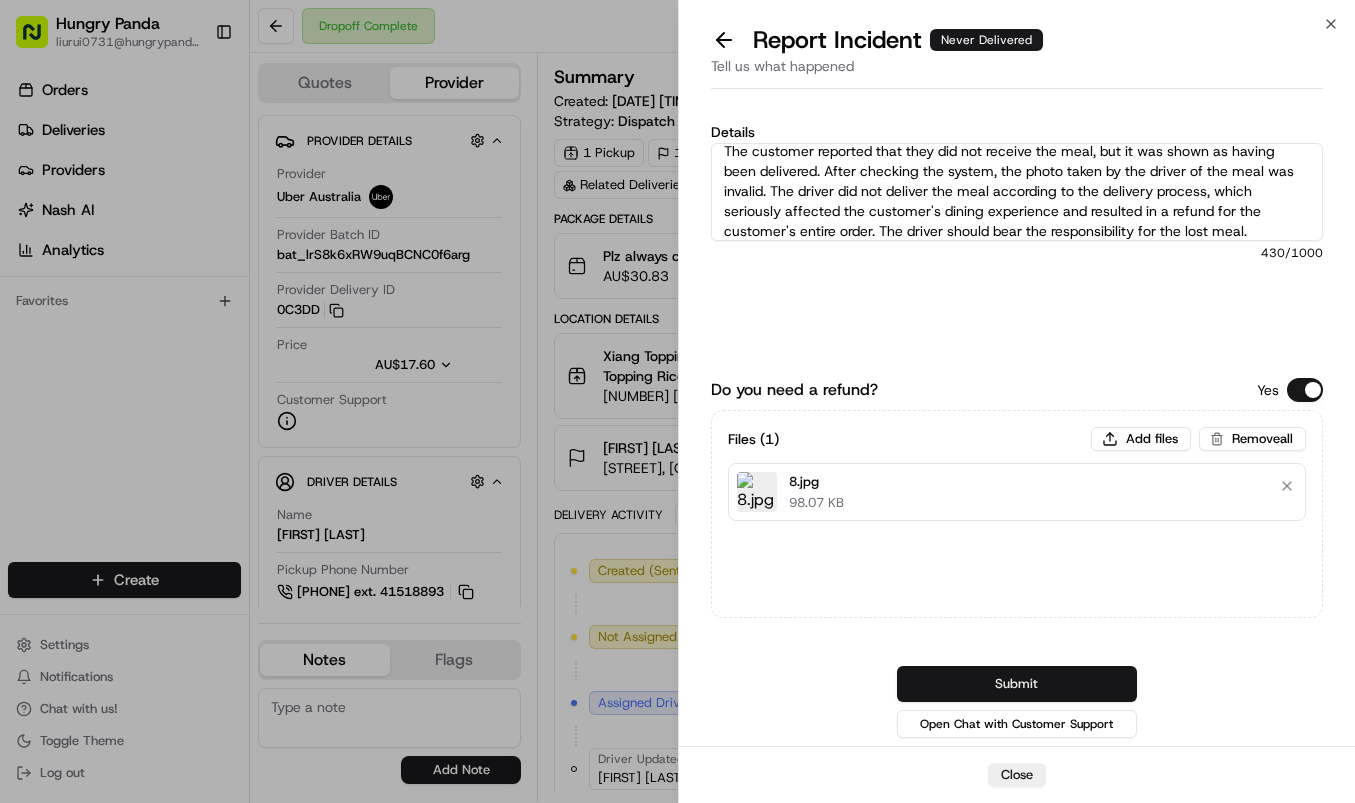 click on "Submit" at bounding box center [1017, 684] 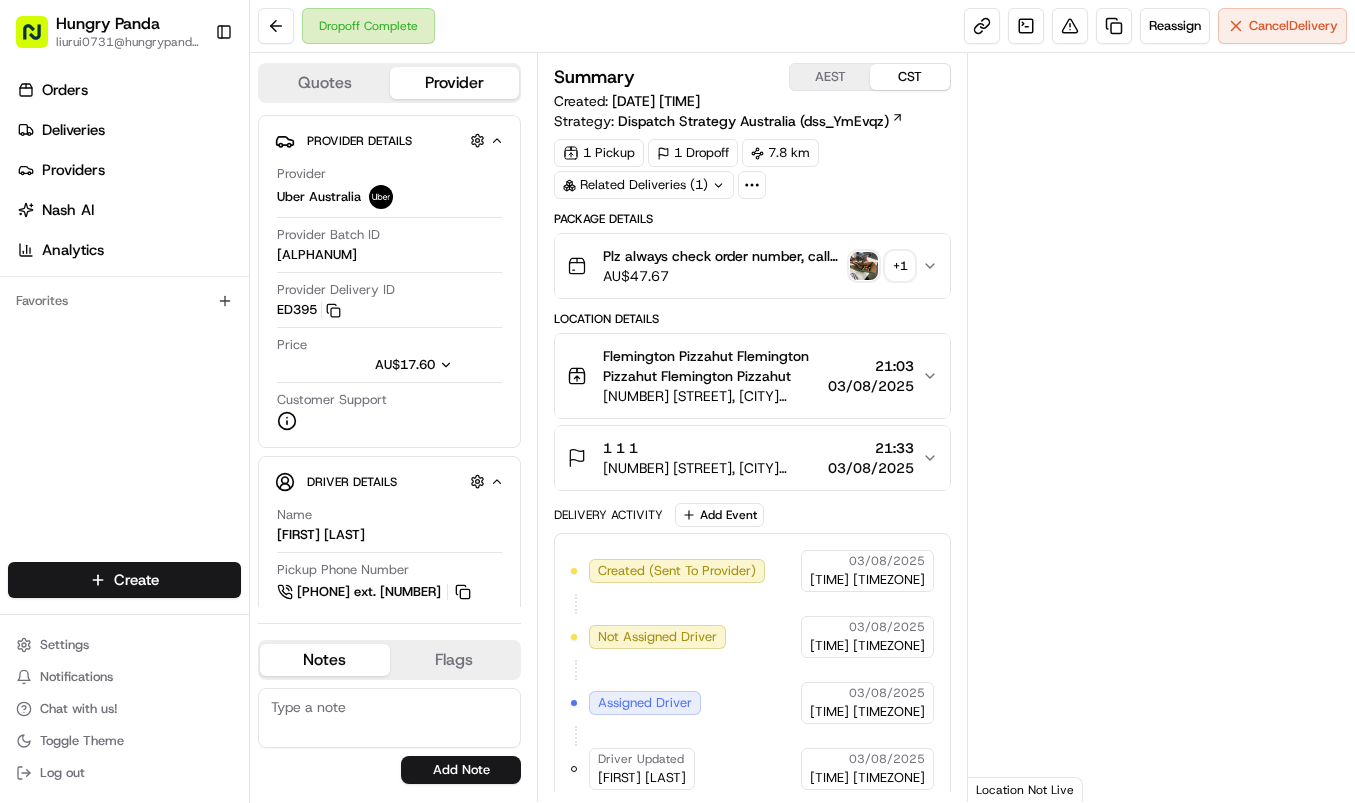 scroll, scrollTop: 0, scrollLeft: 0, axis: both 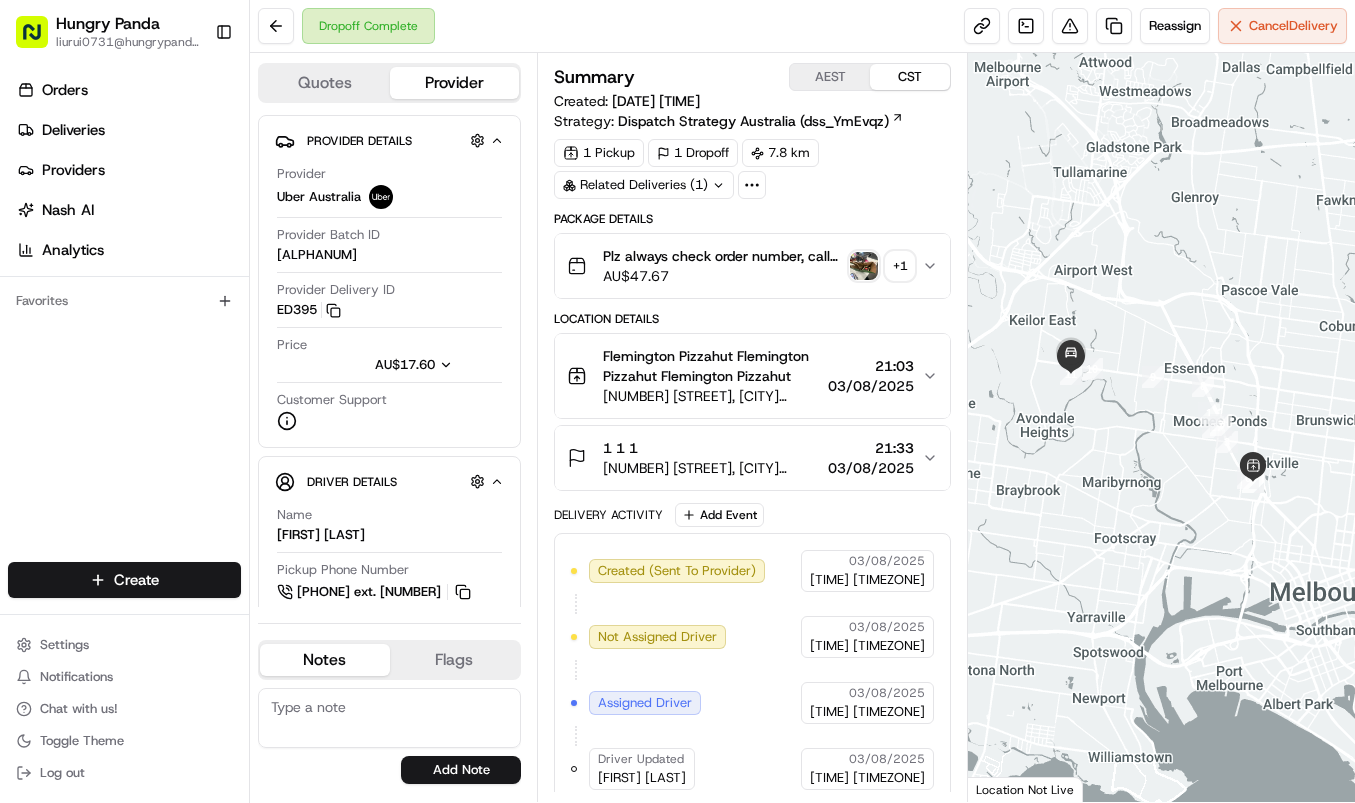 click on "Plz always check order number, call customer when you arrive, any delivery issues, Contact WhatsApp +61448888887 AU$ 47.67 + 1" at bounding box center [752, 266] 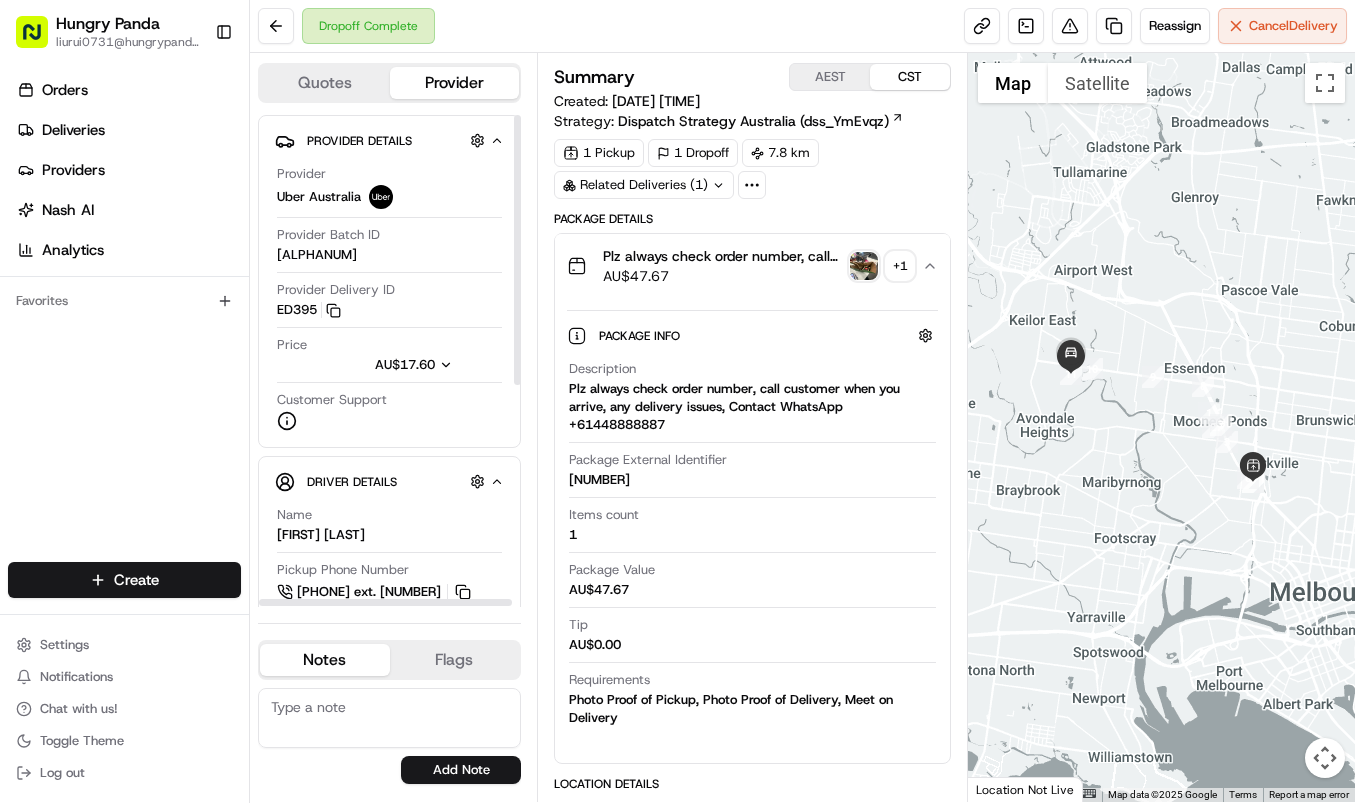 type 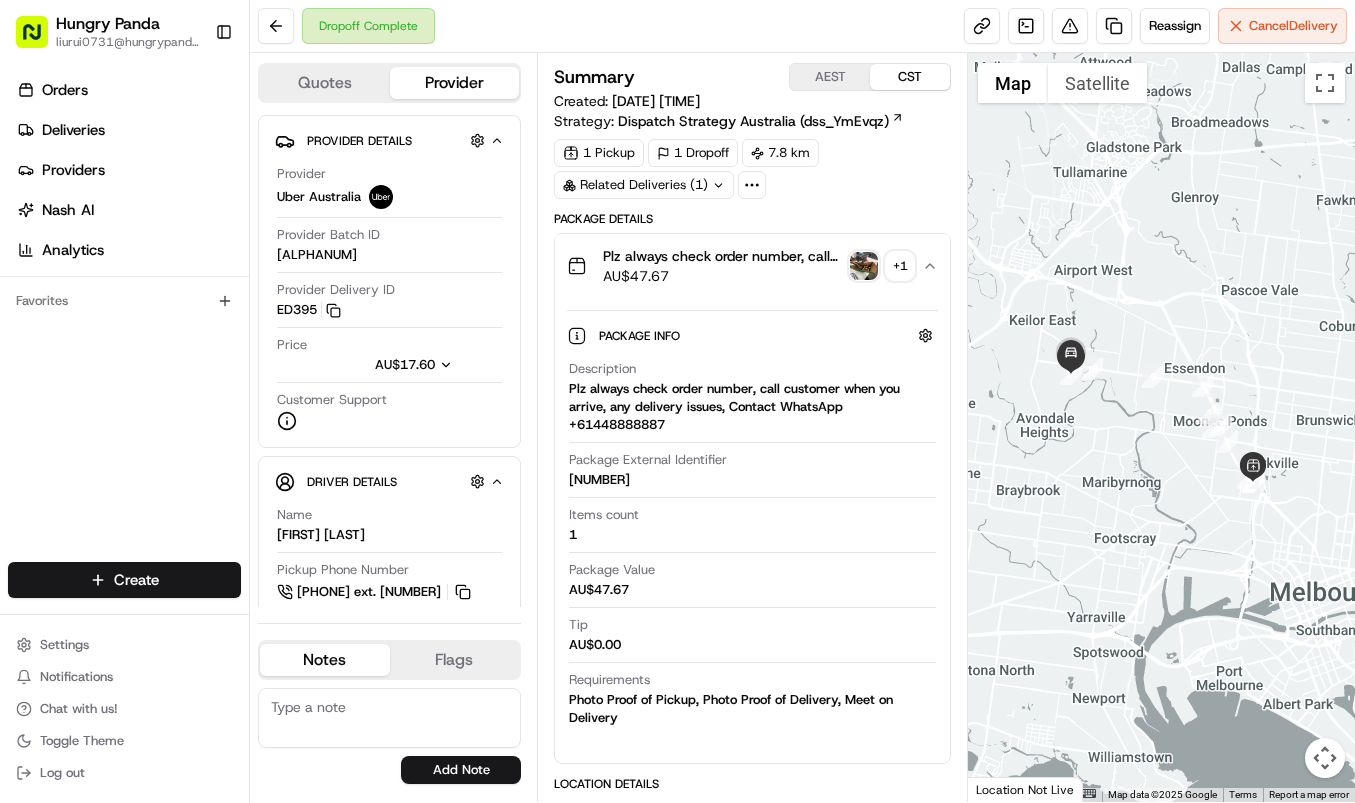 click at bounding box center [864, 266] 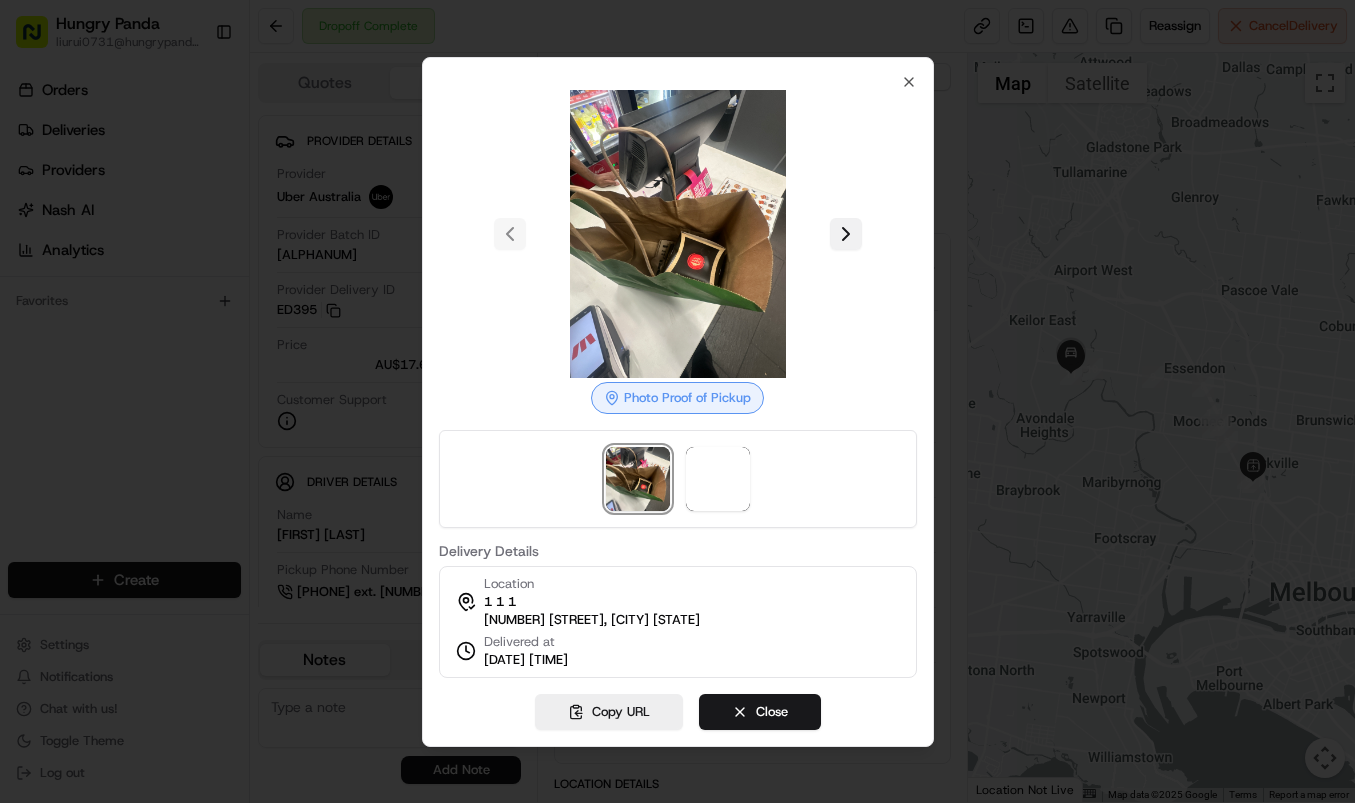 click at bounding box center [846, 234] 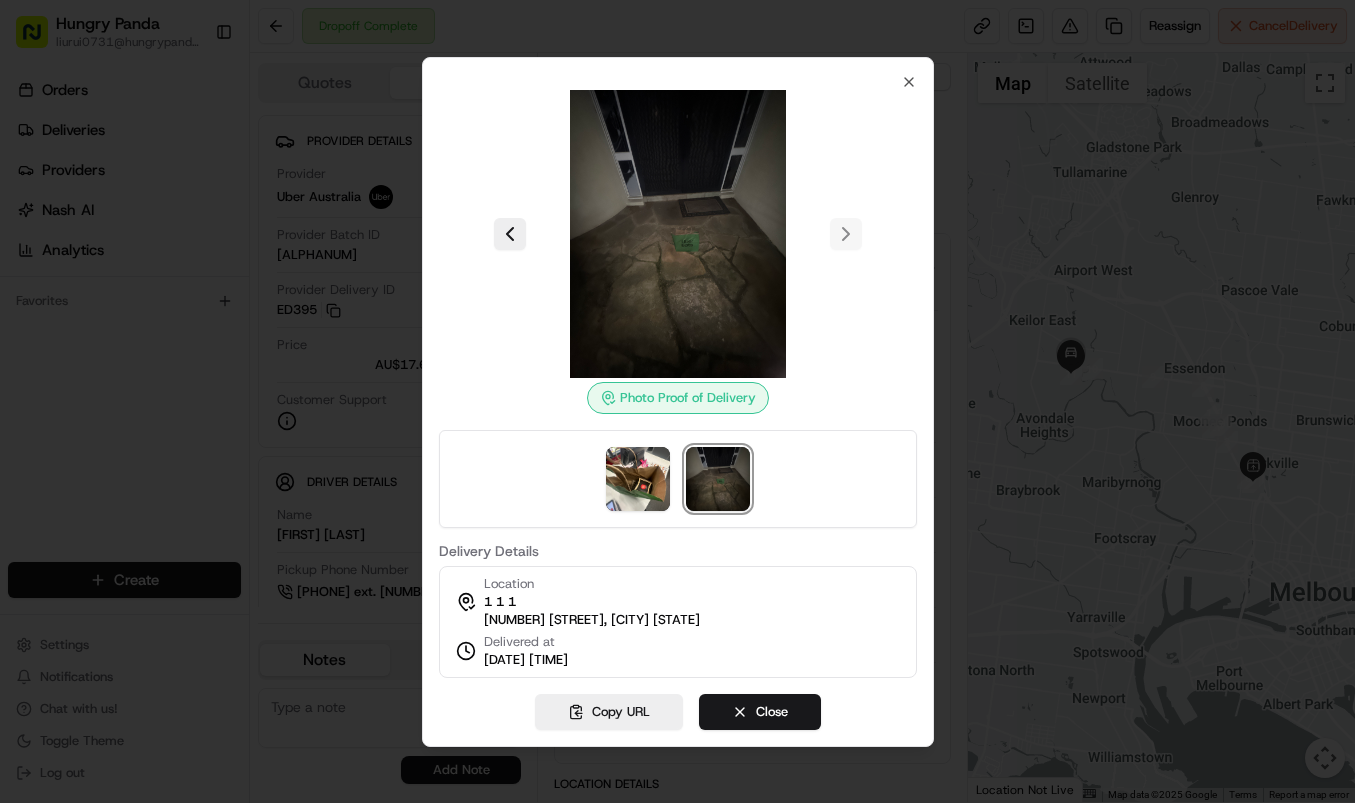 click at bounding box center (677, 401) 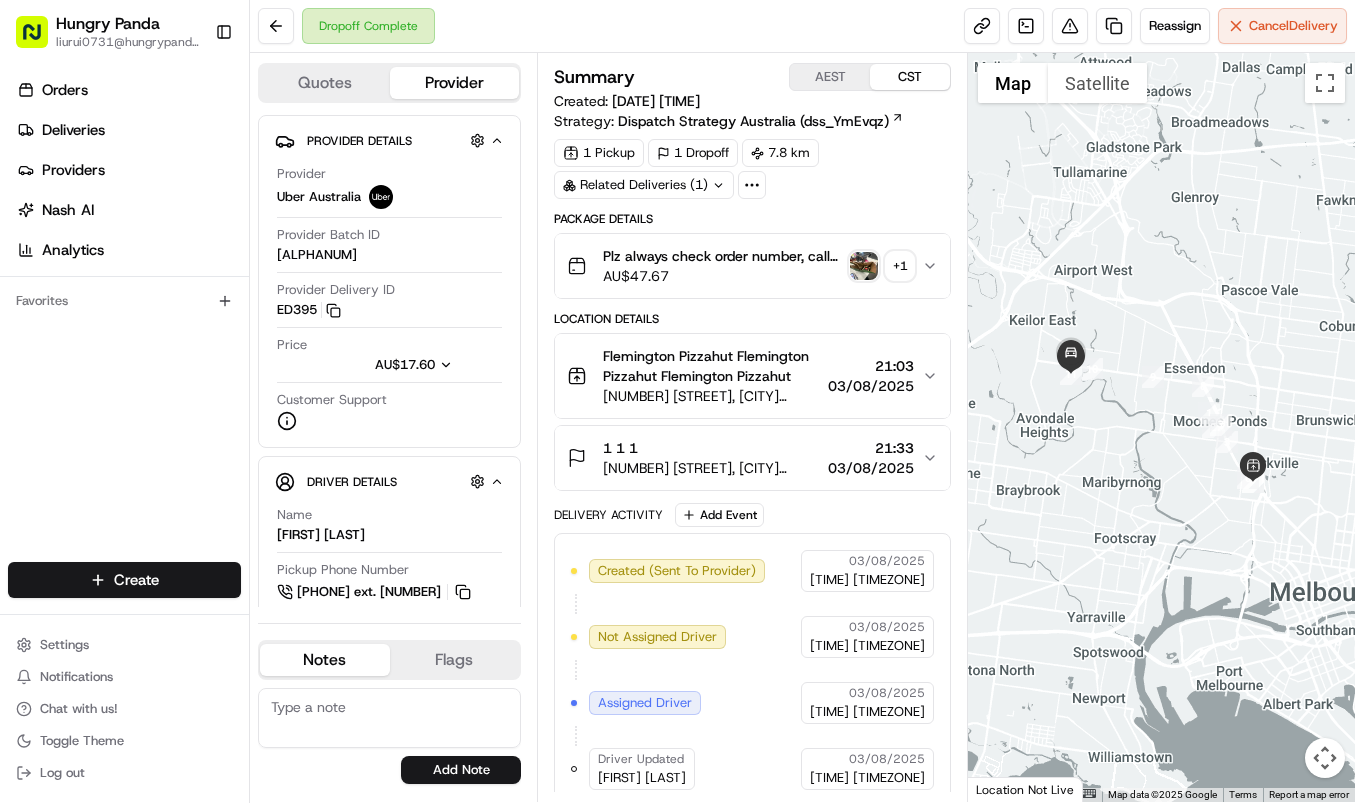 click 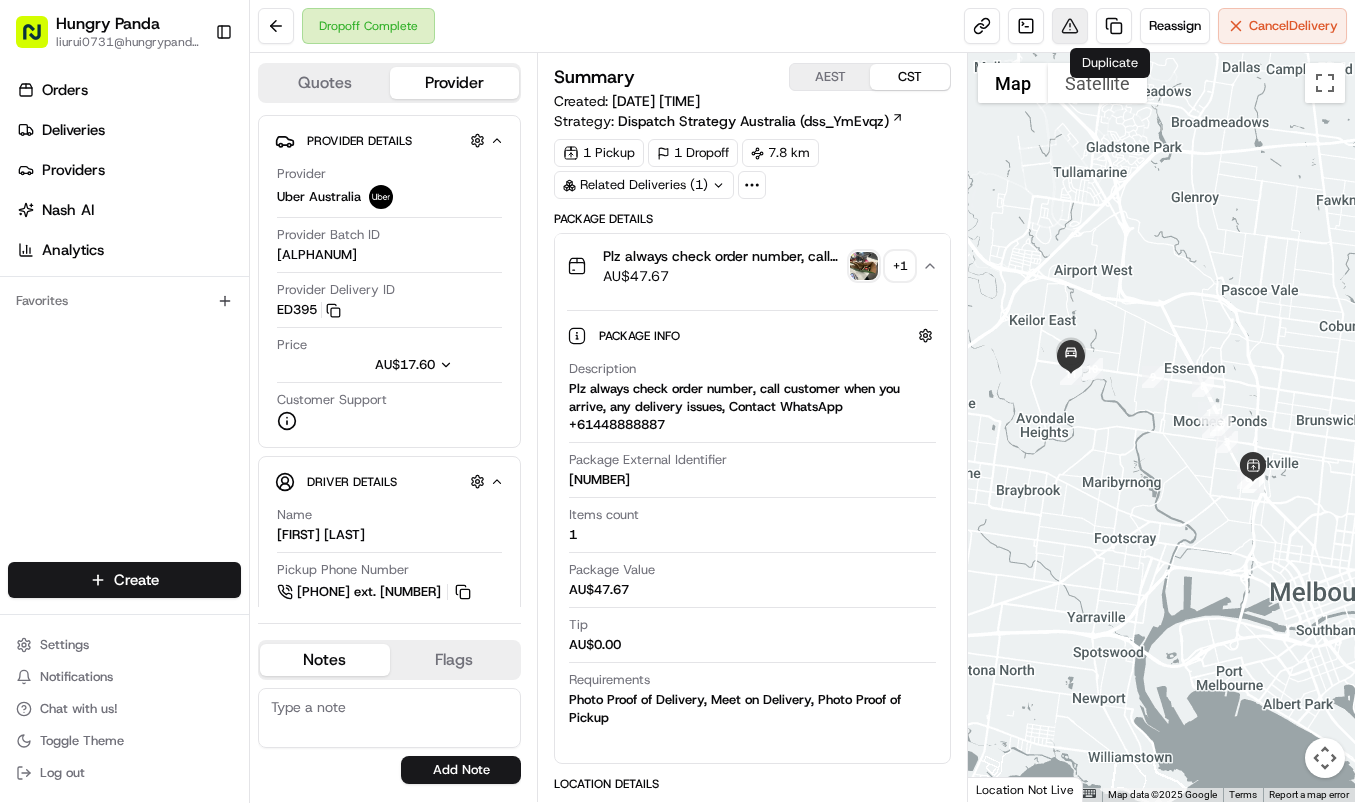 click on "Reassign Cancel  Delivery" at bounding box center [1155, 26] 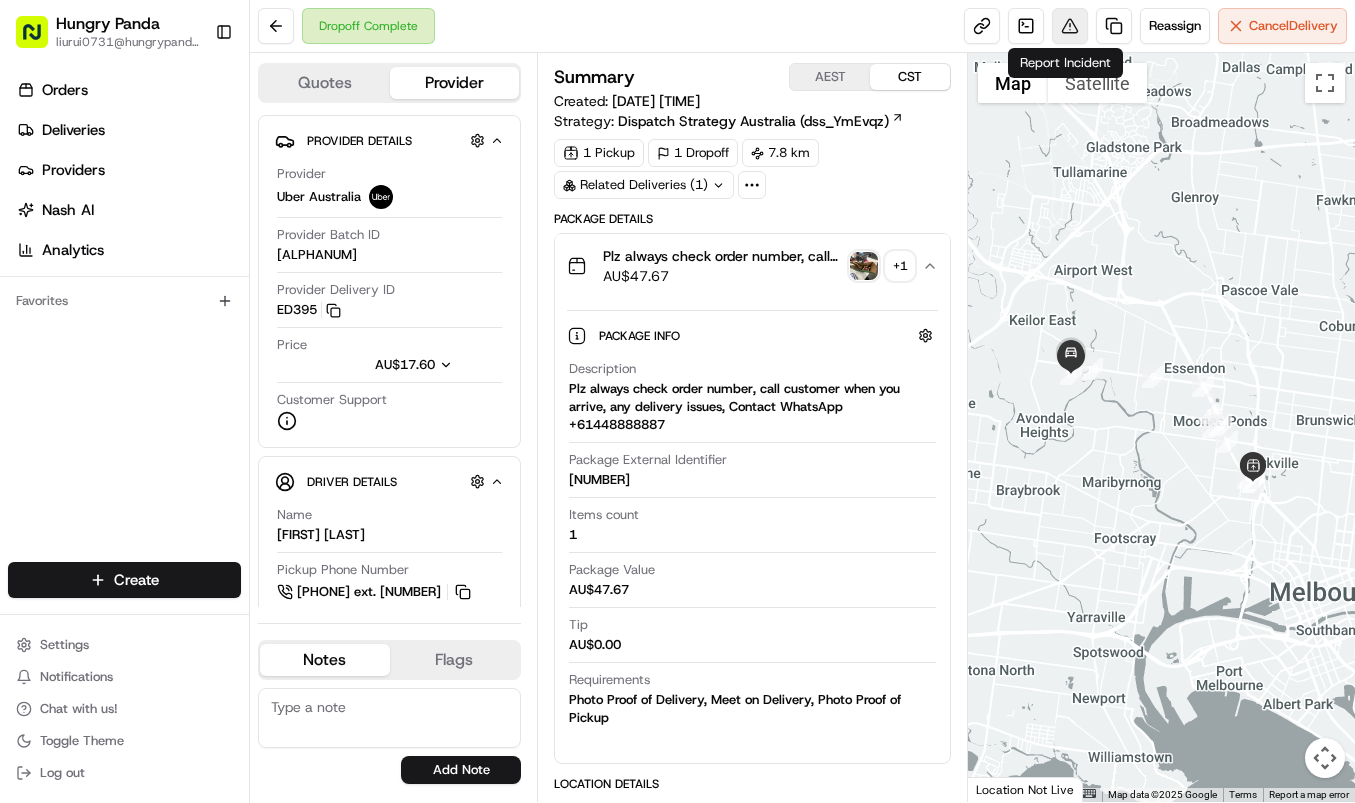 click at bounding box center [1070, 26] 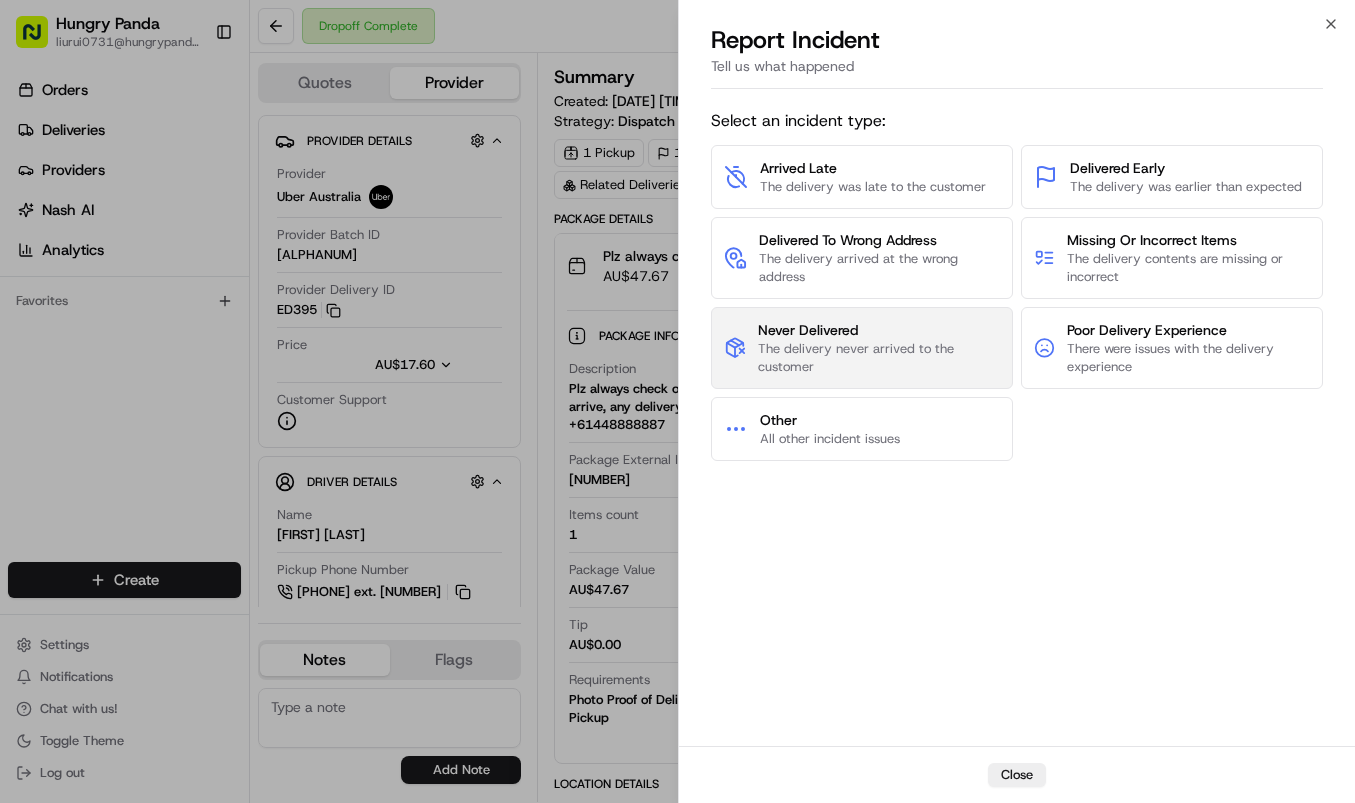 click on "Never Delivered" at bounding box center [879, 330] 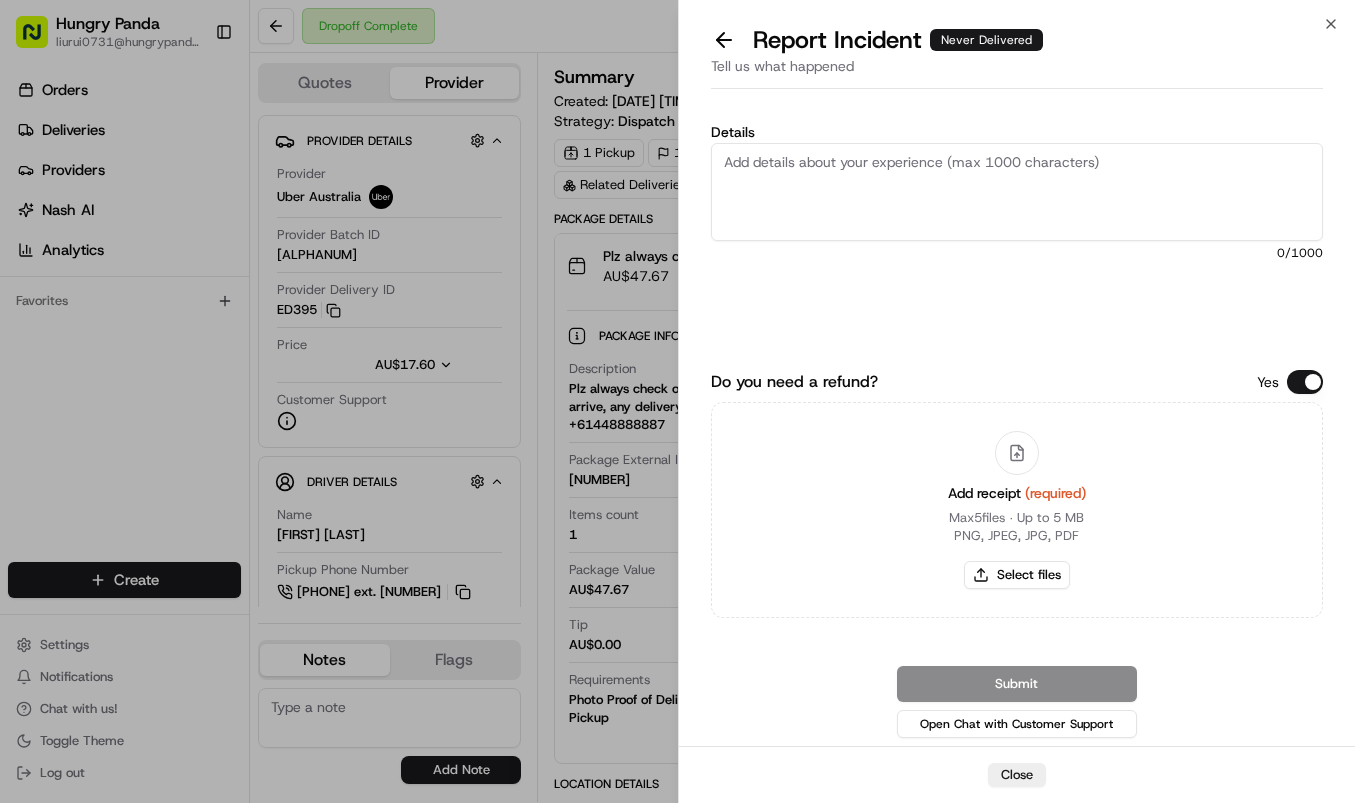 click on "Details" at bounding box center [1017, 192] 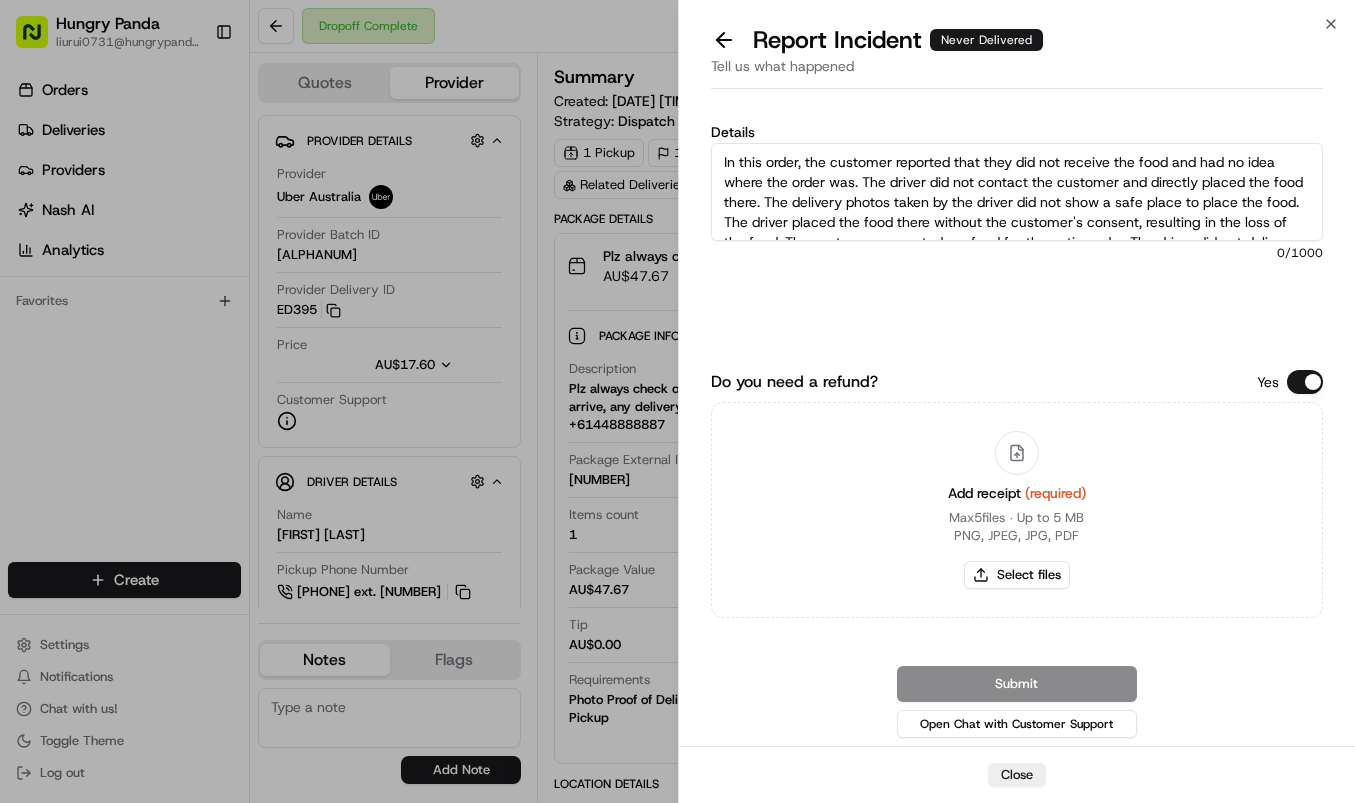 scroll, scrollTop: 51, scrollLeft: 0, axis: vertical 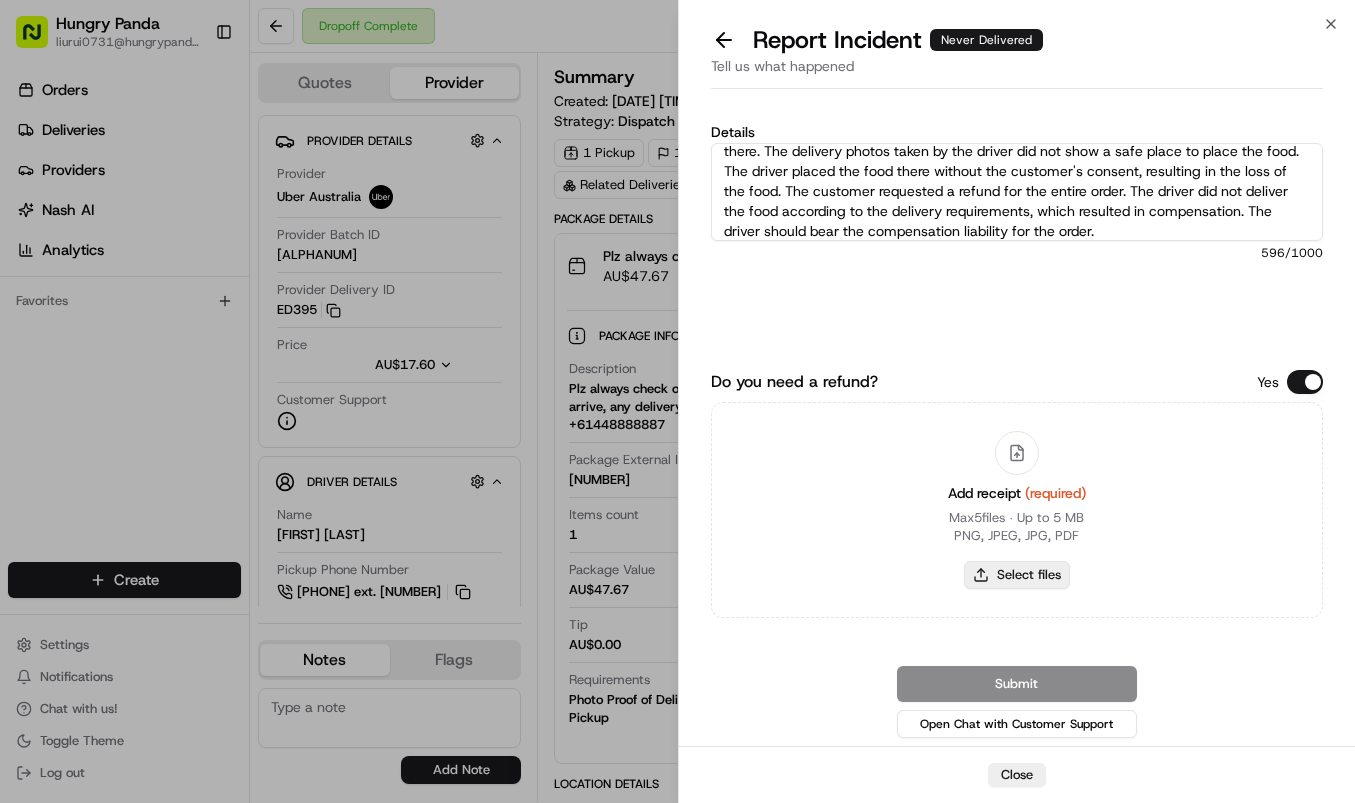 type on "In this order, the customer reported that they did not receive the food and had no idea where the order was. The driver did not contact the customer and directly placed the food there. The delivery photos taken by the driver did not show a safe place to place the food. The driver placed the food there without the customer's consent, resulting in the loss of the food. The customer requested a refund for the entire order. The driver did not deliver the food according to the delivery requirements, which resulted in compensation. The driver should bear the compensation liability for the order." 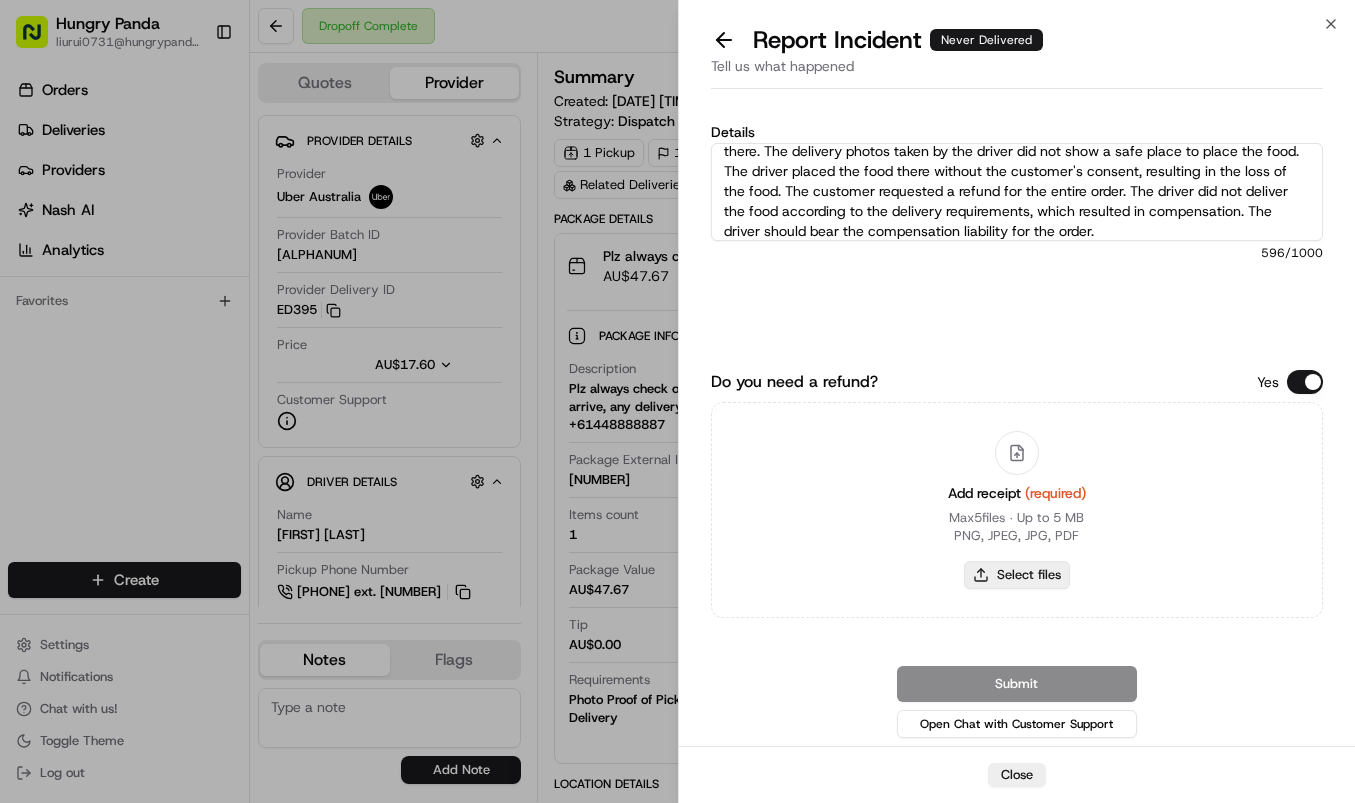 type on "C:\fakepath\9.jpg" 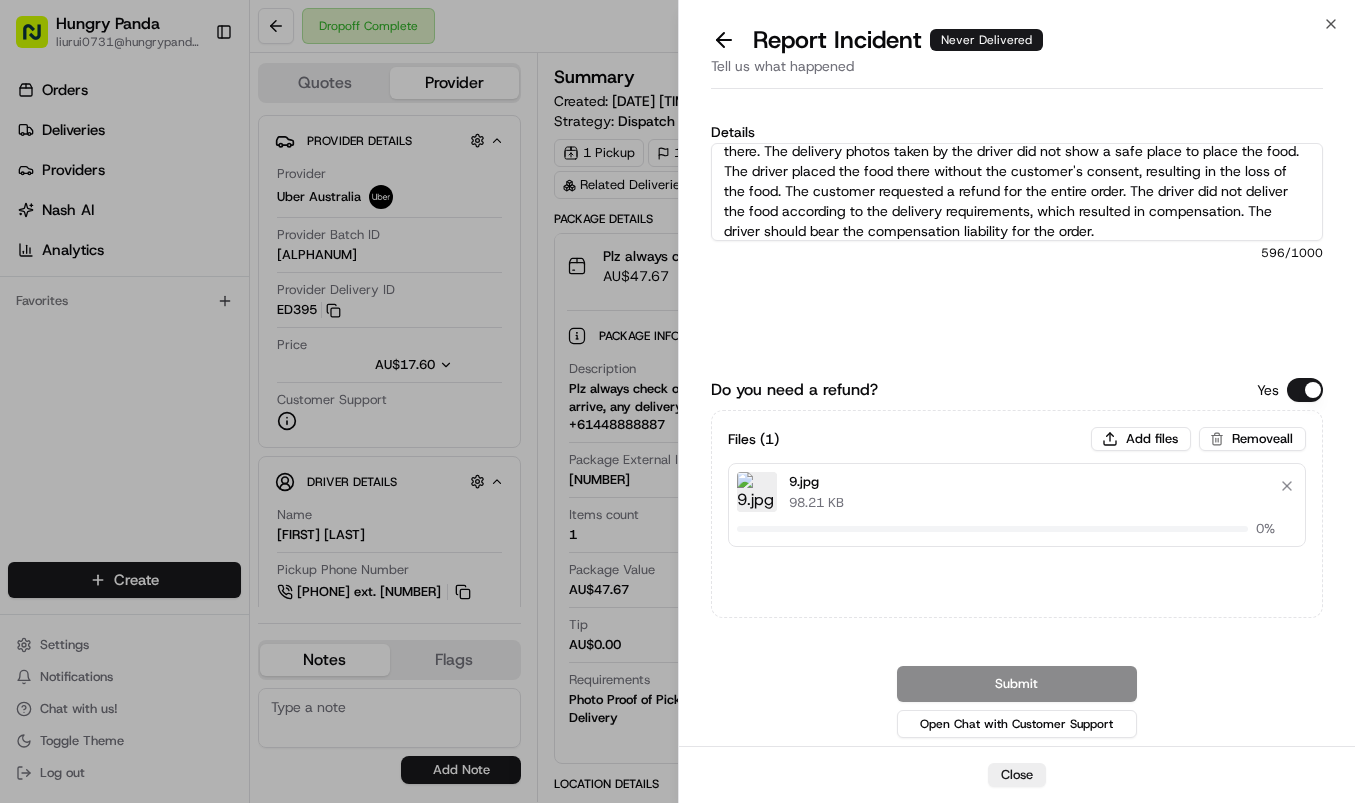 type 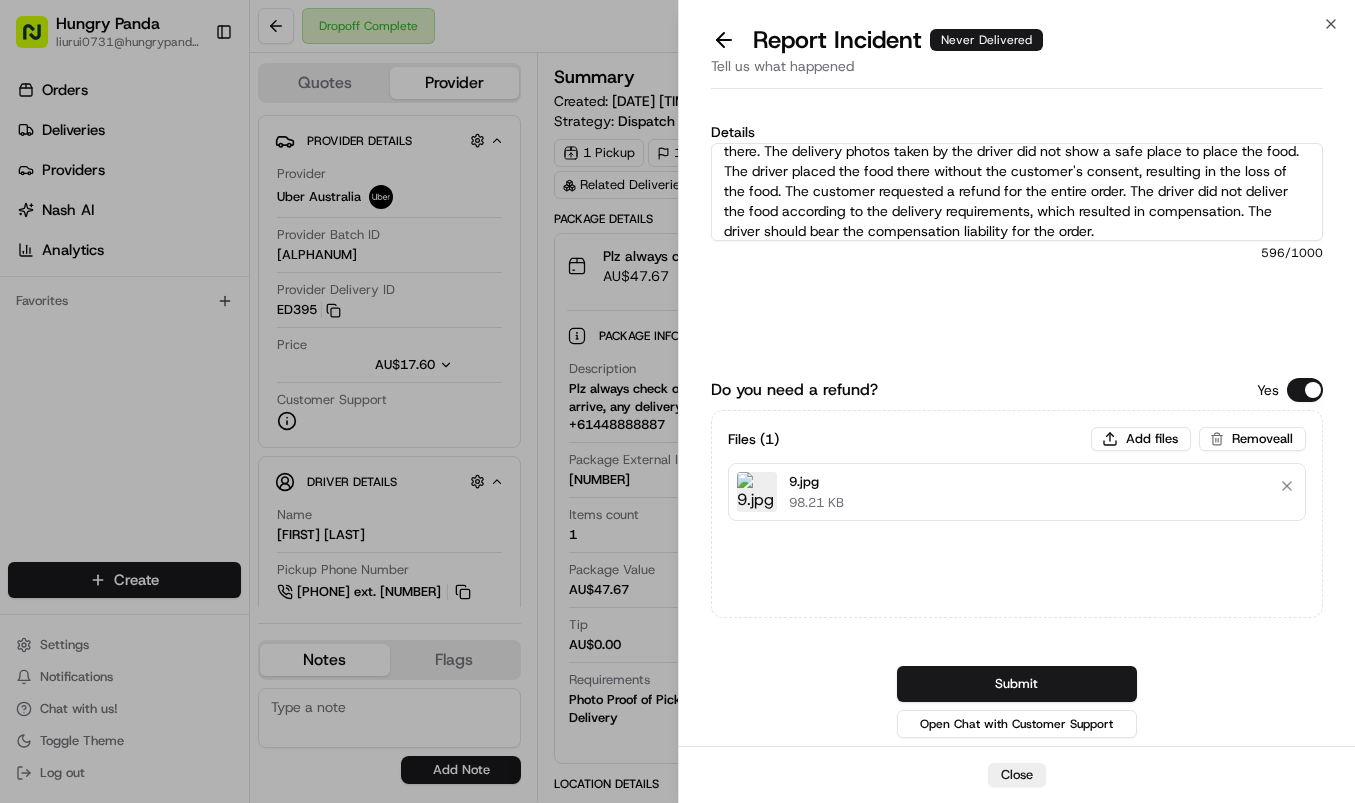 drag, startPoint x: 1112, startPoint y: 682, endPoint x: 1106, endPoint y: 703, distance: 21.84033 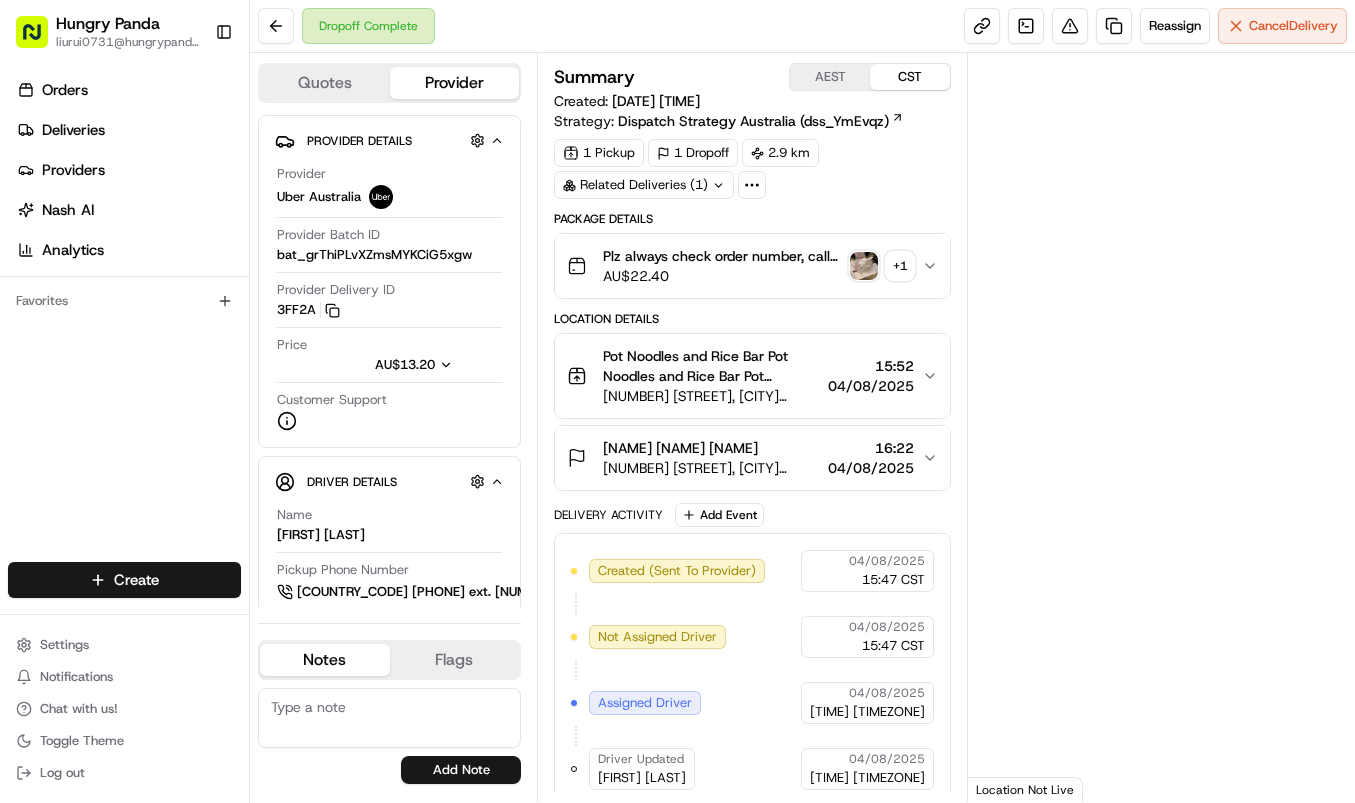 scroll, scrollTop: 0, scrollLeft: 0, axis: both 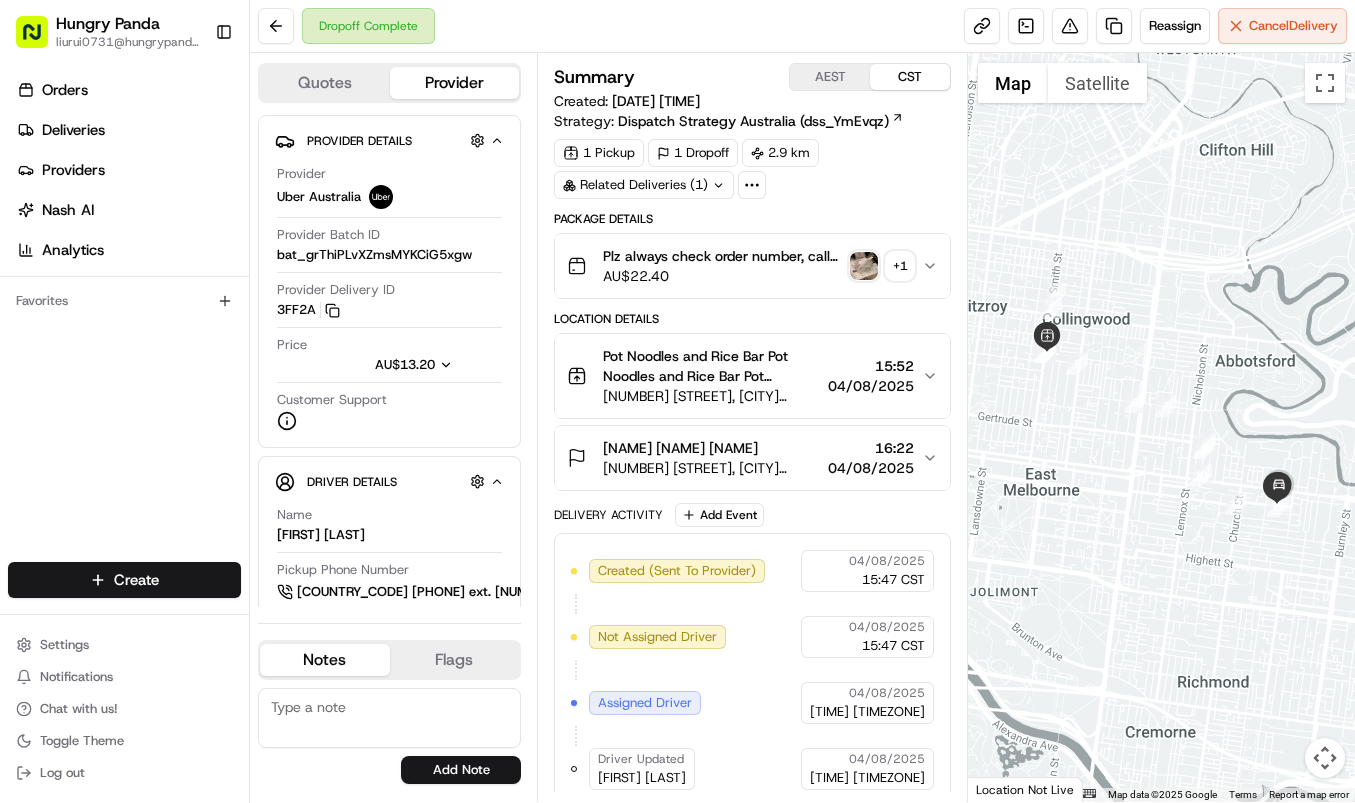 drag, startPoint x: 932, startPoint y: 257, endPoint x: 926, endPoint y: 214, distance: 43.416588 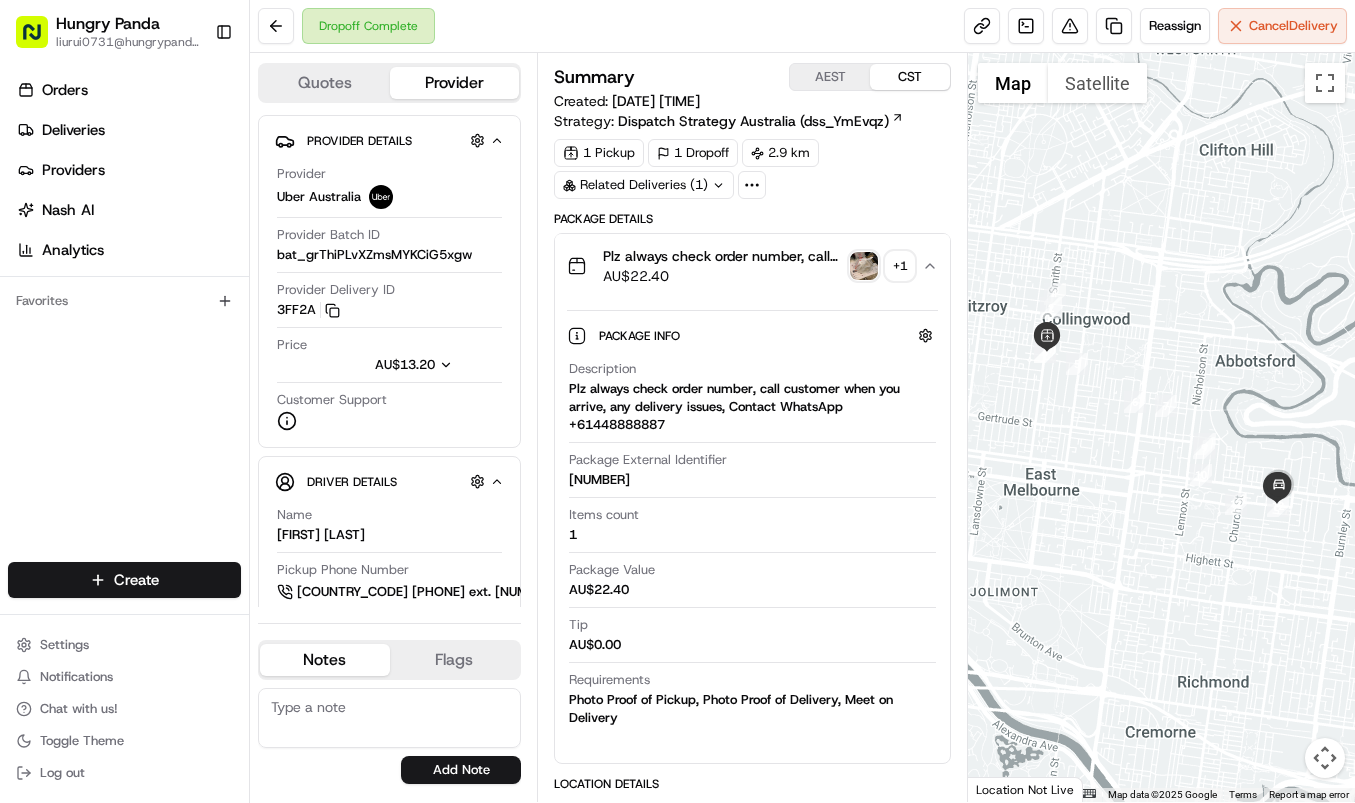 type 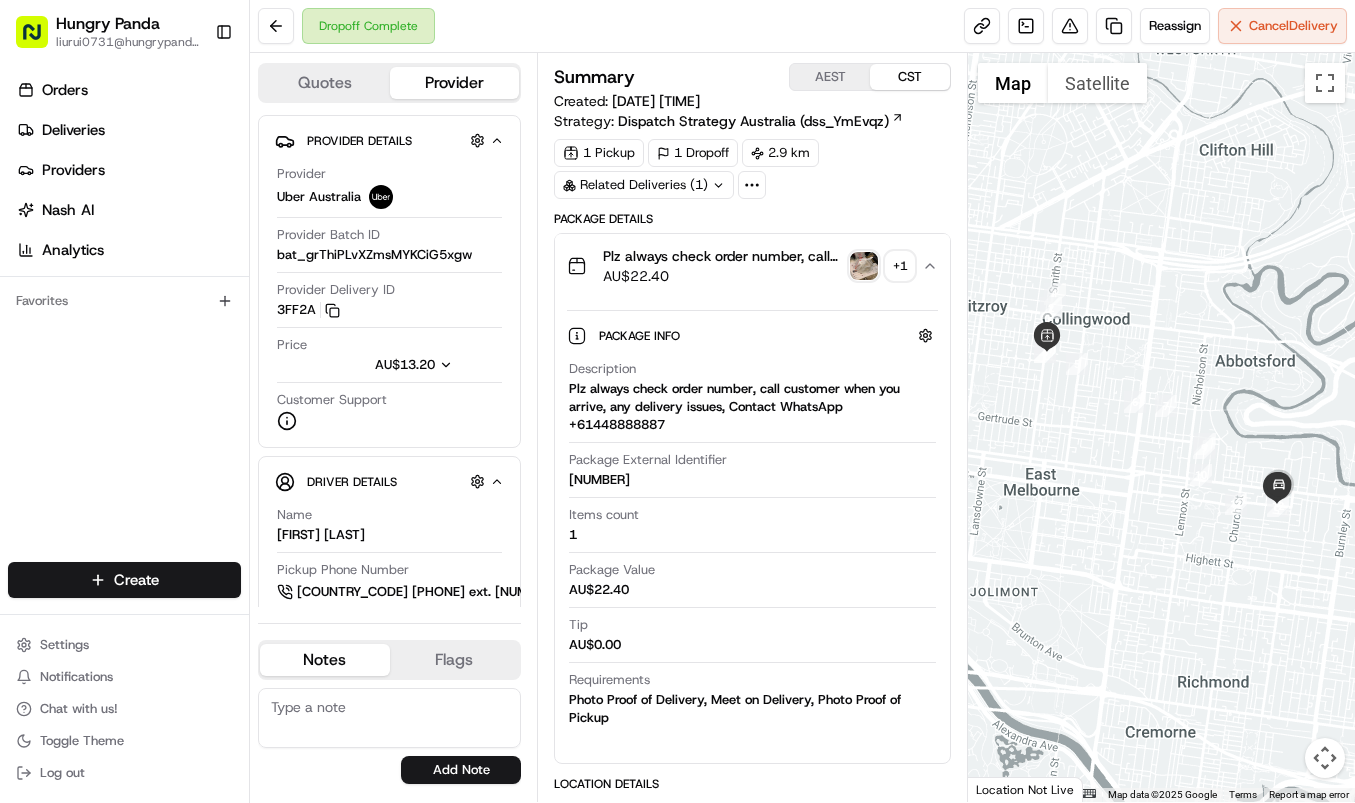 click at bounding box center [864, 266] 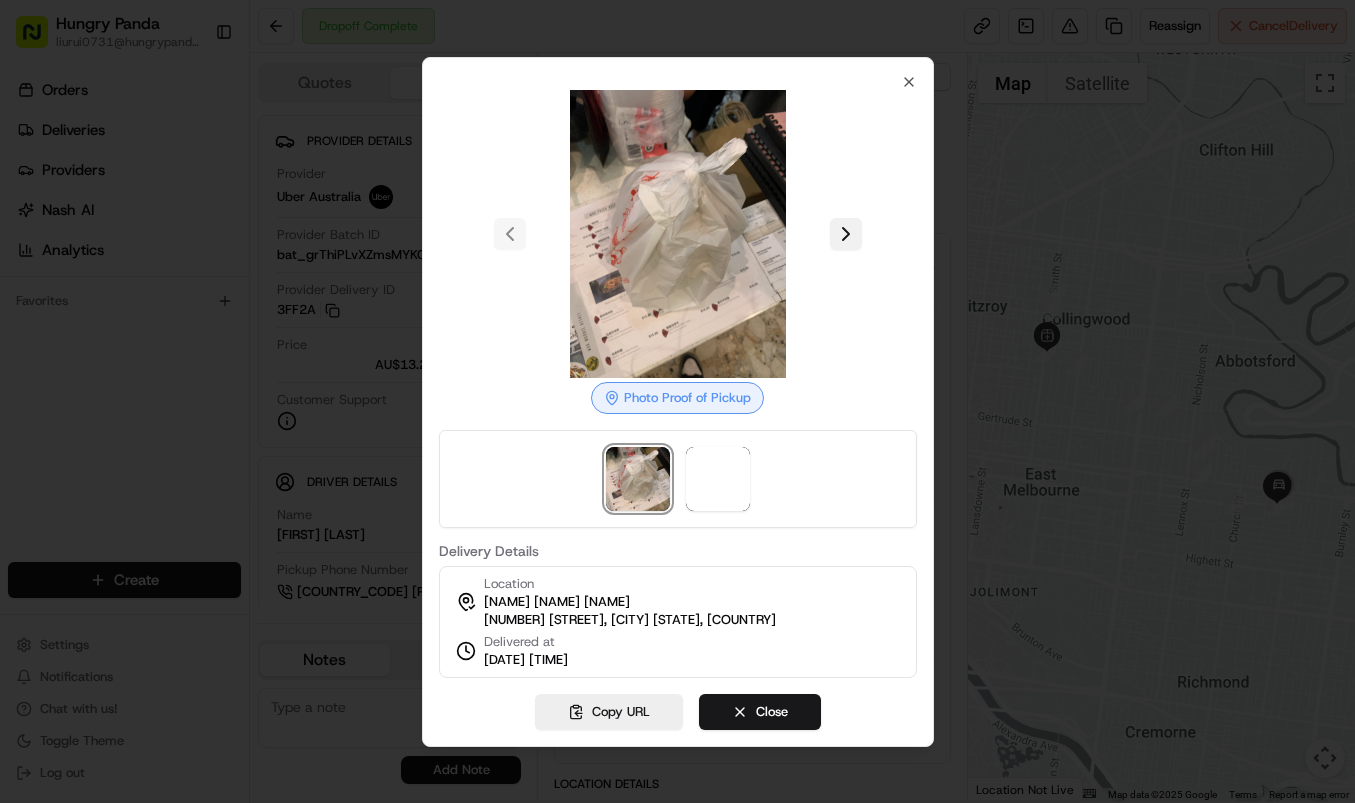 click at bounding box center (846, 234) 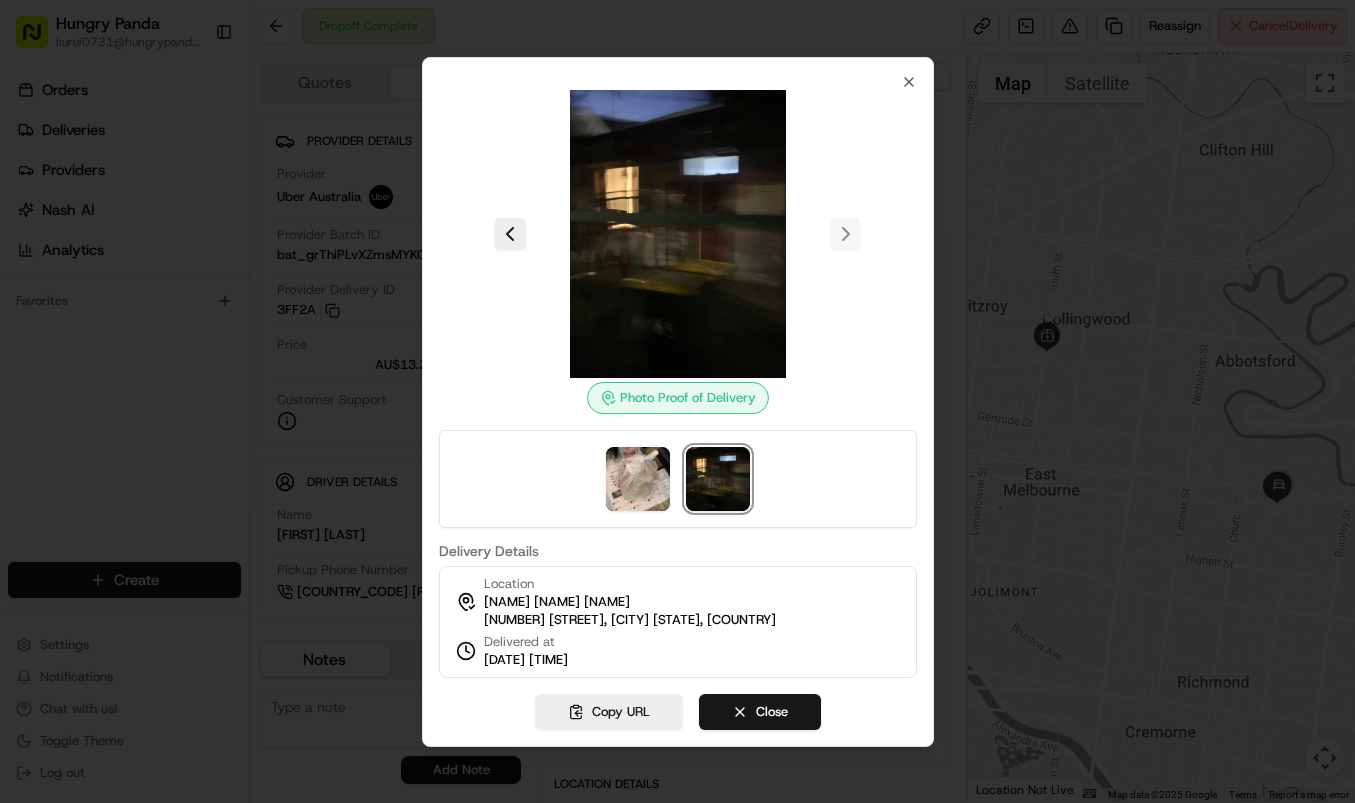 drag, startPoint x: 1033, startPoint y: 95, endPoint x: 1062, endPoint y: 63, distance: 43.185646 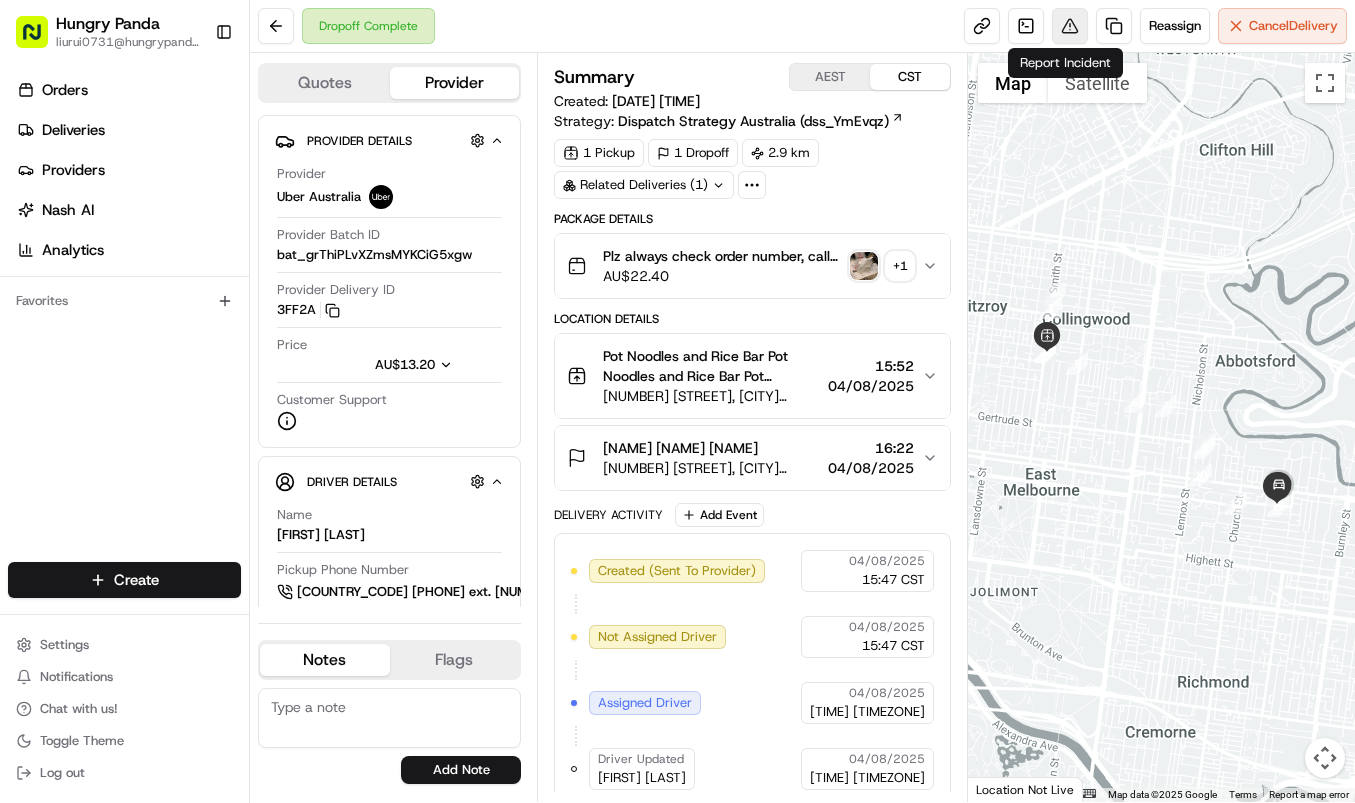 click at bounding box center (1070, 26) 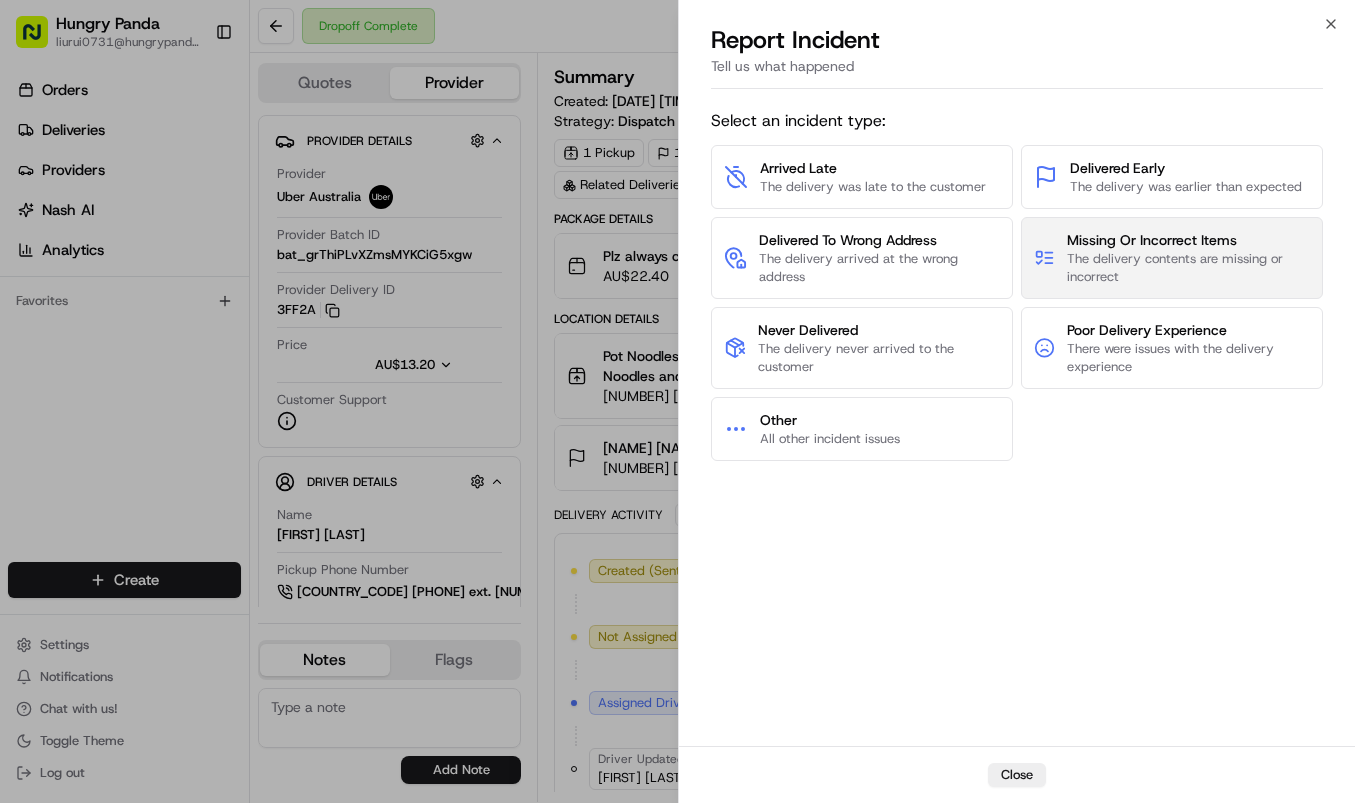 click on "Missing Or Incorrect Items" at bounding box center [1188, 240] 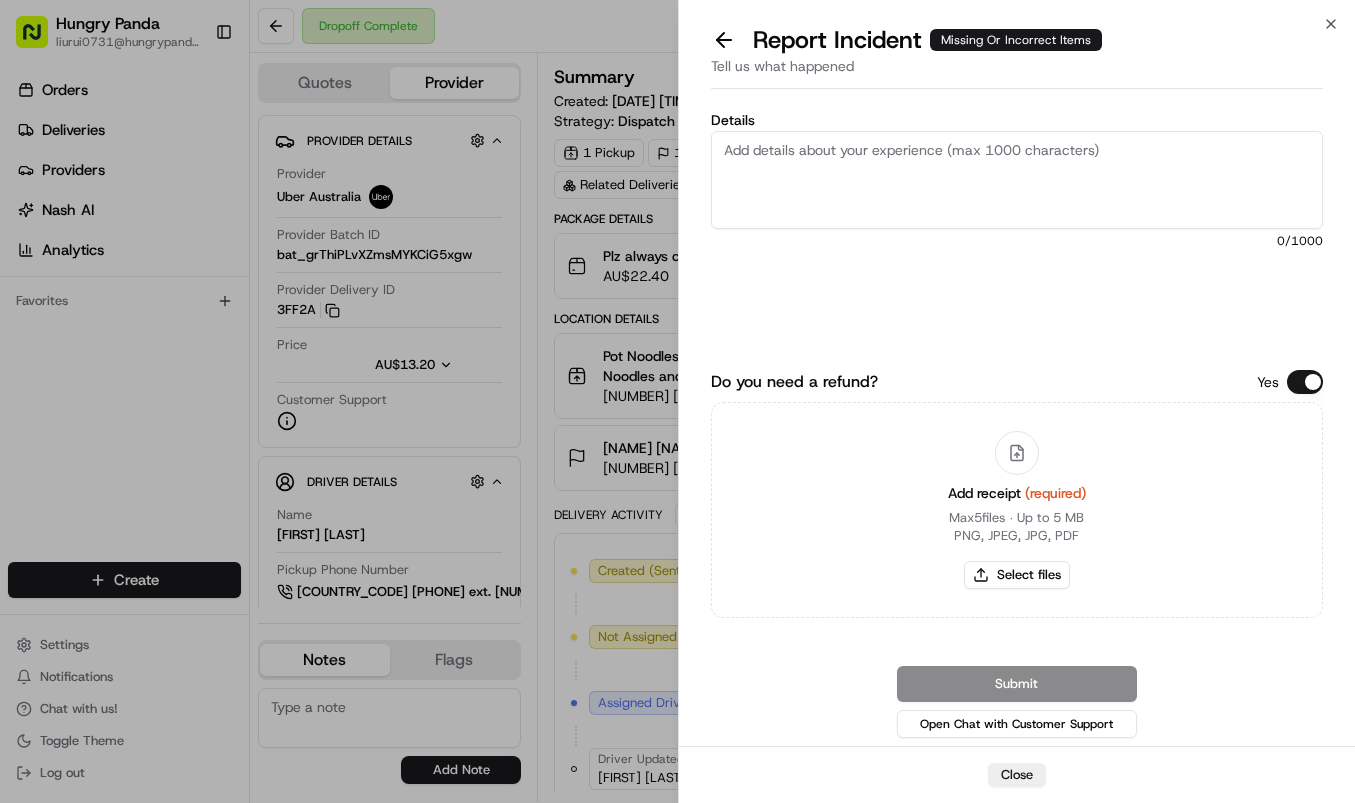click on "Details" at bounding box center (1017, 180) 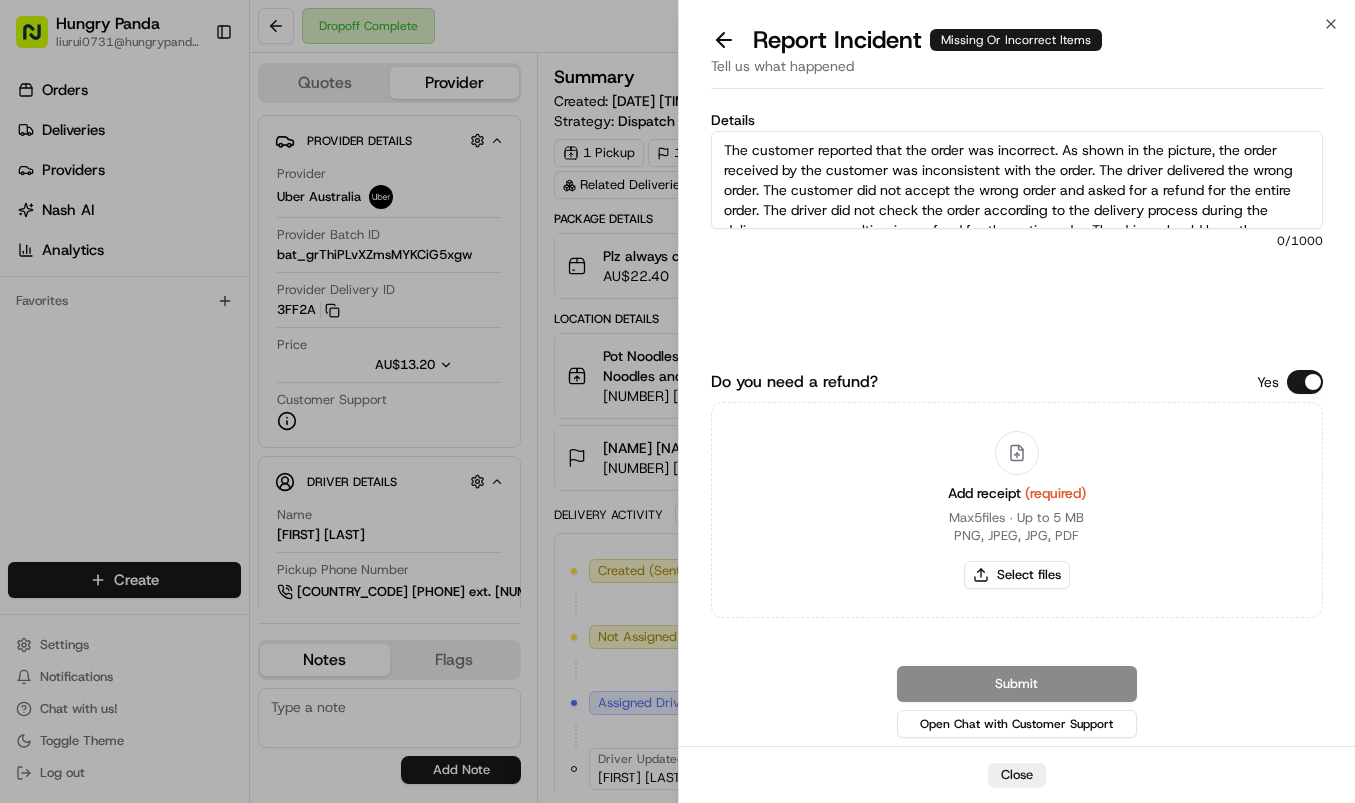 scroll, scrollTop: 31, scrollLeft: 0, axis: vertical 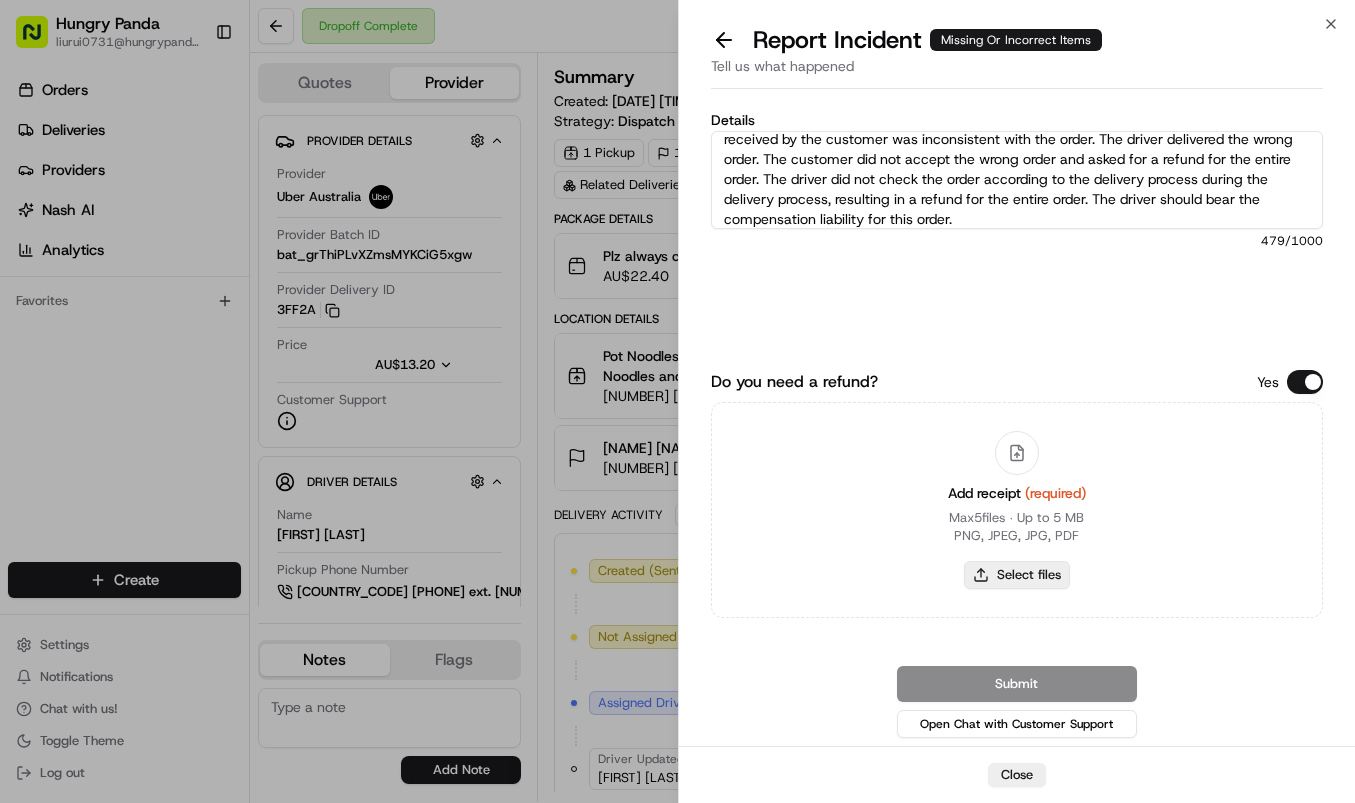 type on "The customer reported that the order was incorrect. As shown in the picture, the order received by the customer was inconsistent with the order. The driver delivered the wrong order. The customer did not accept the wrong order and asked for a refund for the entire order. The driver did not check the order according to the delivery process during the delivery process, resulting in a refund for the entire order. The driver should bear the compensation liability for this order." 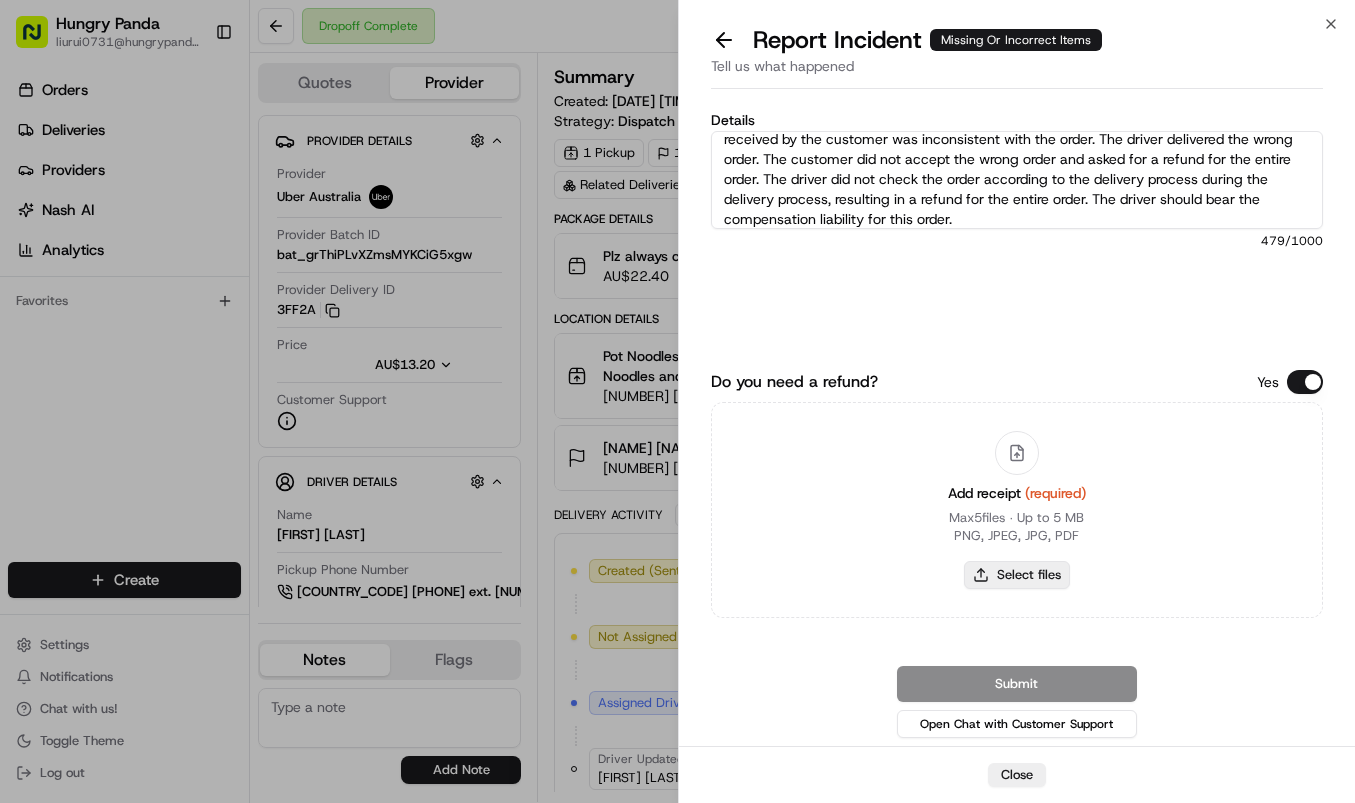 type on "C:\fakepath\错餐.jpg" 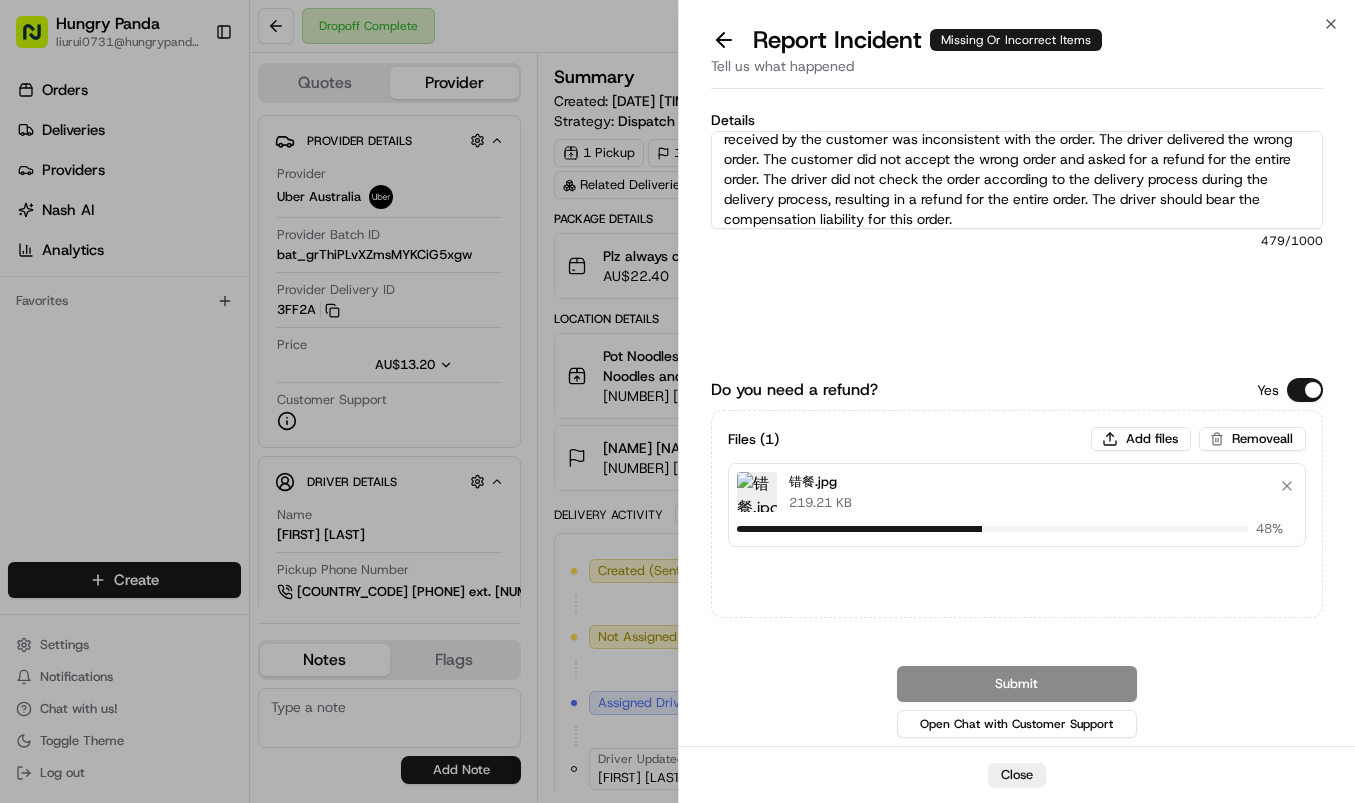 type 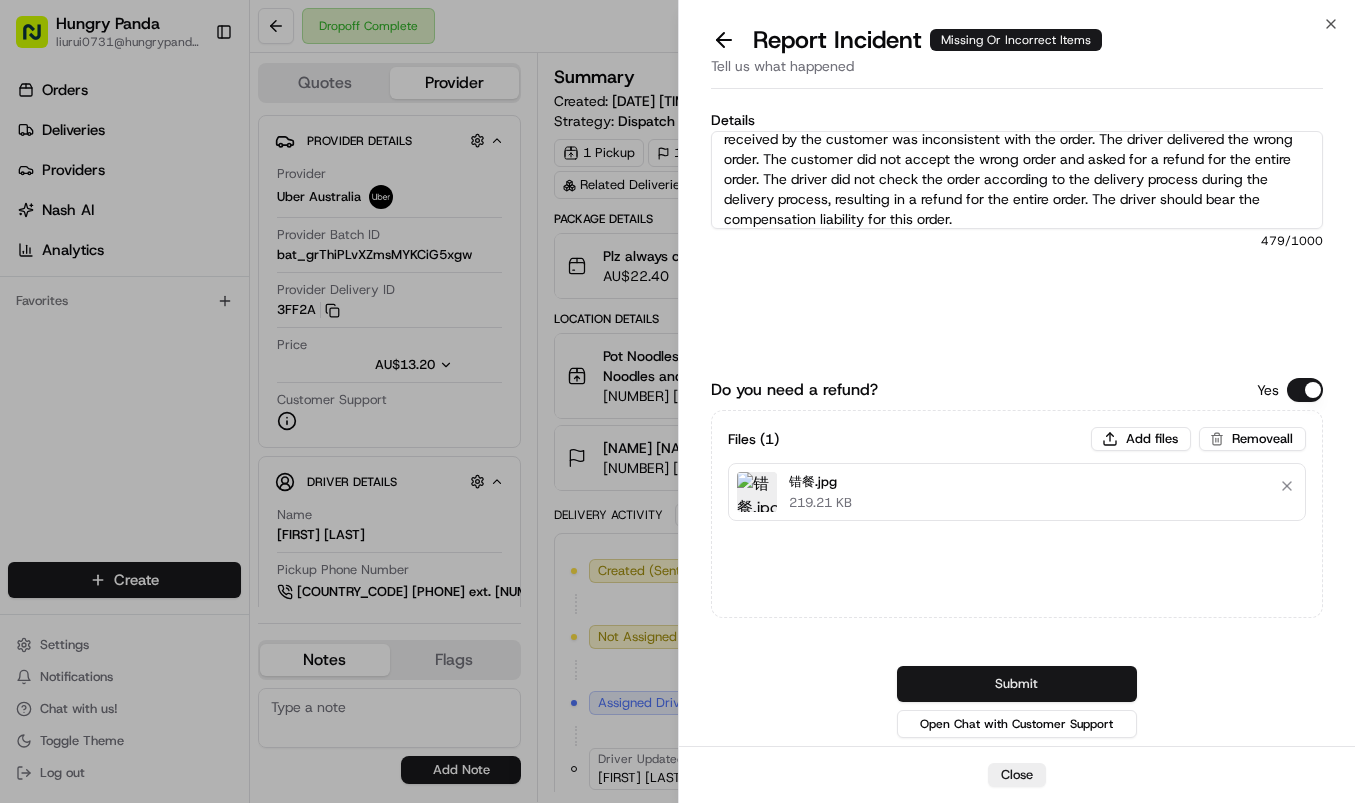 click on "Submit" at bounding box center (1017, 684) 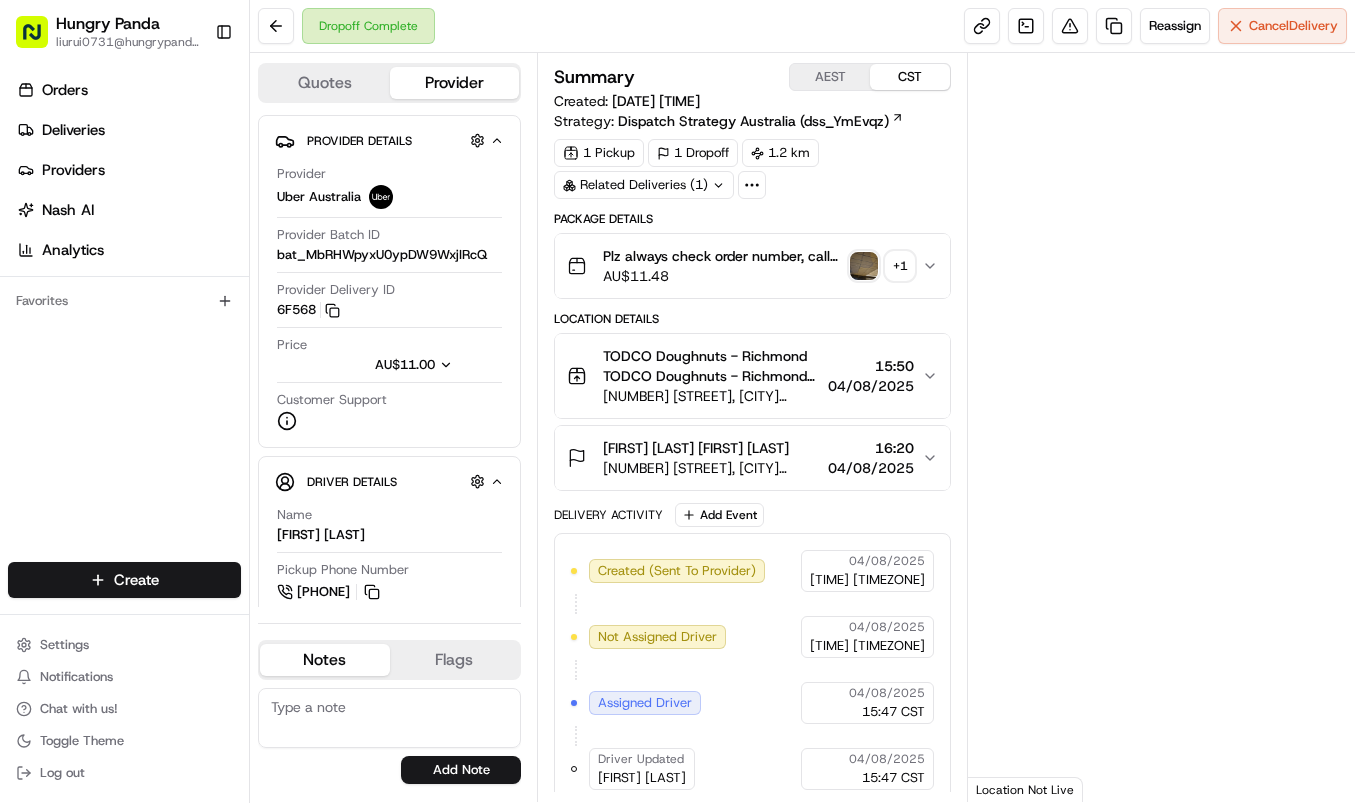 scroll, scrollTop: 0, scrollLeft: 0, axis: both 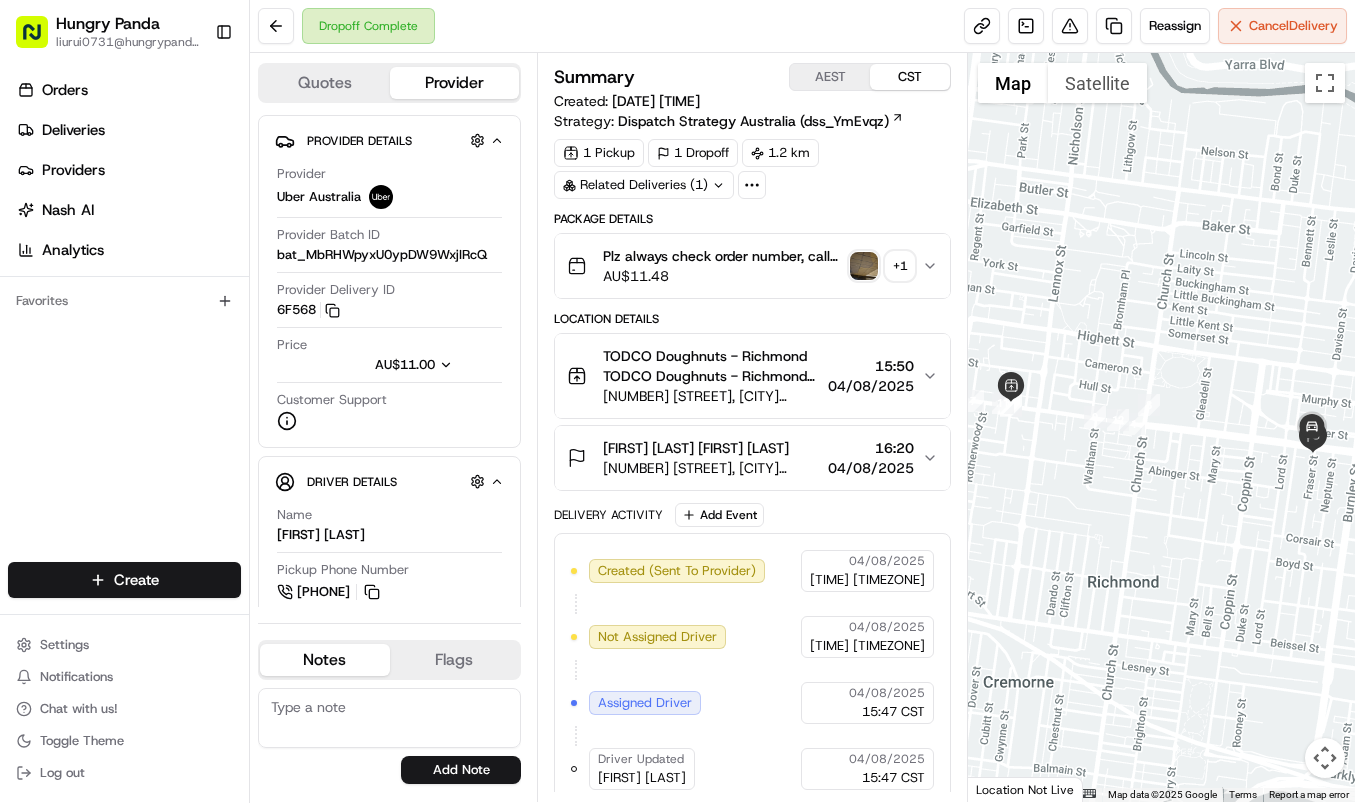 drag, startPoint x: 940, startPoint y: 272, endPoint x: 1318, endPoint y: 118, distance: 408.16663 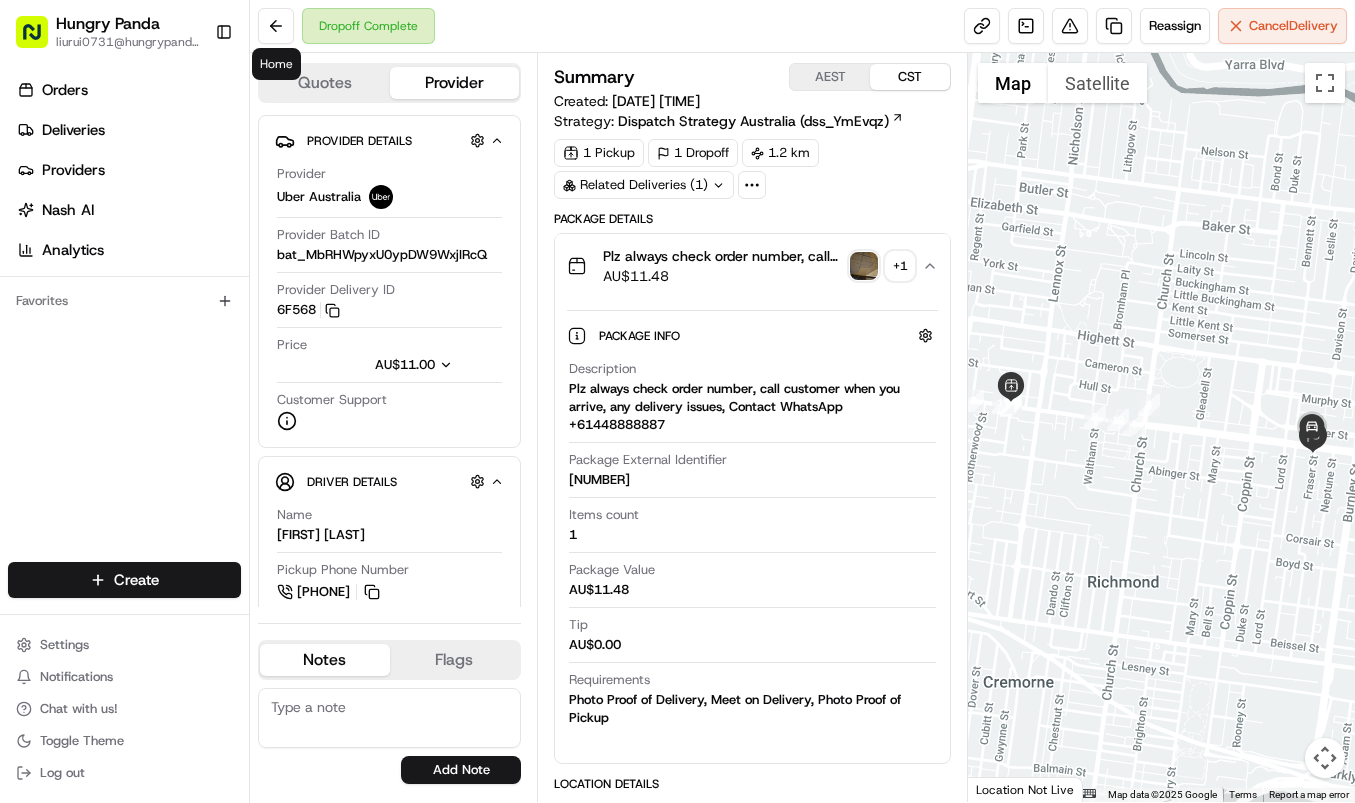 type 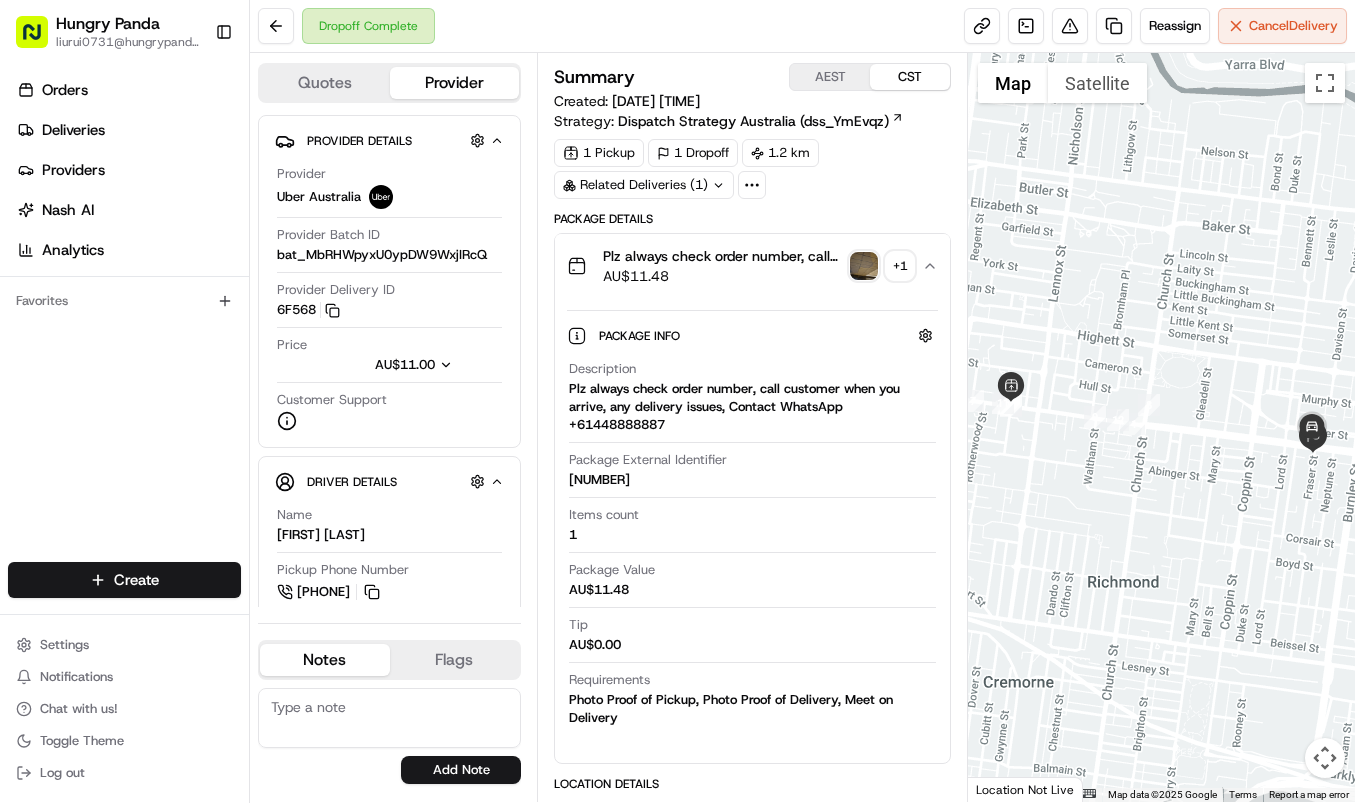 click at bounding box center [864, 266] 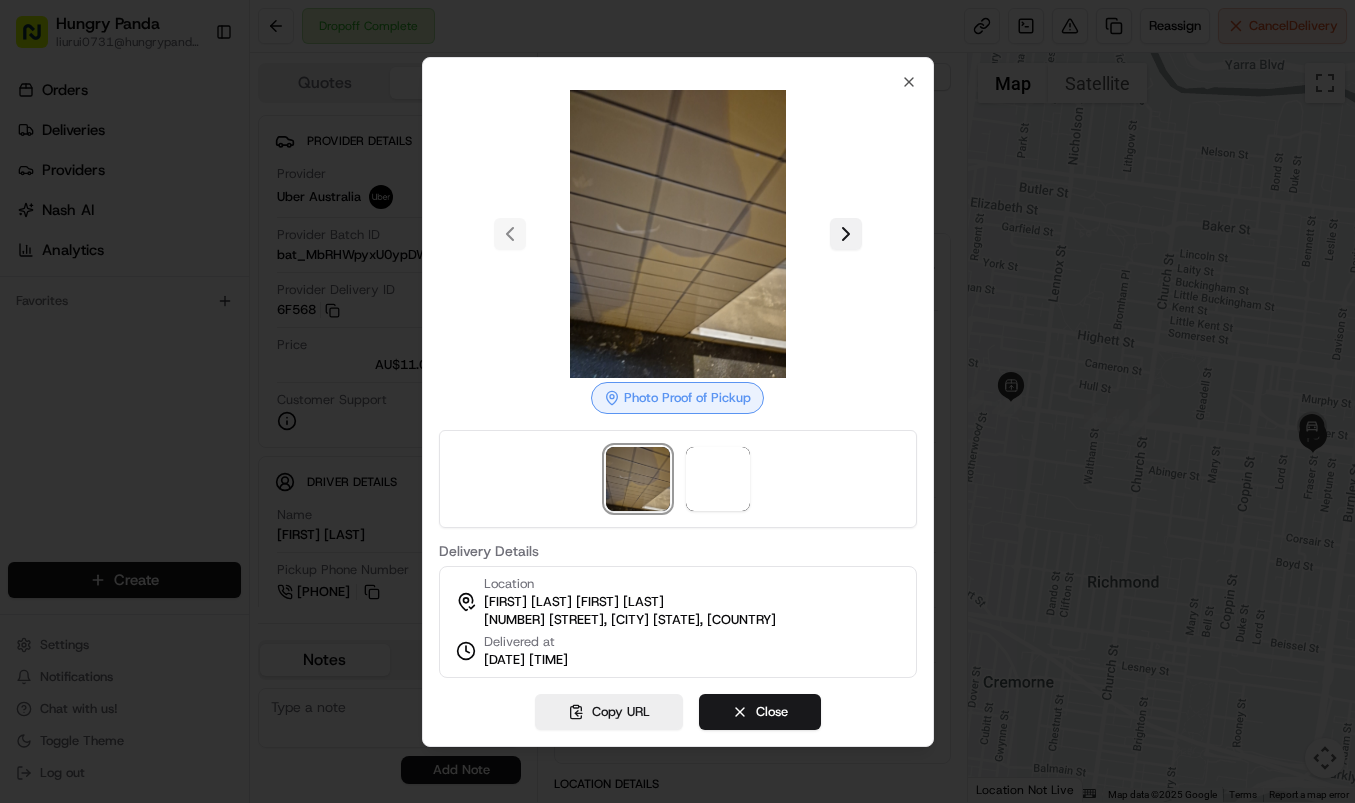 click at bounding box center [846, 234] 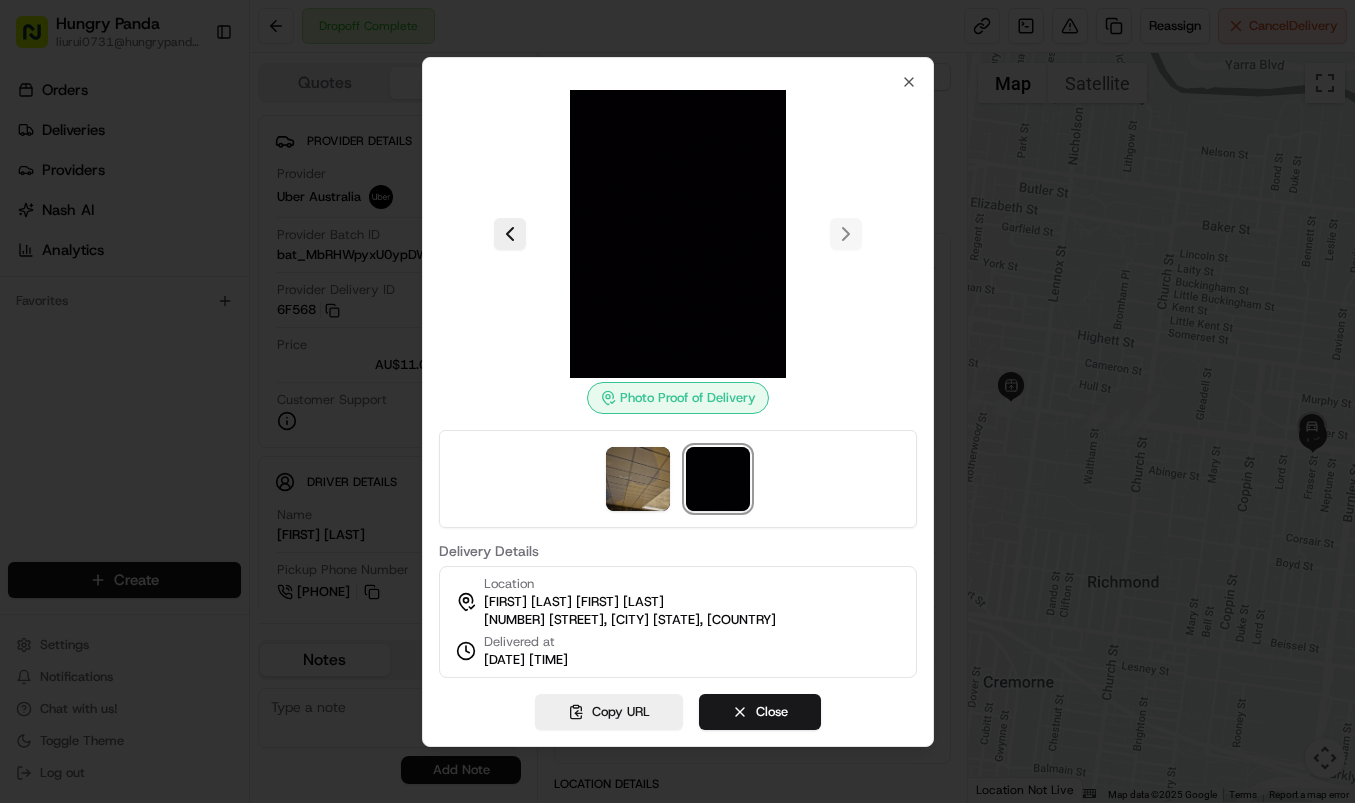 click at bounding box center (677, 401) 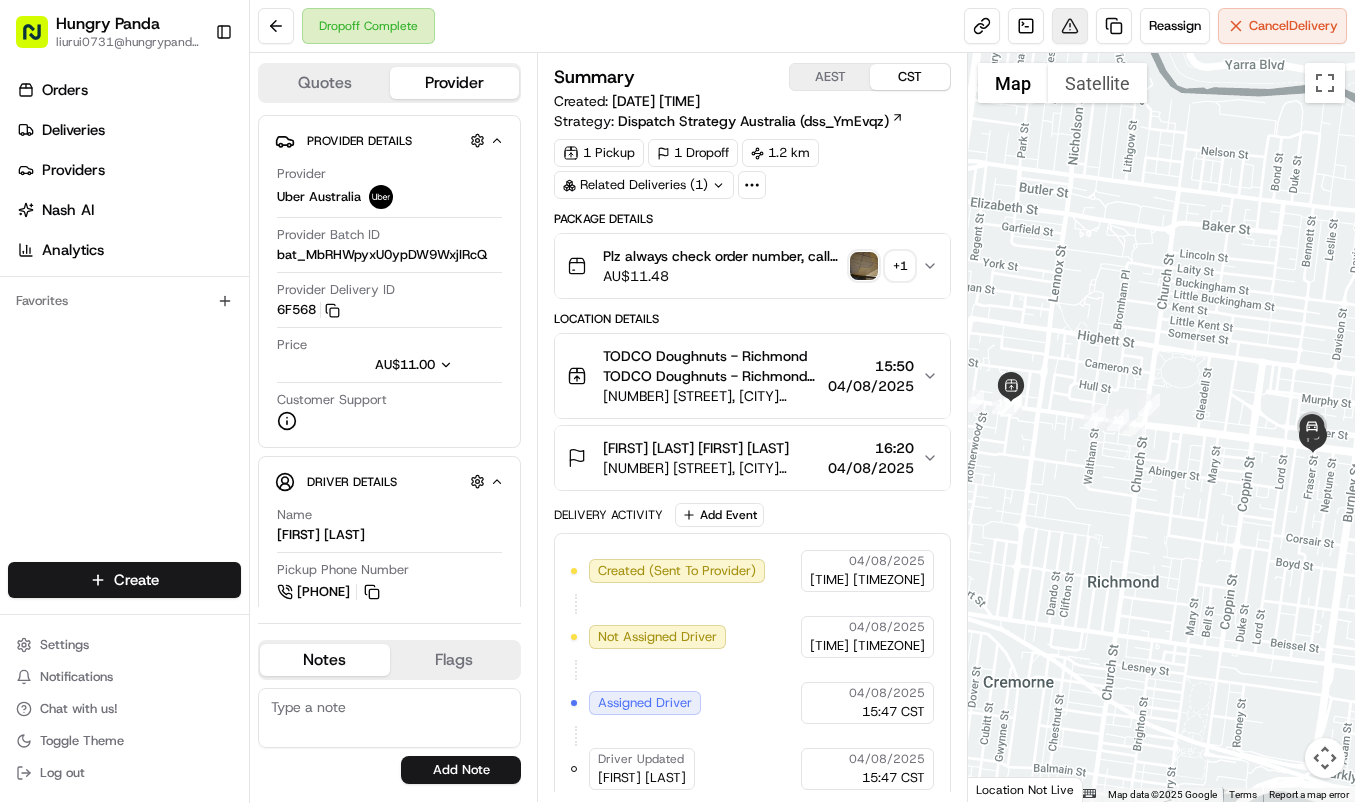 click at bounding box center [1070, 26] 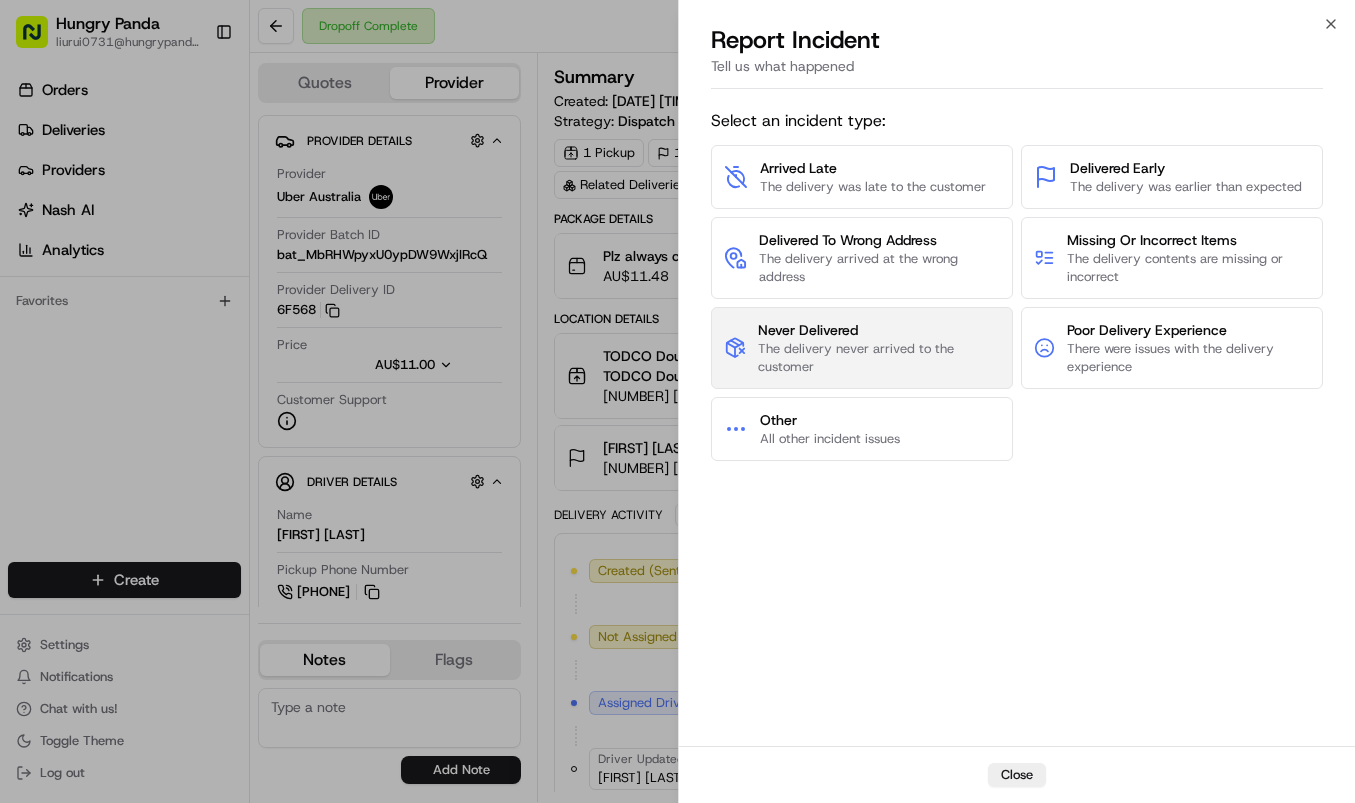 click on "The delivery never arrived to the customer" at bounding box center (879, 358) 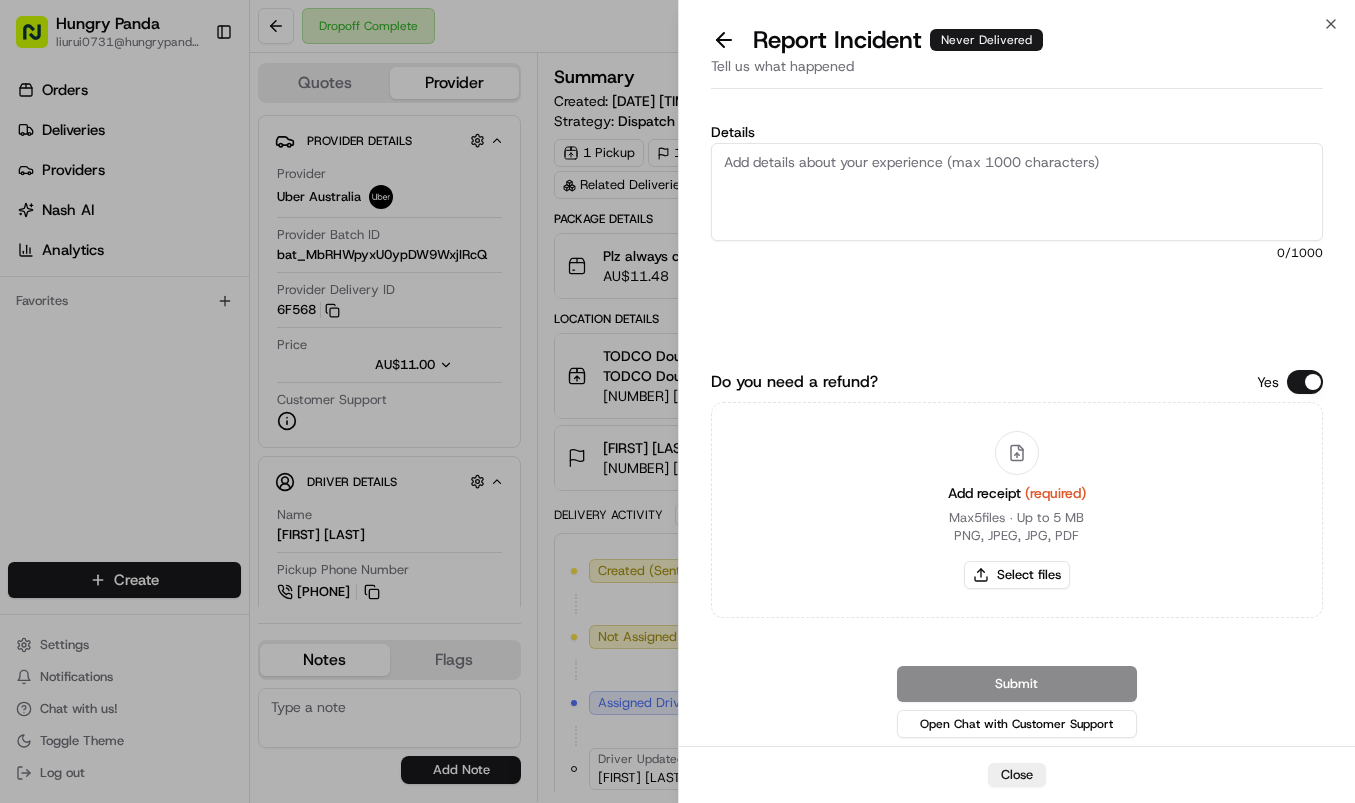 click on "Details" at bounding box center [1017, 192] 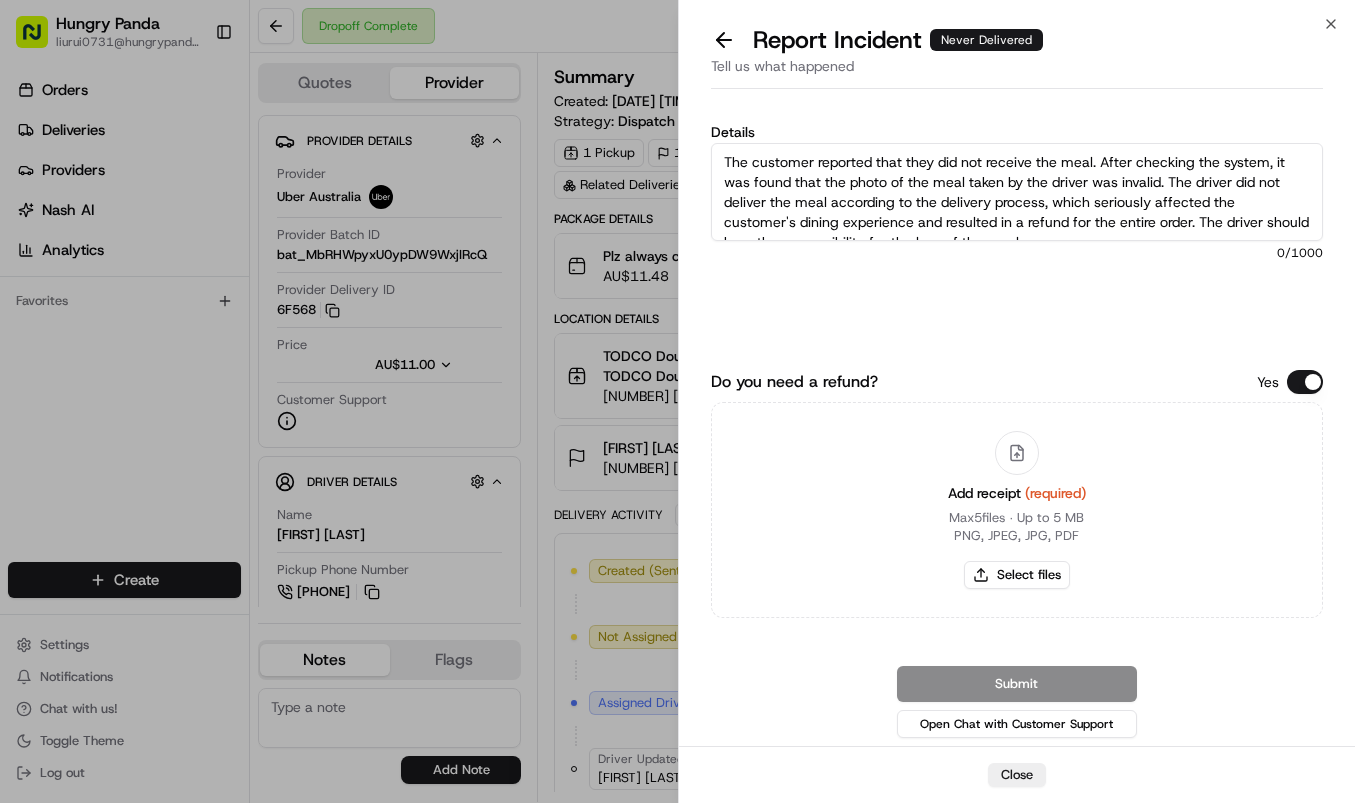 scroll, scrollTop: 11, scrollLeft: 0, axis: vertical 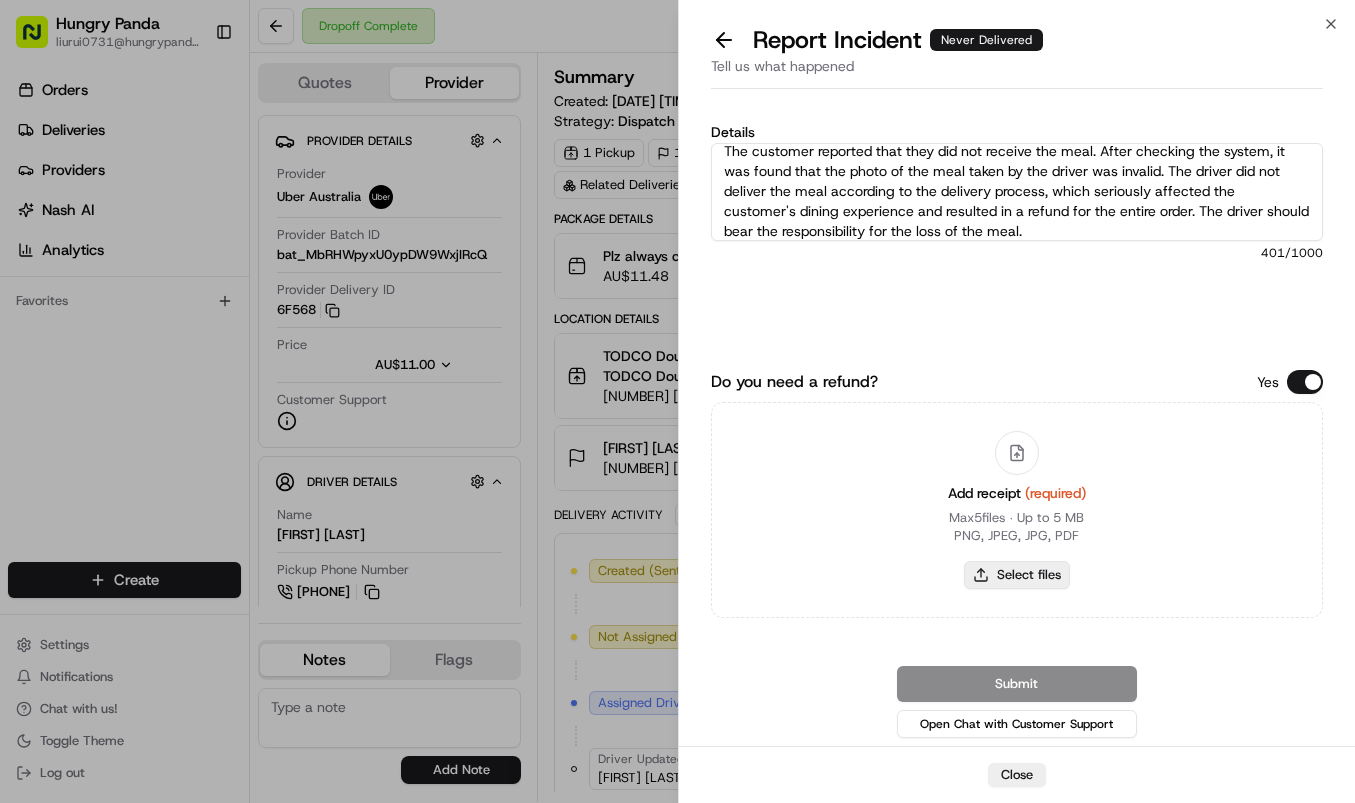type on "The customer reported that they did not receive the meal. After checking the system, it was found that the photo of the meal taken by the driver was invalid. The driver did not deliver the meal according to the delivery process, which seriously affected the customer's dining experience and resulted in a refund for the entire order. The driver should bear the responsibility for the loss of the meal." 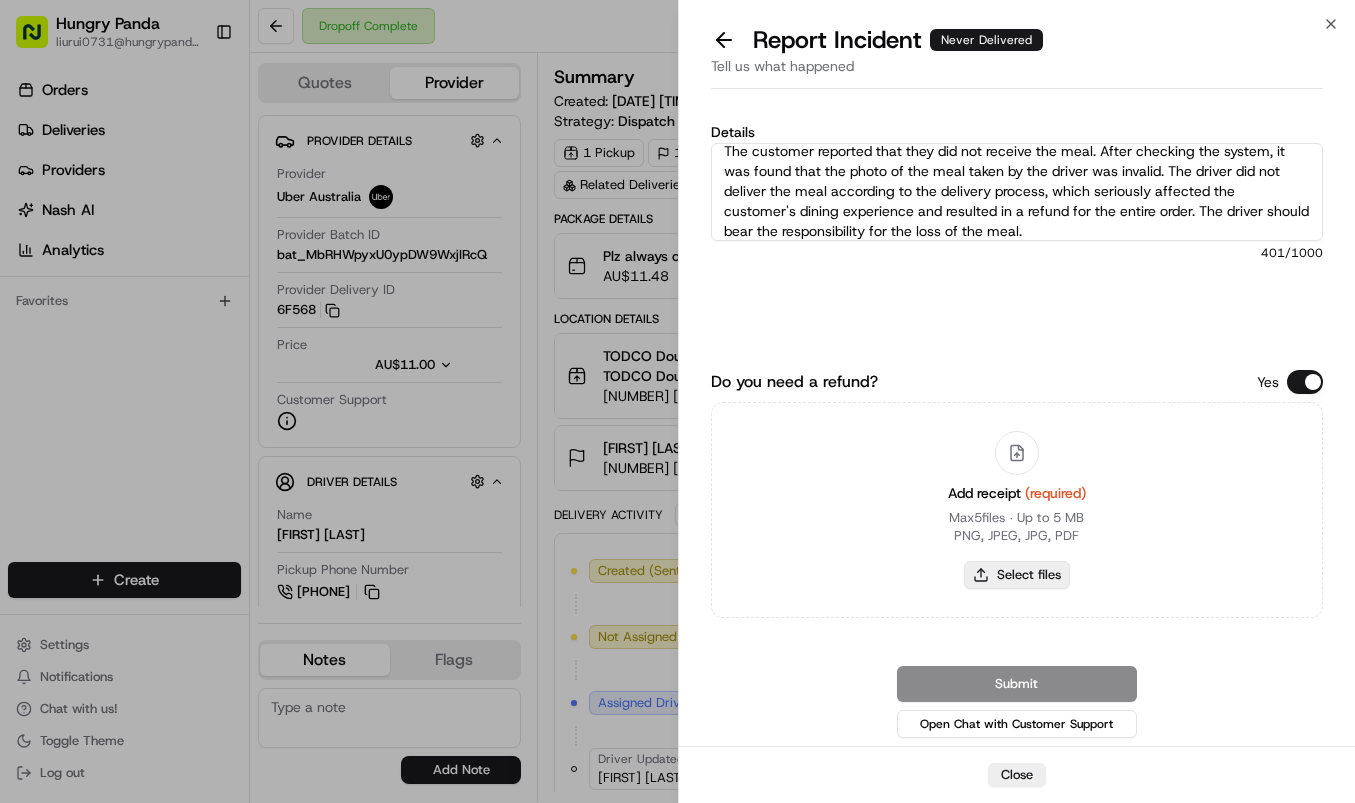 type on "C:\fakepath\11.jpg" 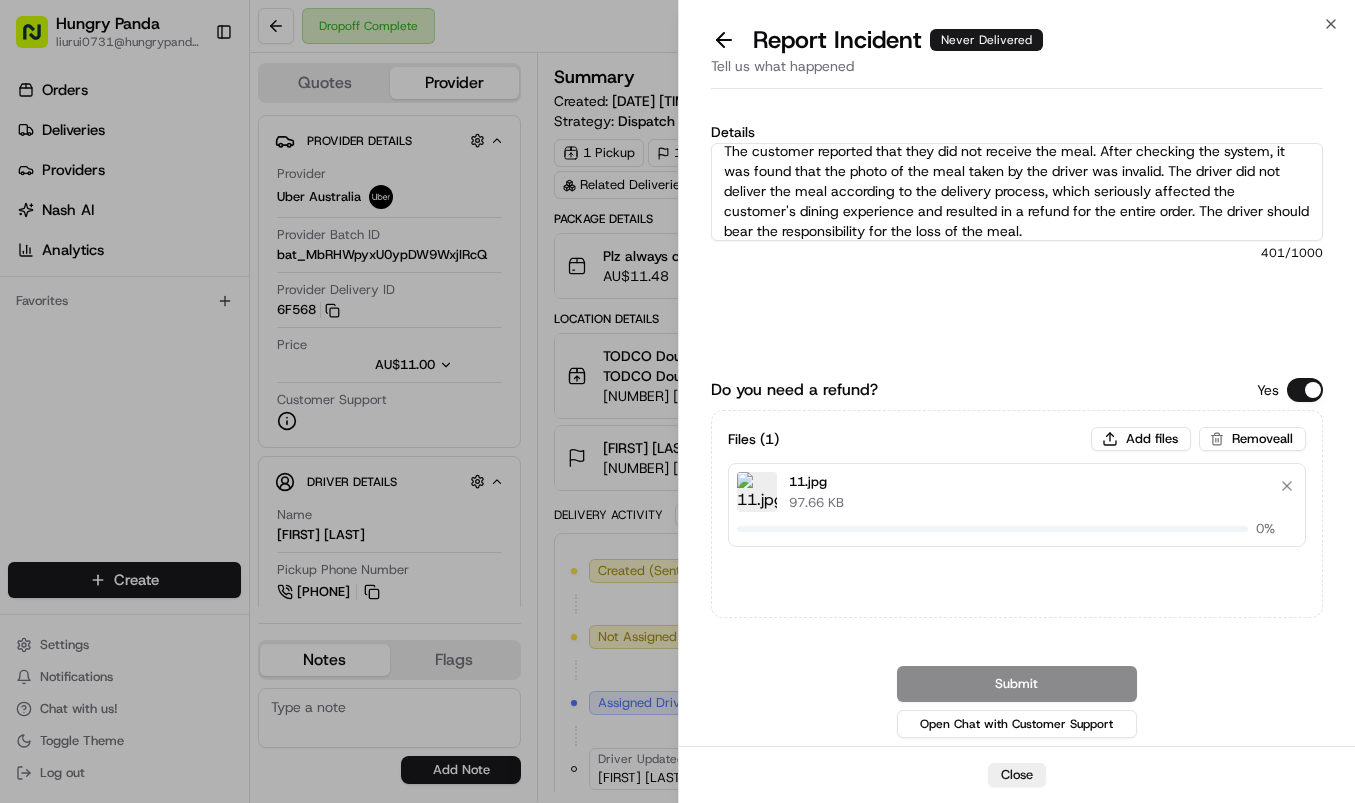 type 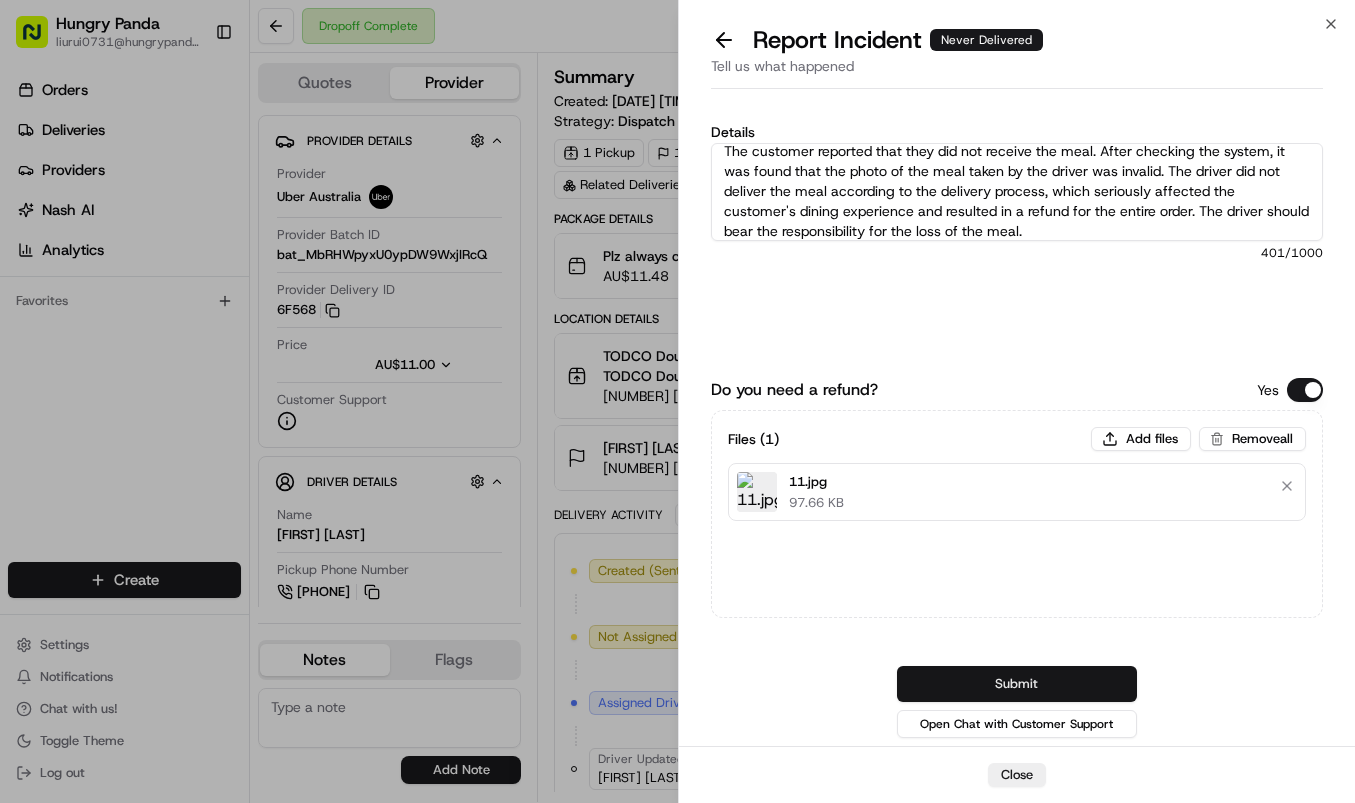 click on "Submit" at bounding box center (1017, 684) 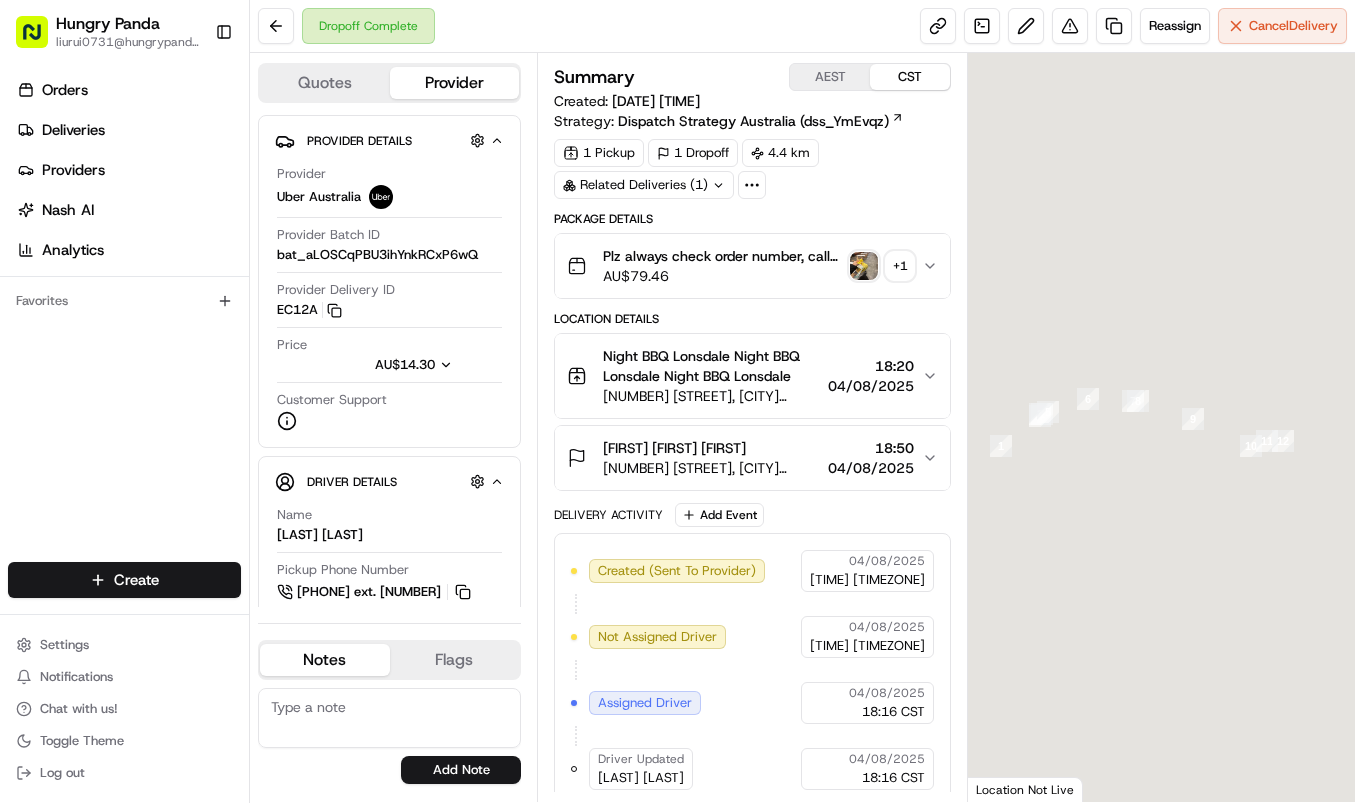 scroll, scrollTop: 0, scrollLeft: 0, axis: both 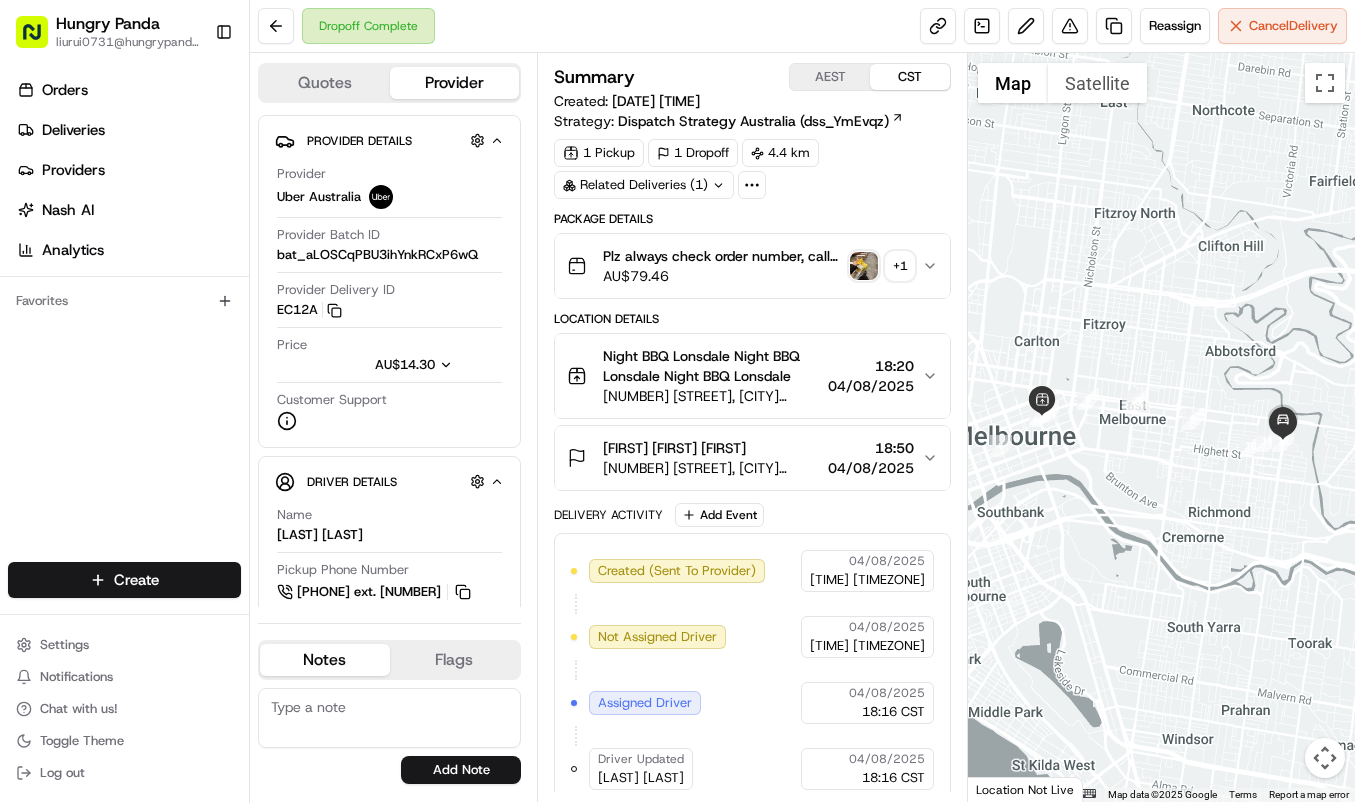 click on "Plz always check order number, call customer when you arrive, any delivery issues, Contact WhatsApp [PHONE] [CURRENCY] [NUMBER] + [NUMBER]" at bounding box center (752, 266) 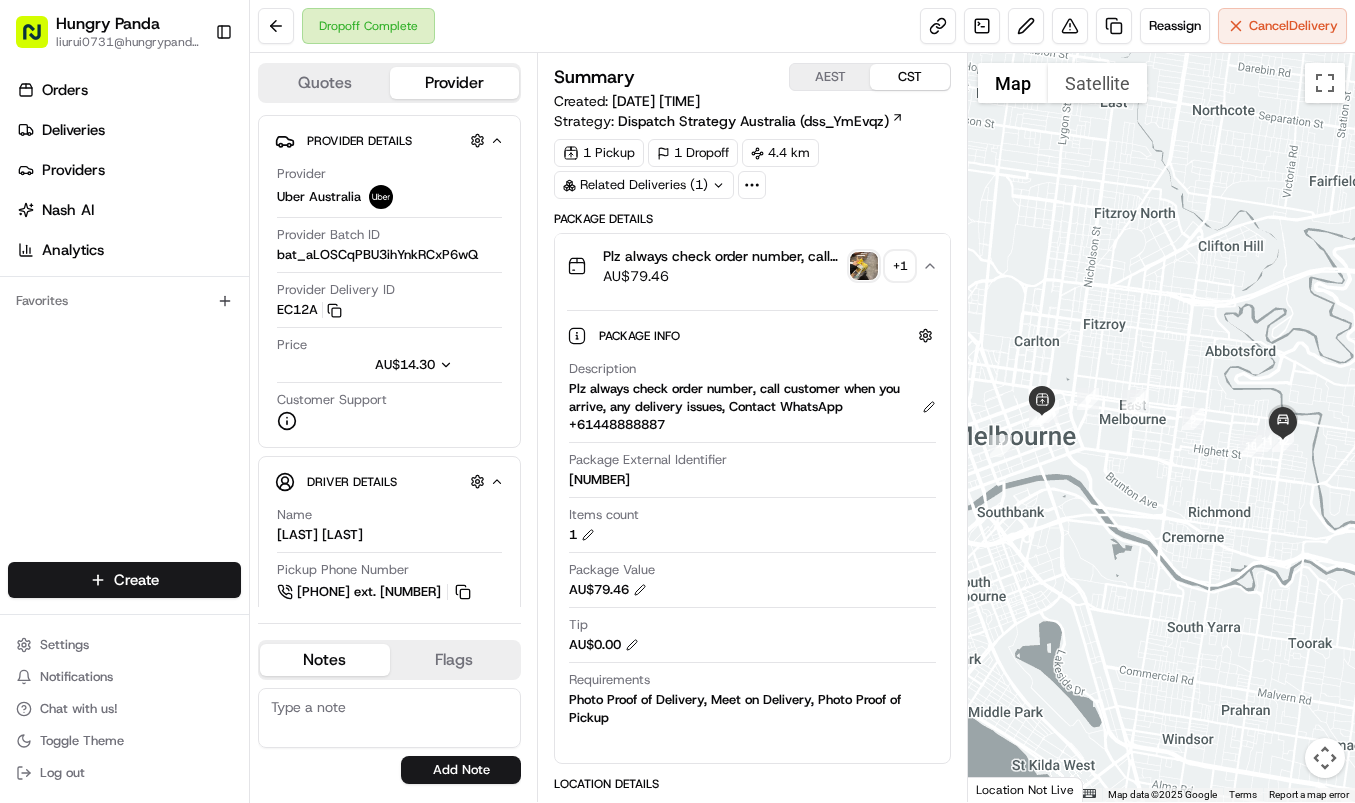 type 